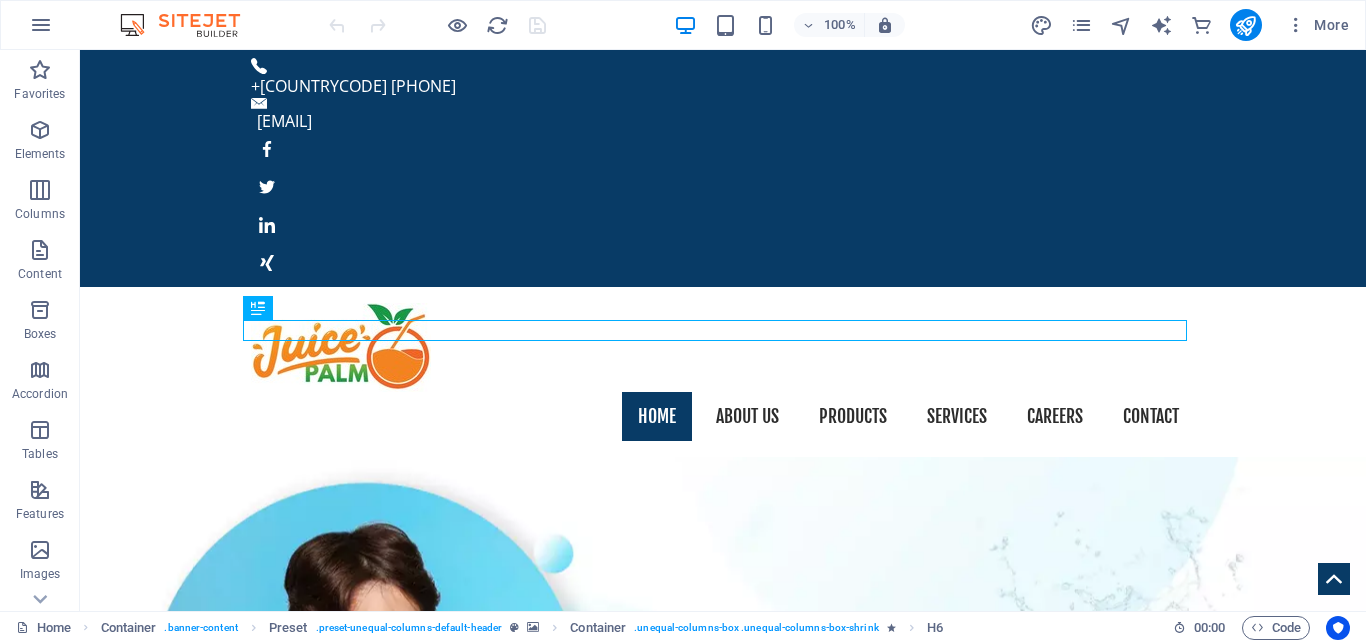 scroll, scrollTop: 445, scrollLeft: 0, axis: vertical 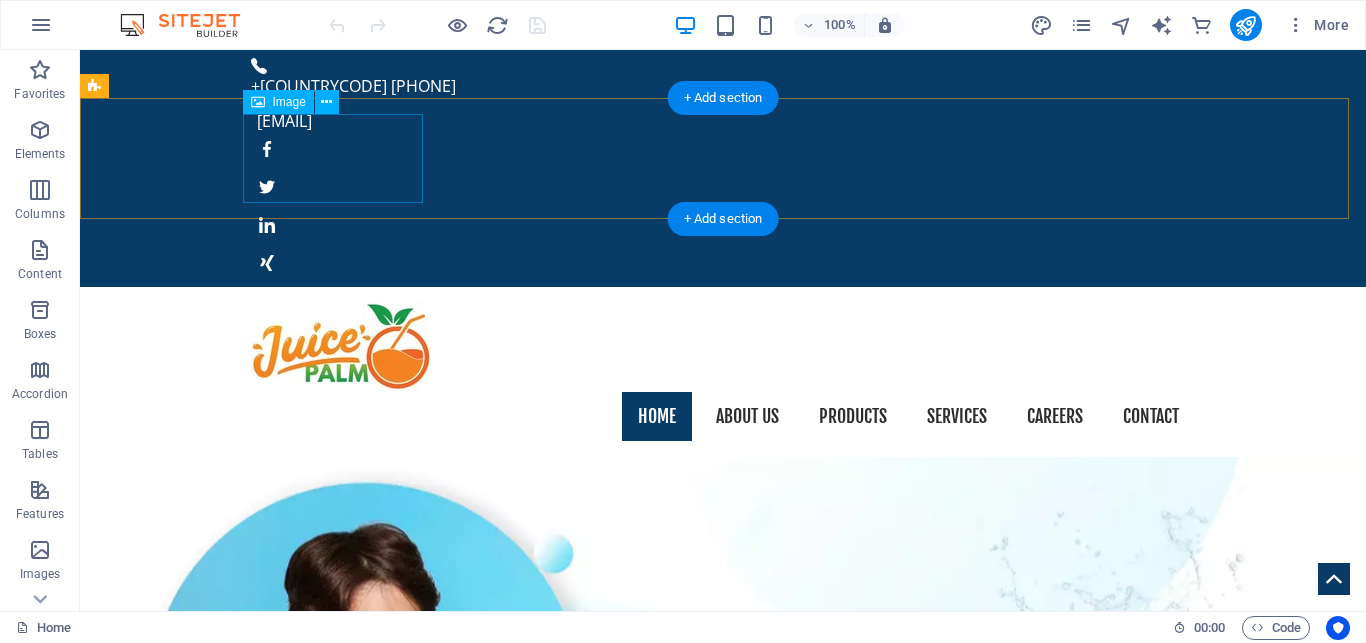 click at bounding box center (723, 347) 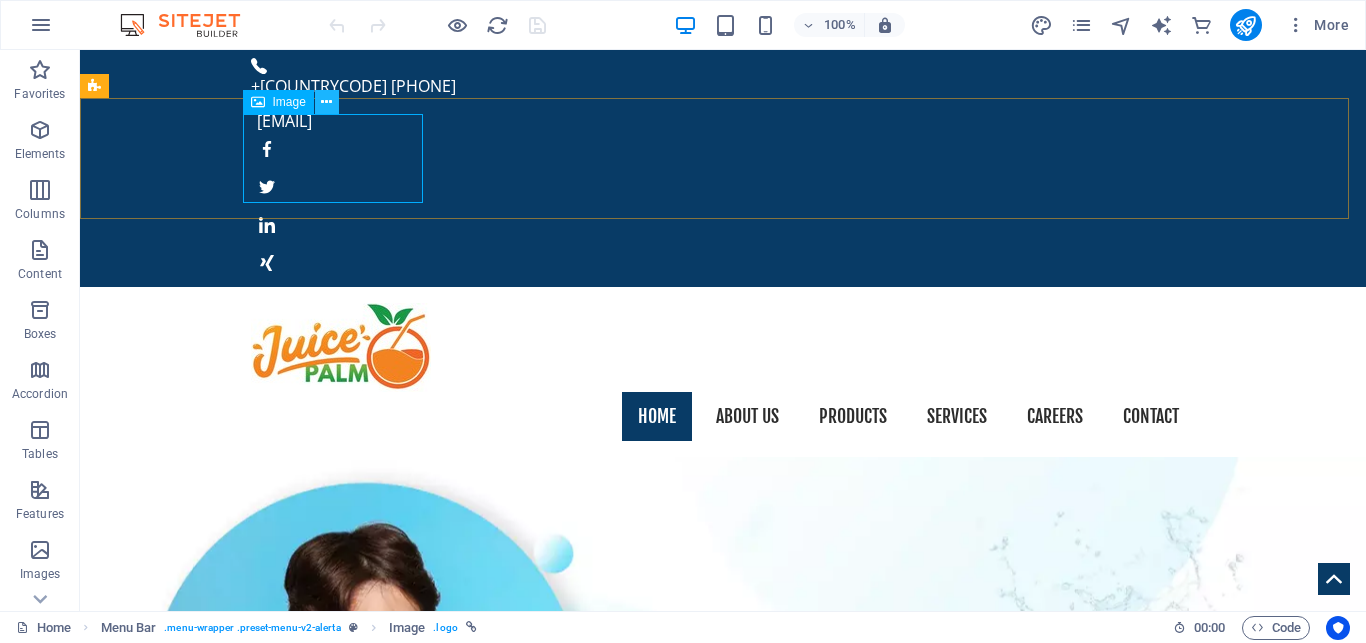 click at bounding box center (326, 102) 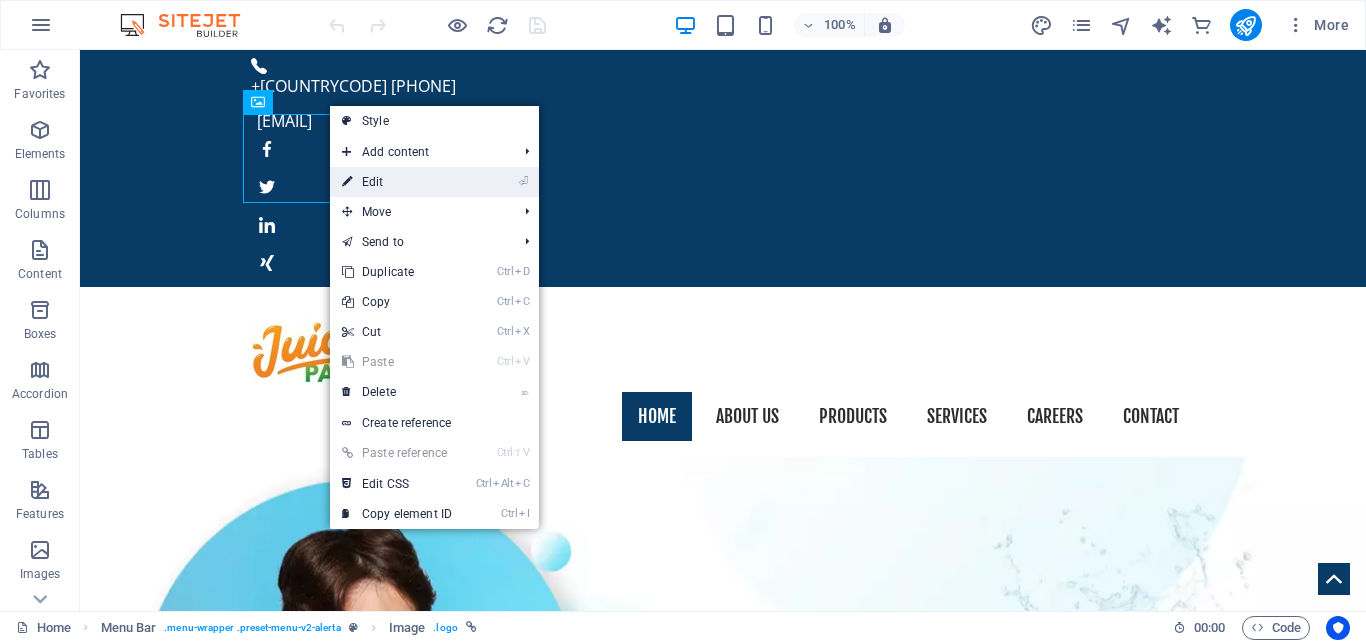 click on "⏎  Edit" at bounding box center (397, 182) 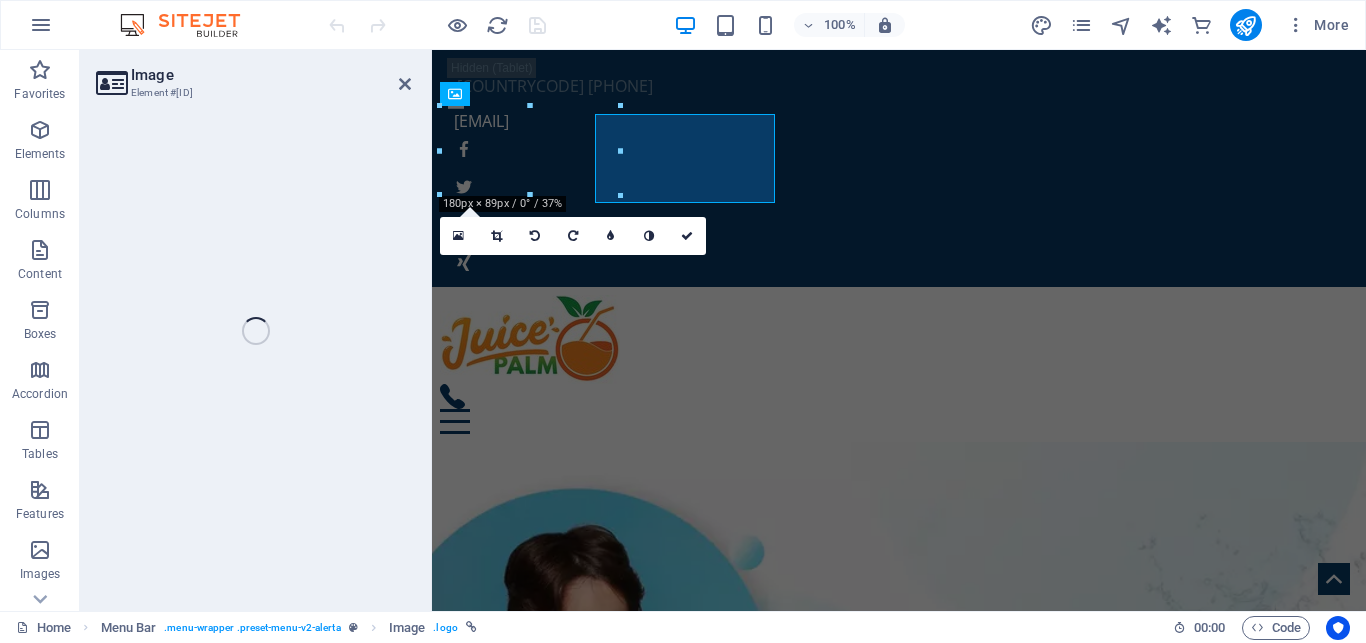 select on "px" 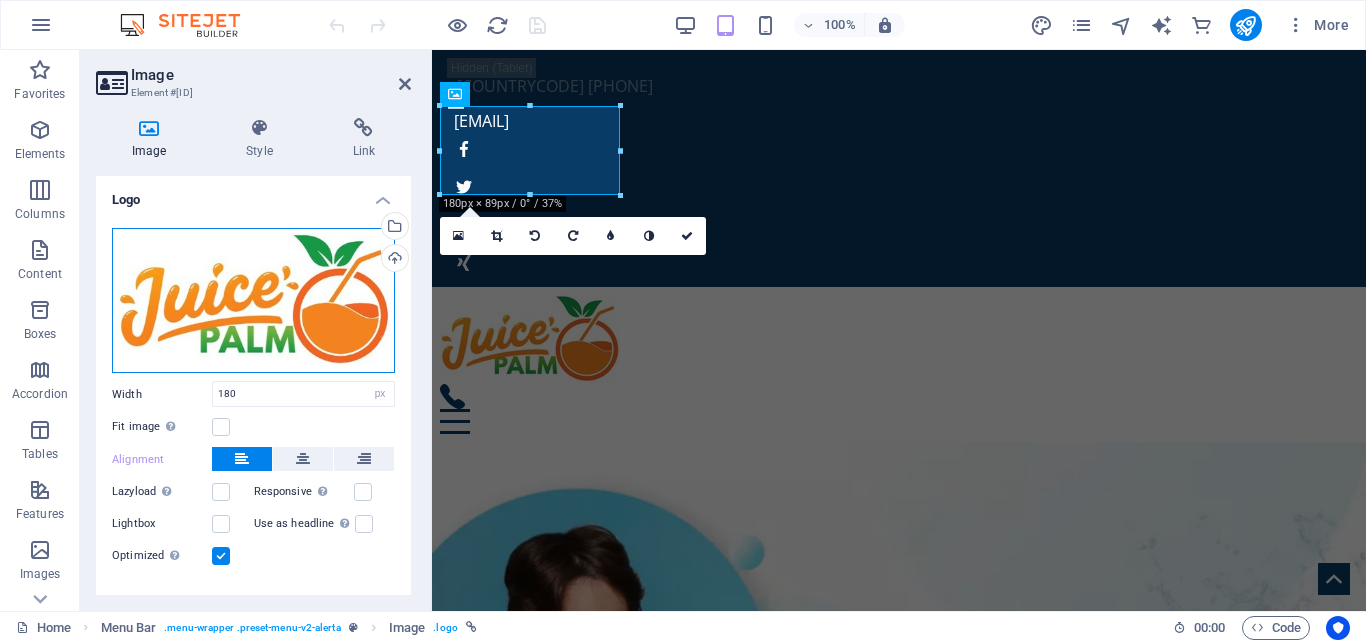 click on "Drag files here, click to choose files or select files from Files or our free stock photos & videos" at bounding box center (253, 301) 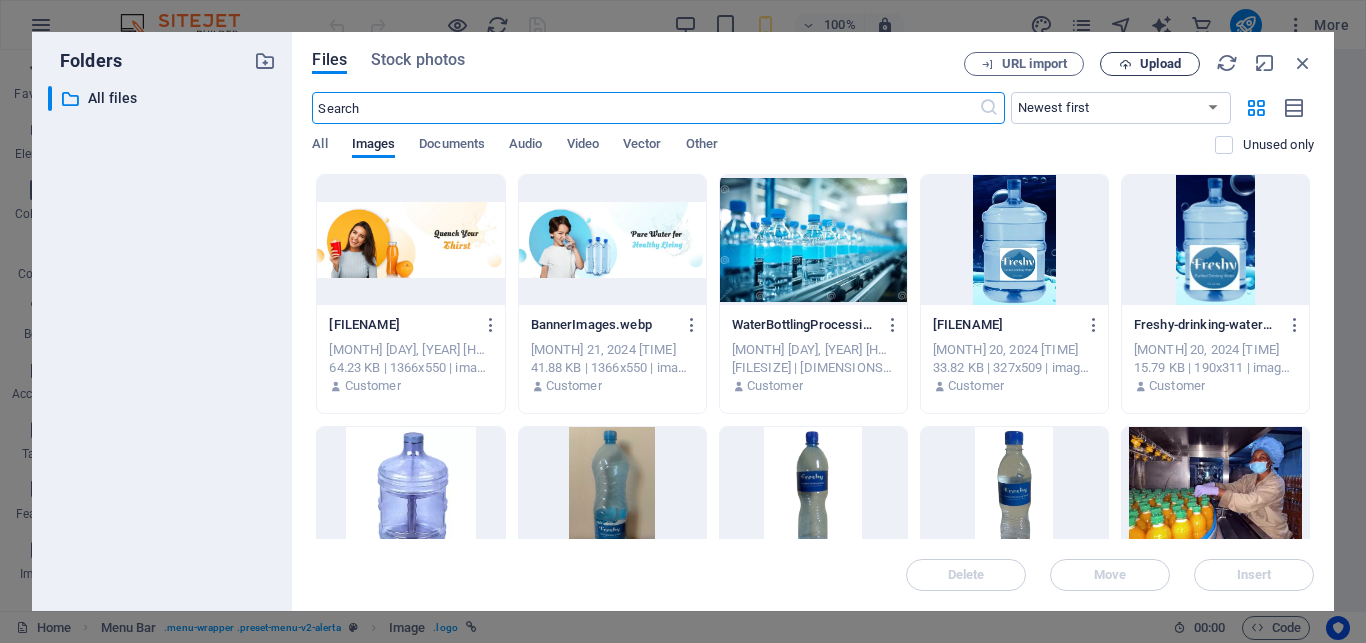 click on "Upload" at bounding box center (1160, 64) 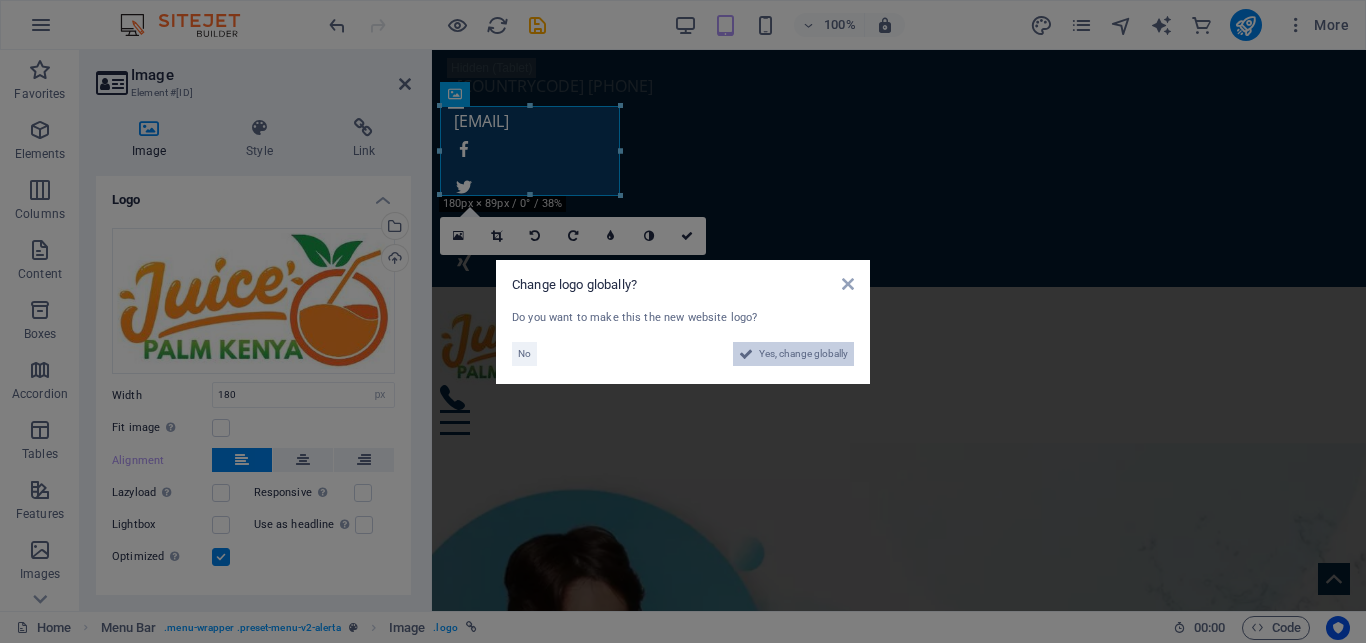 click on "Yes, change globally" at bounding box center [803, 354] 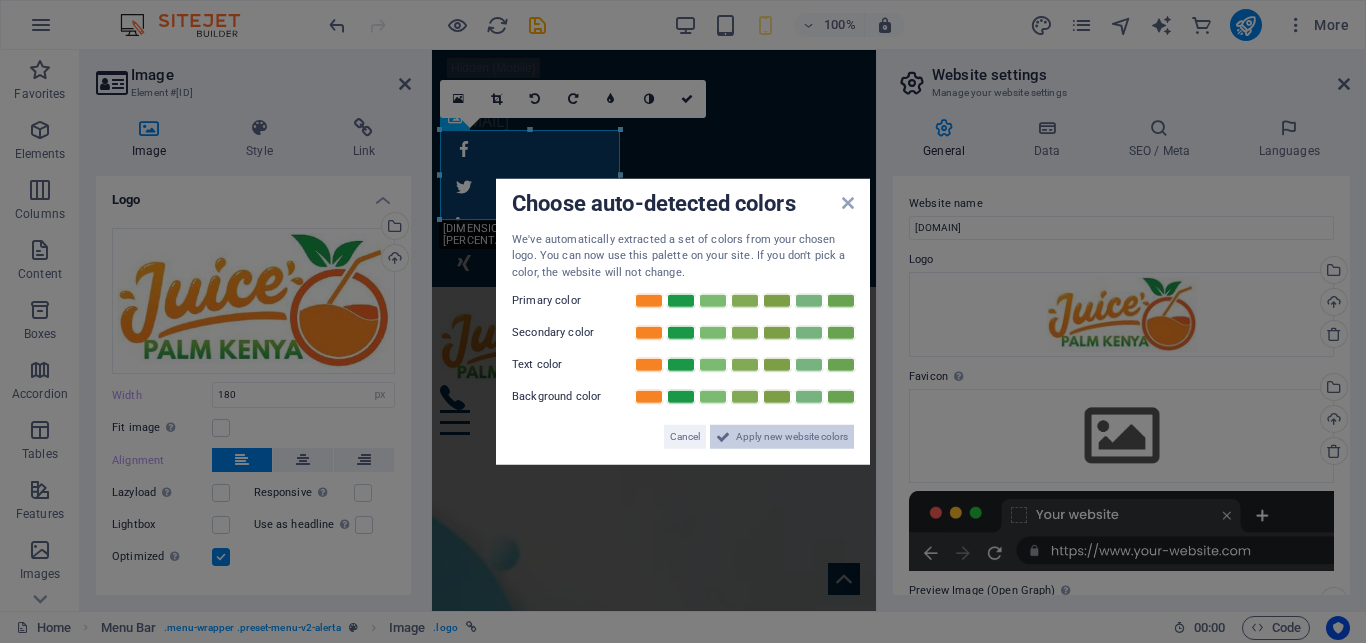 click on "Apply new website colors" at bounding box center [792, 437] 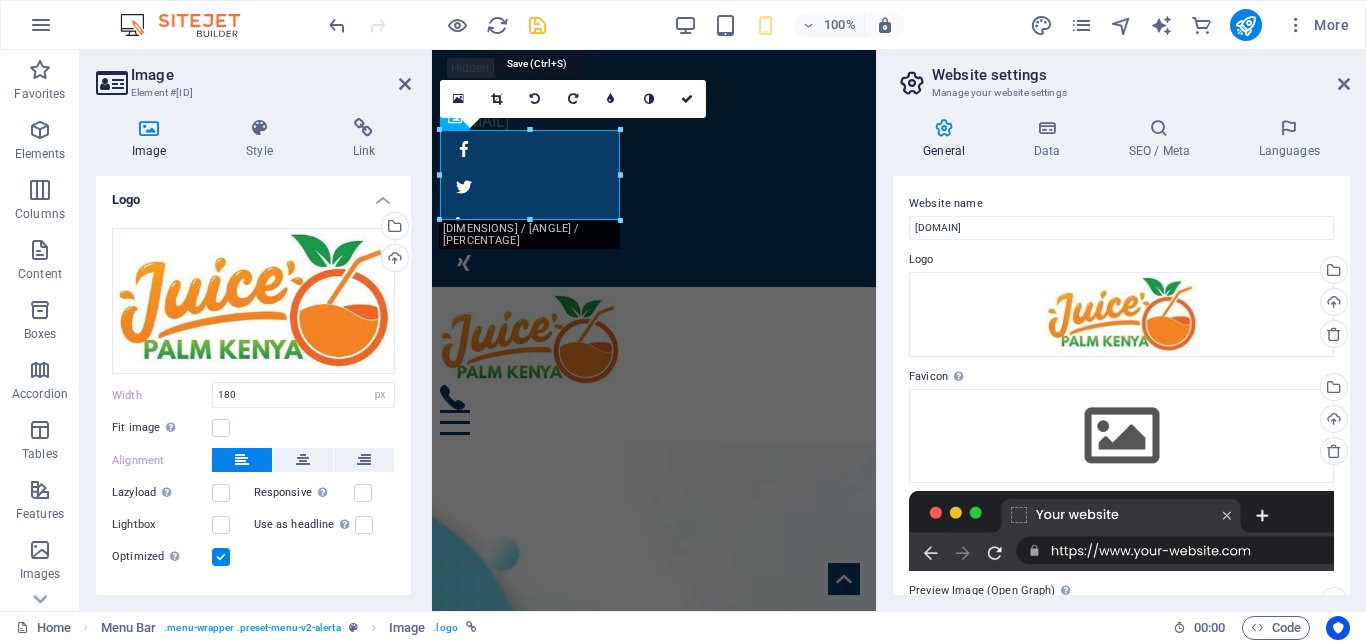 click at bounding box center (537, 25) 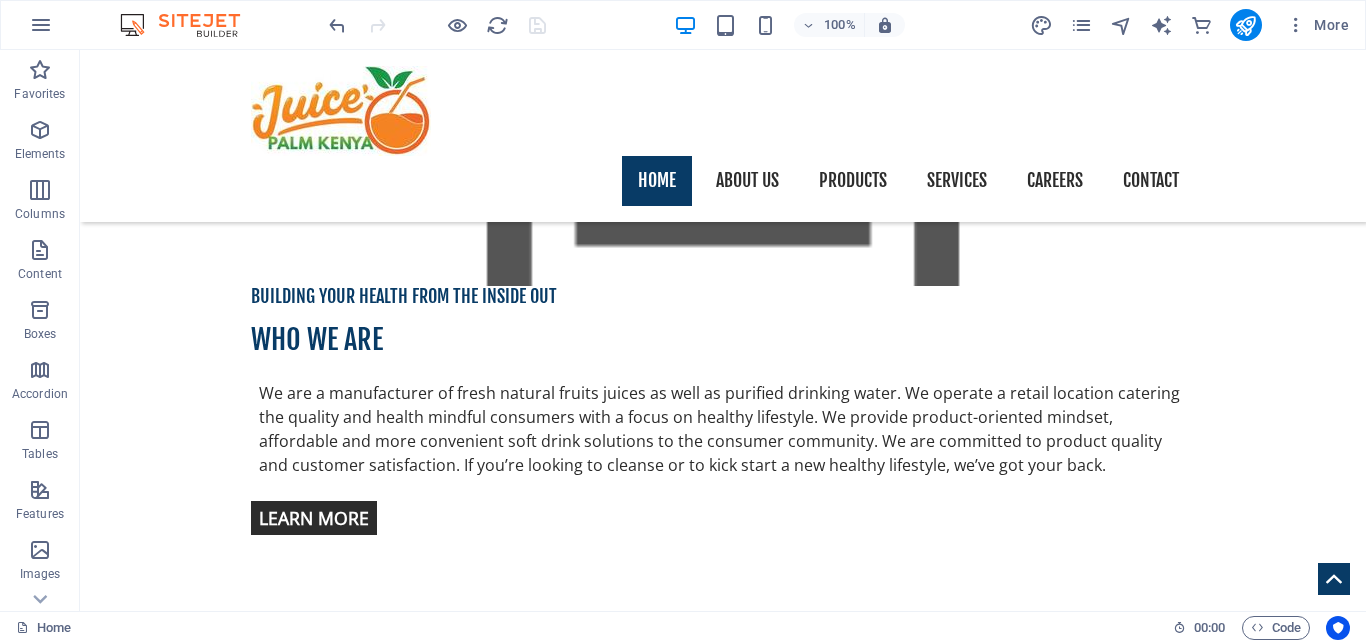 scroll, scrollTop: 925, scrollLeft: 0, axis: vertical 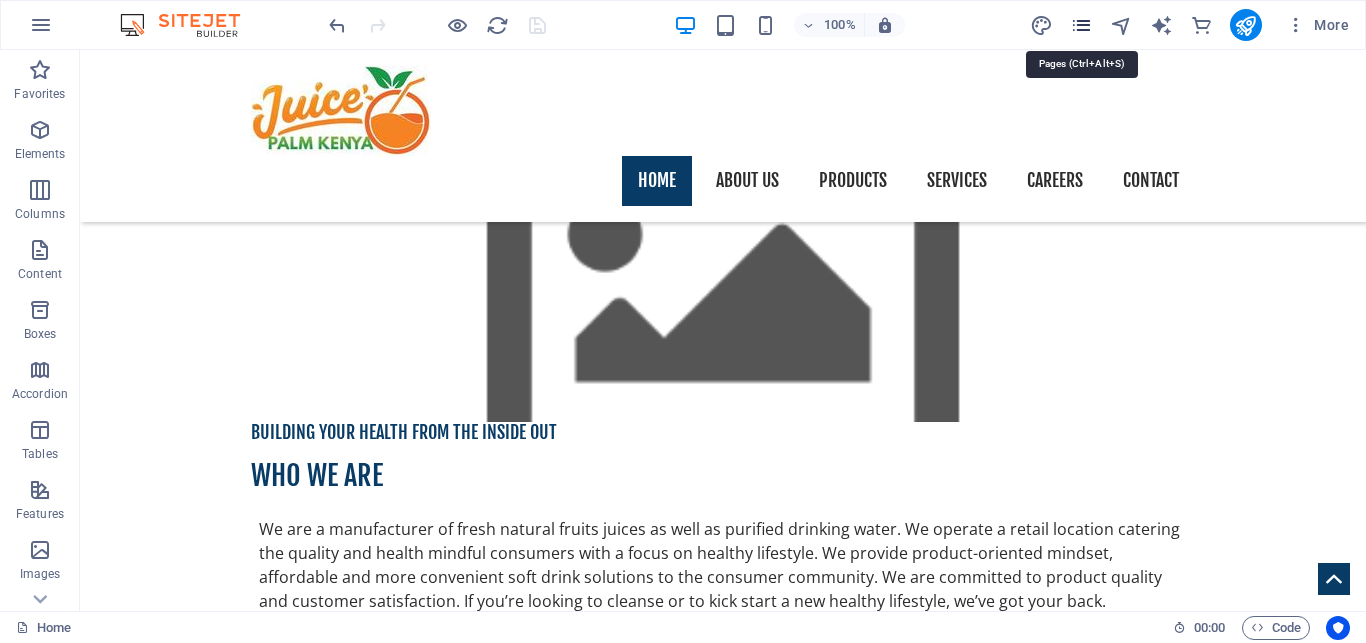 click at bounding box center (1081, 25) 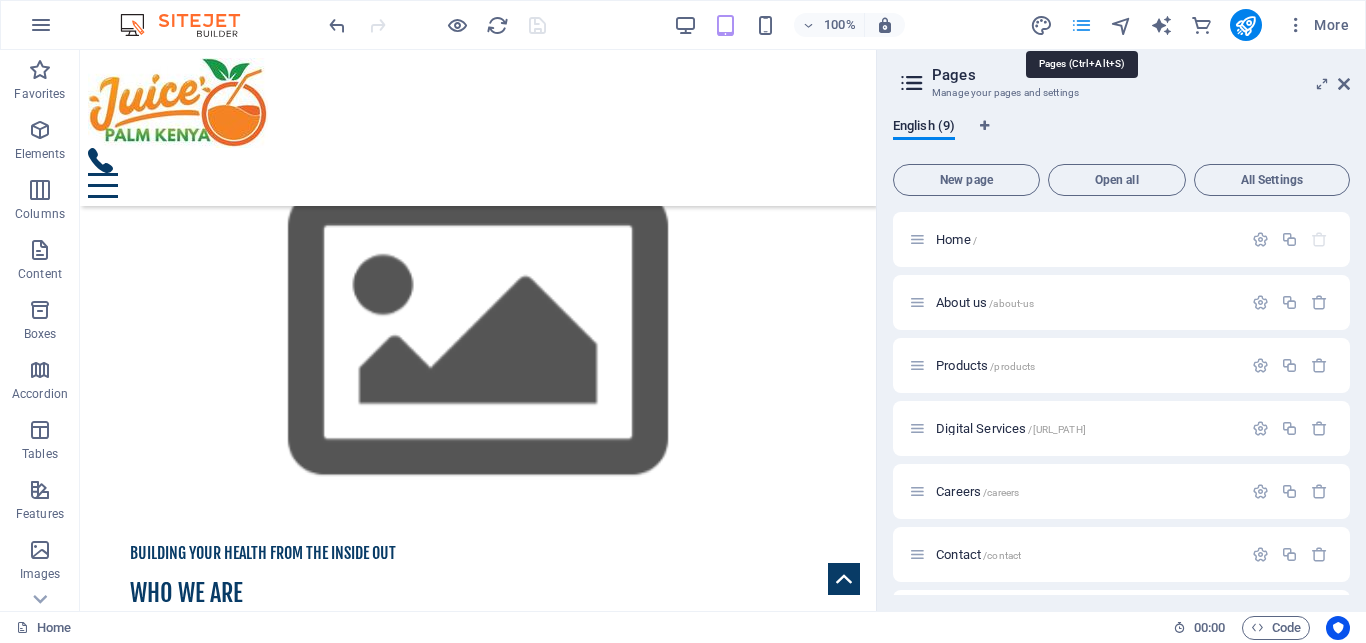 scroll, scrollTop: 909, scrollLeft: 0, axis: vertical 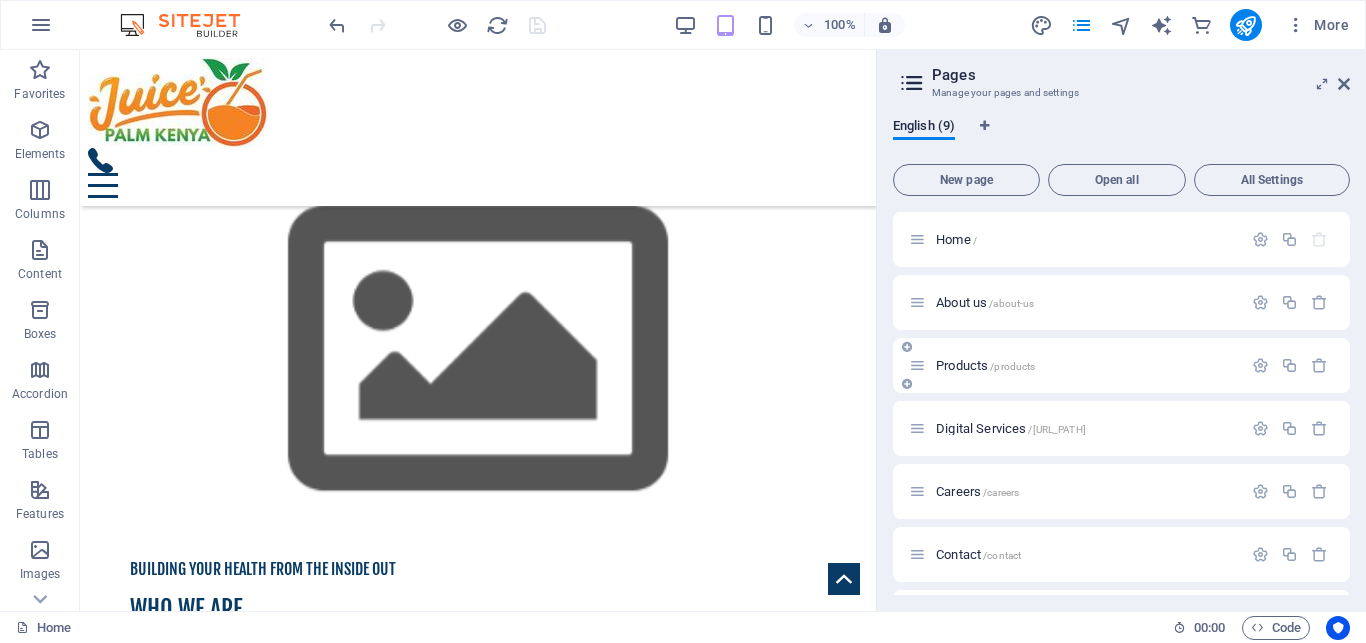 click on "/products" at bounding box center [1012, 366] 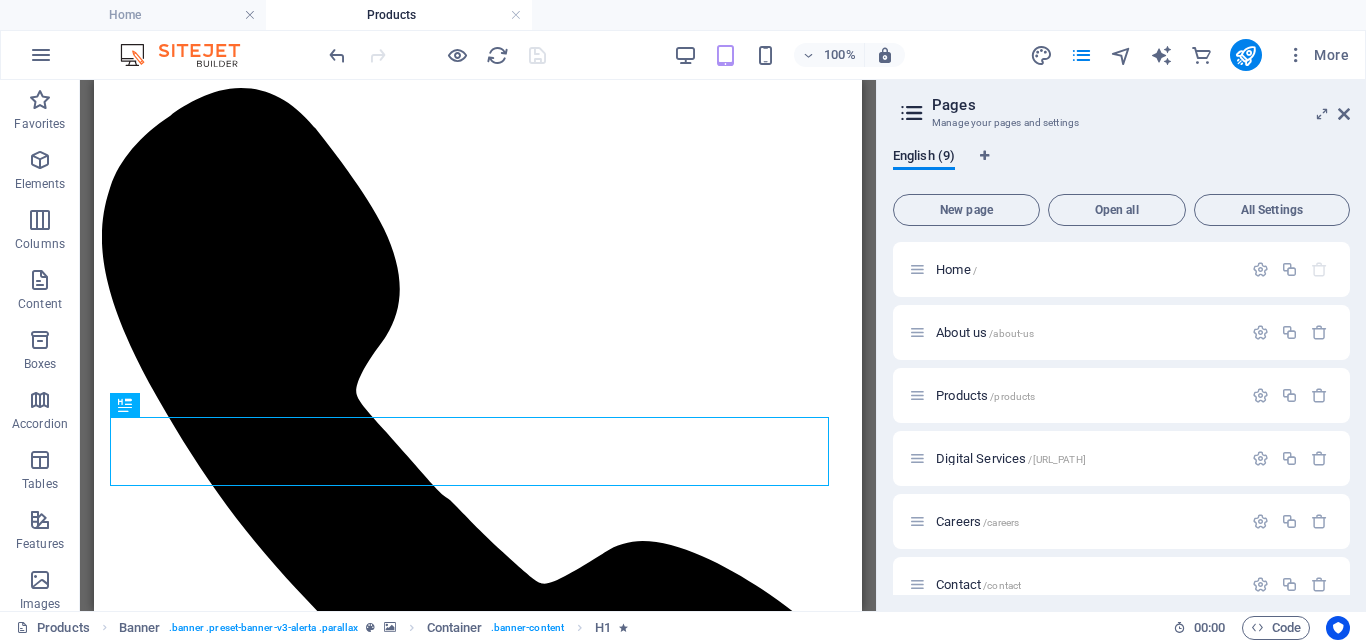 scroll, scrollTop: 0, scrollLeft: 0, axis: both 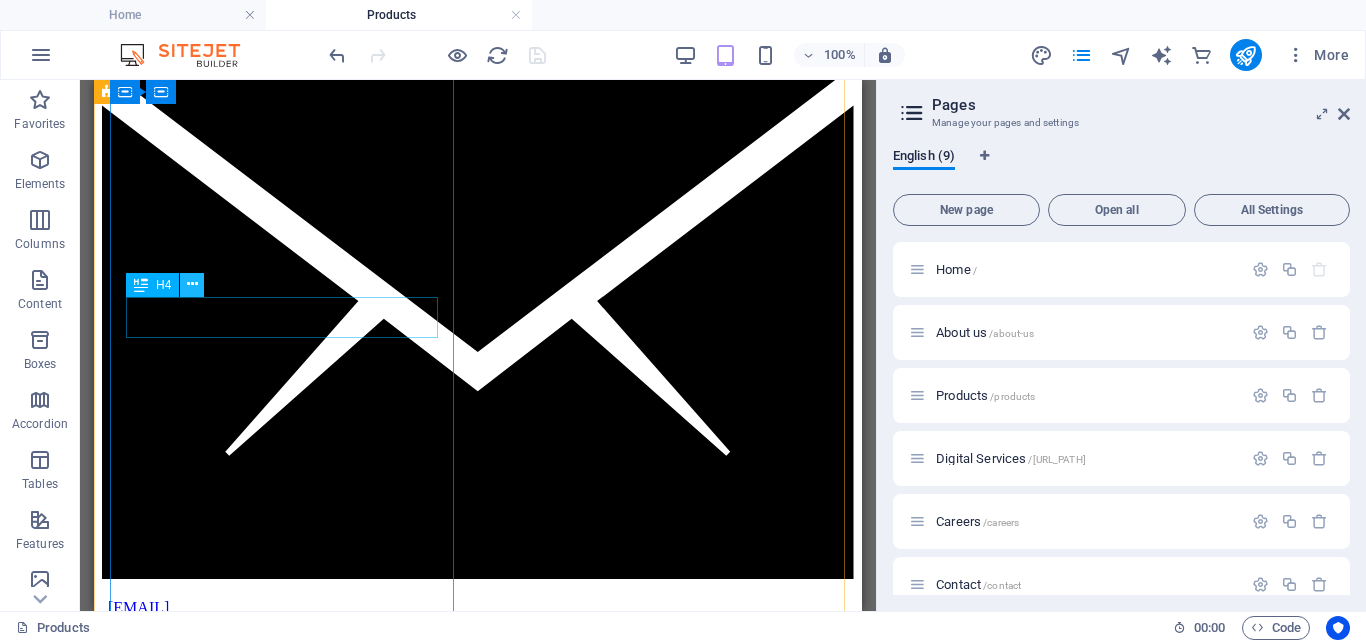 click at bounding box center (192, 284) 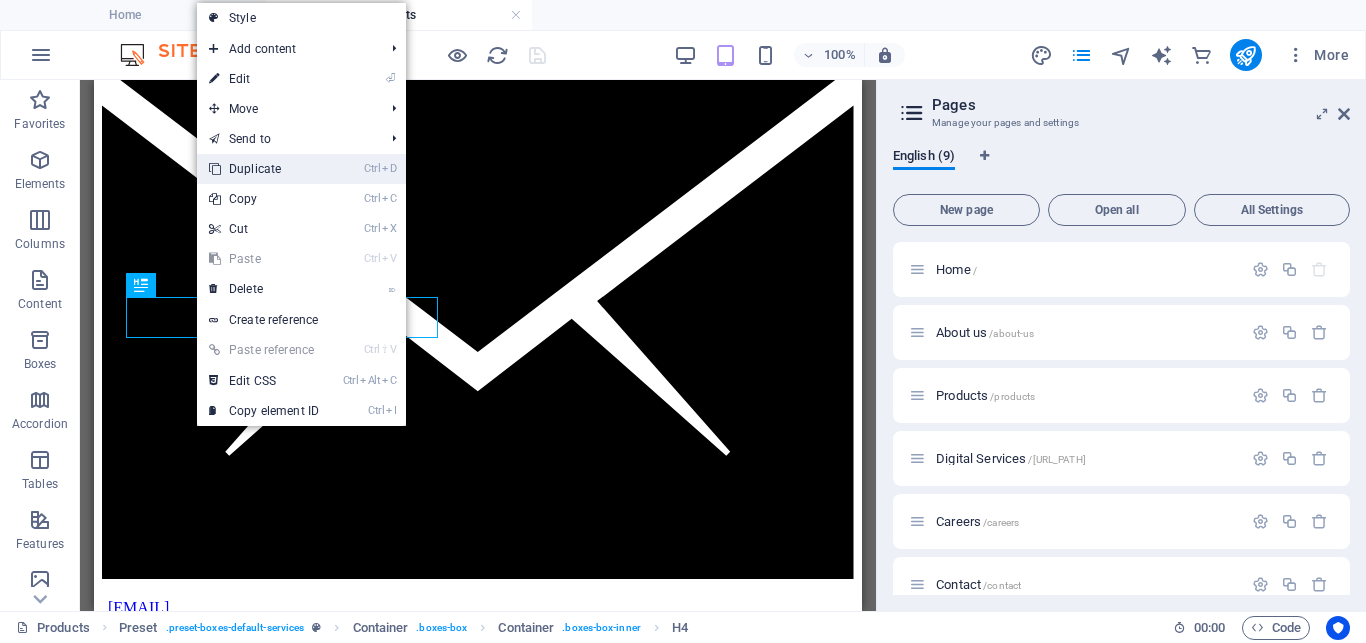 click on "Ctrl D  Duplicate" at bounding box center [264, 169] 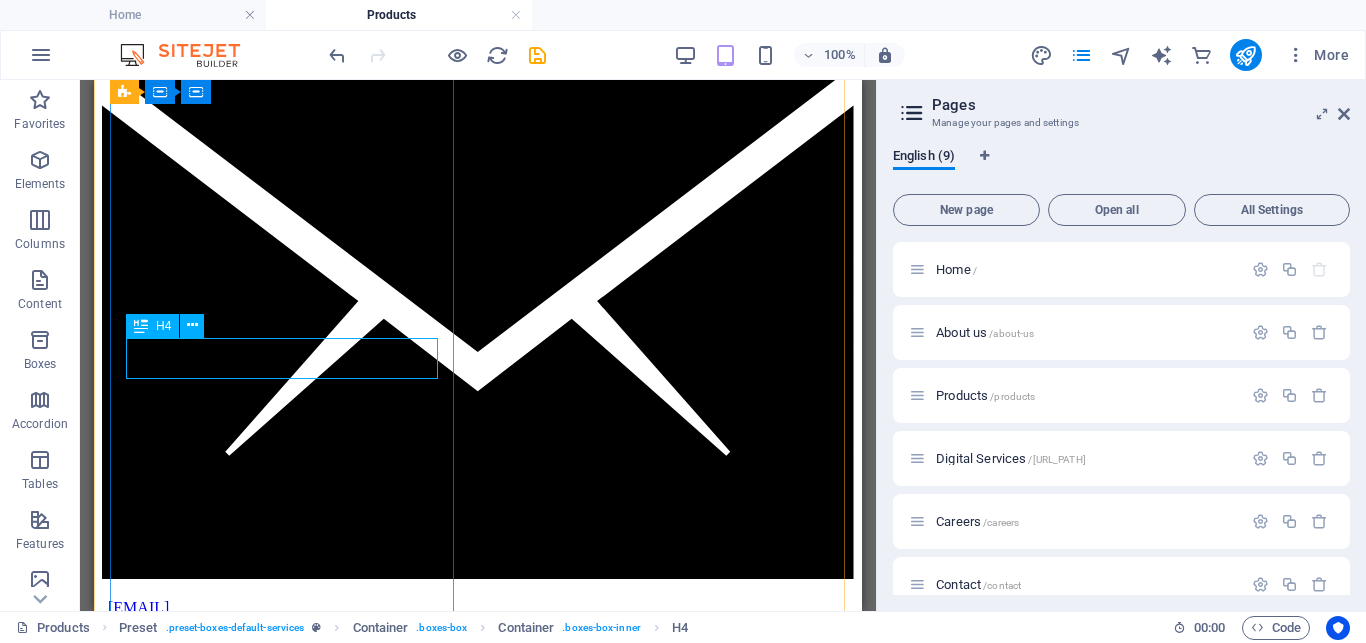 click on "carrot juice" at bounding box center [478, 6805] 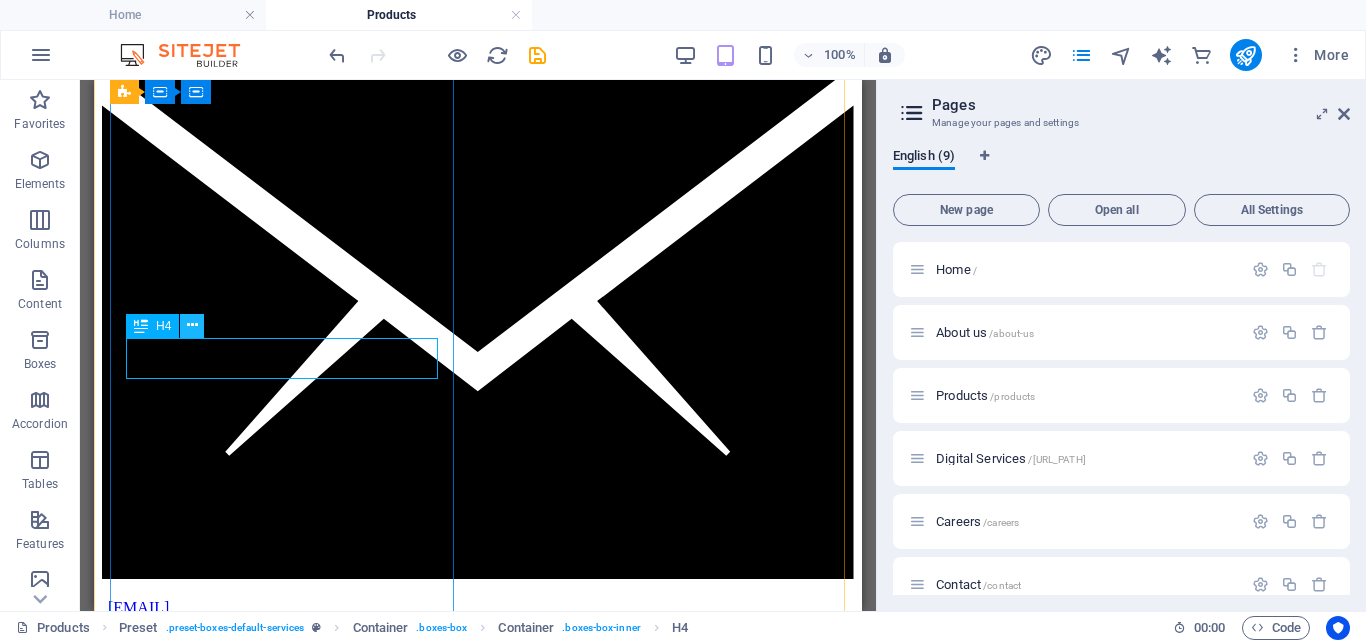 click at bounding box center [192, 325] 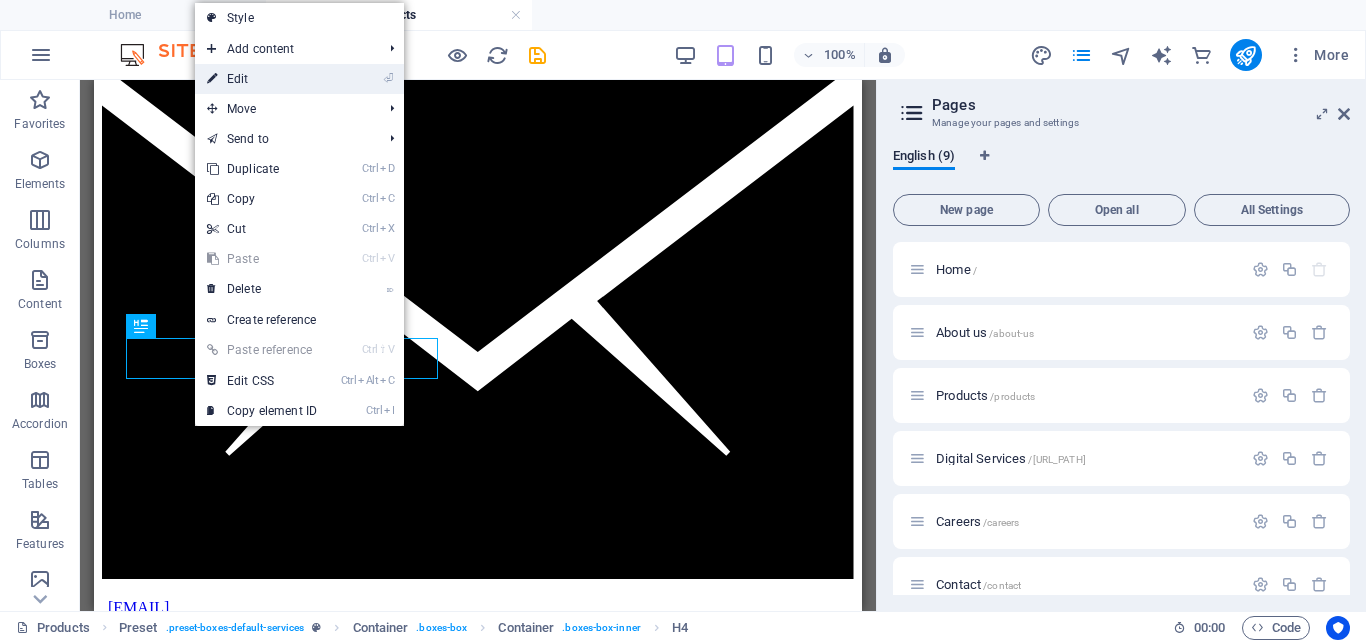 click on "⏎  Edit" at bounding box center (262, 79) 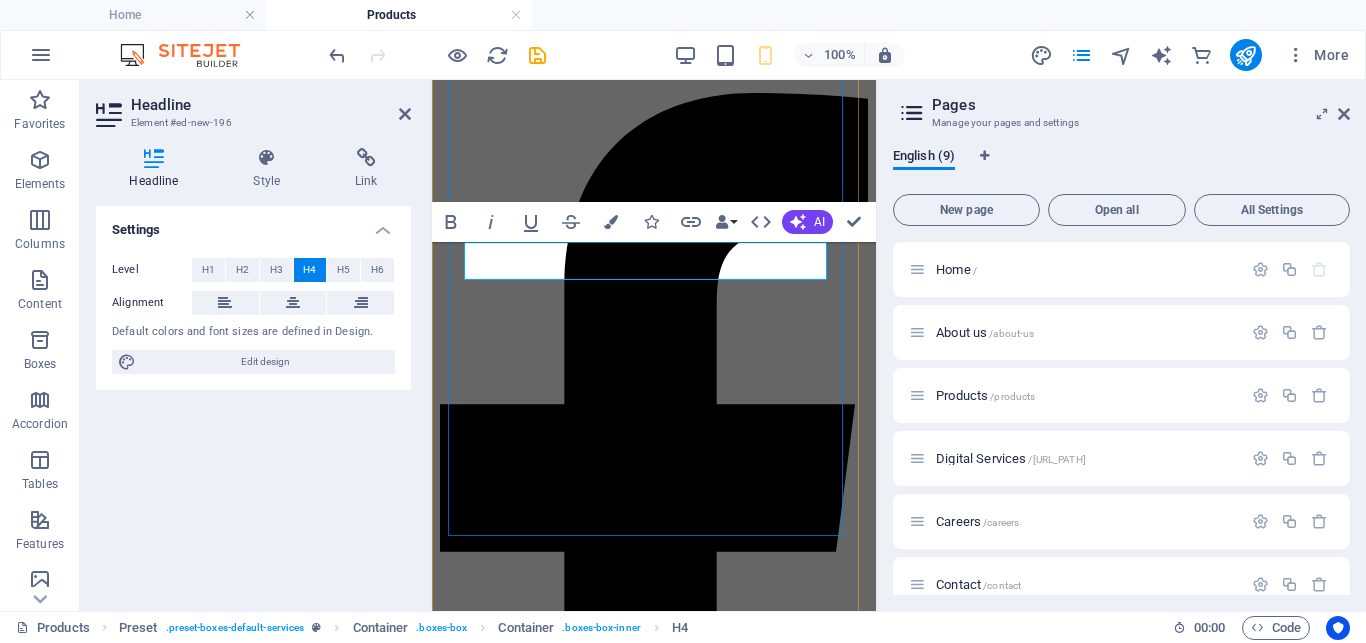 click on "carrot juice" at bounding box center [654, 3849] 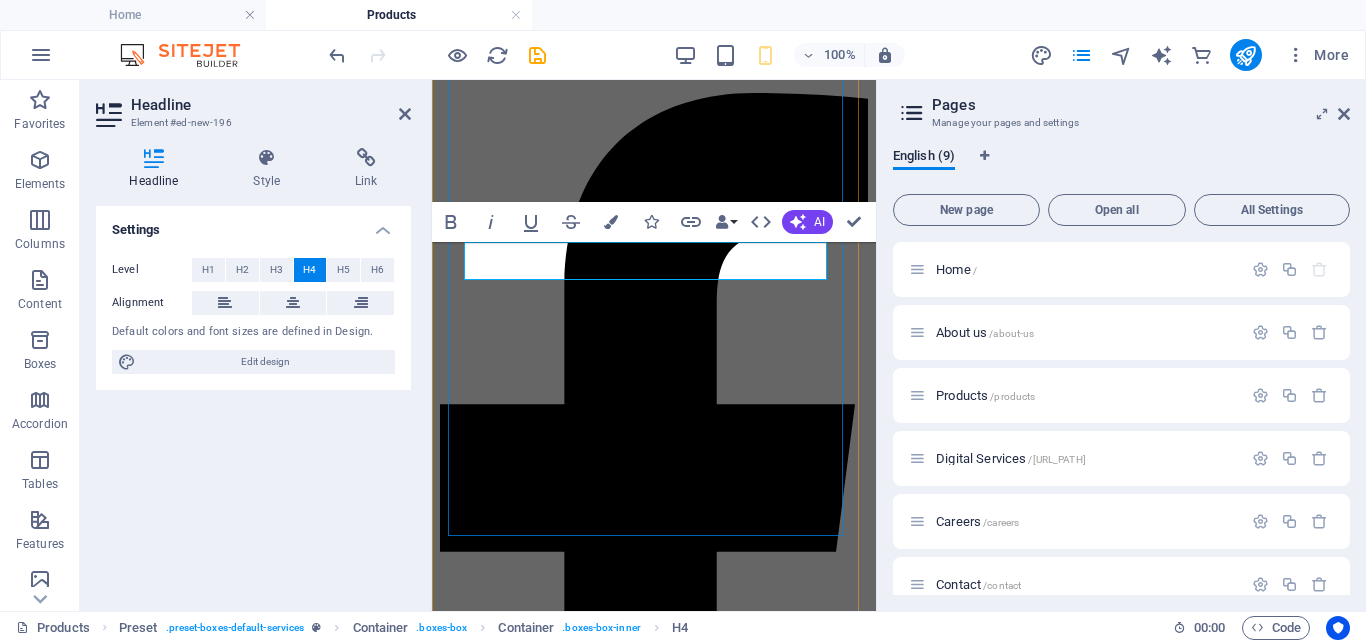 click on "carrot juice" at bounding box center (654, 3849) 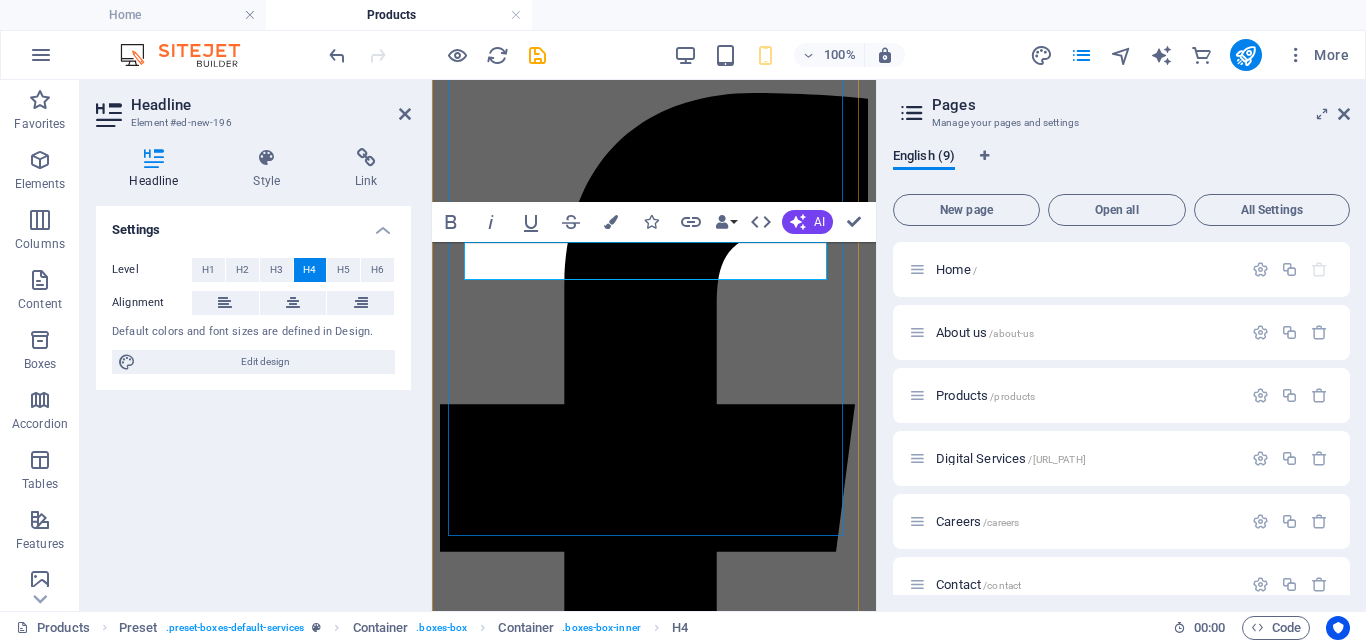 click on "carrot juice" at bounding box center (654, 3849) 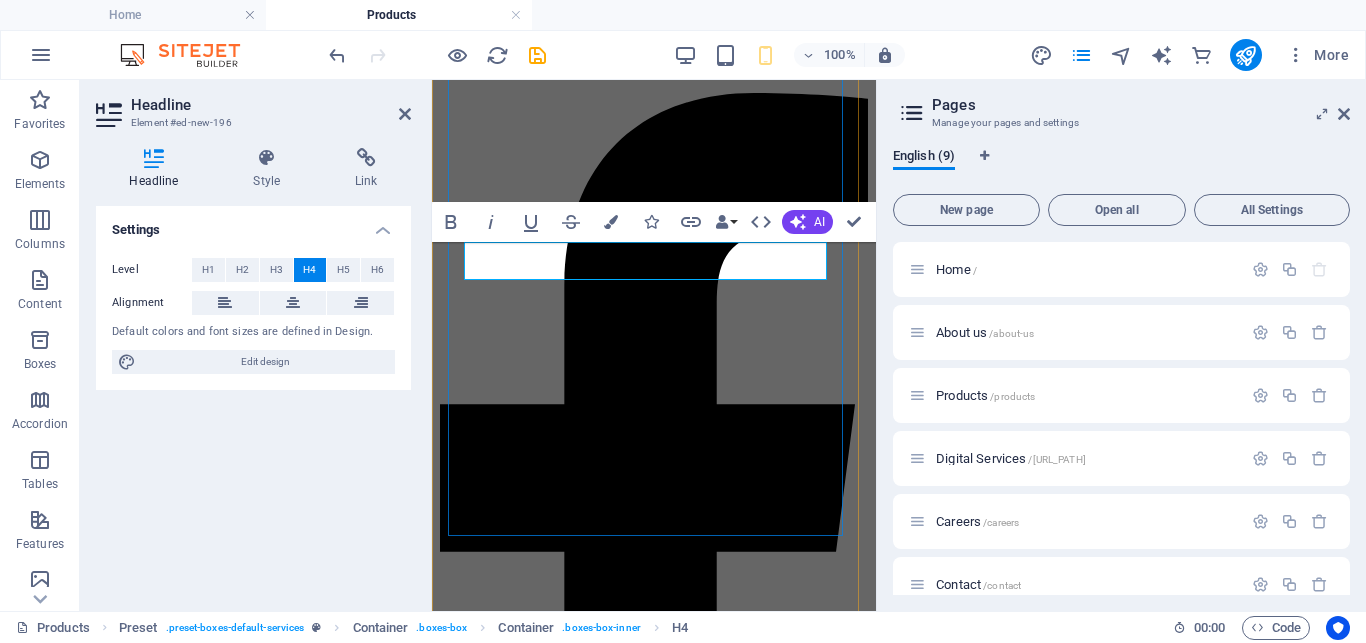 type 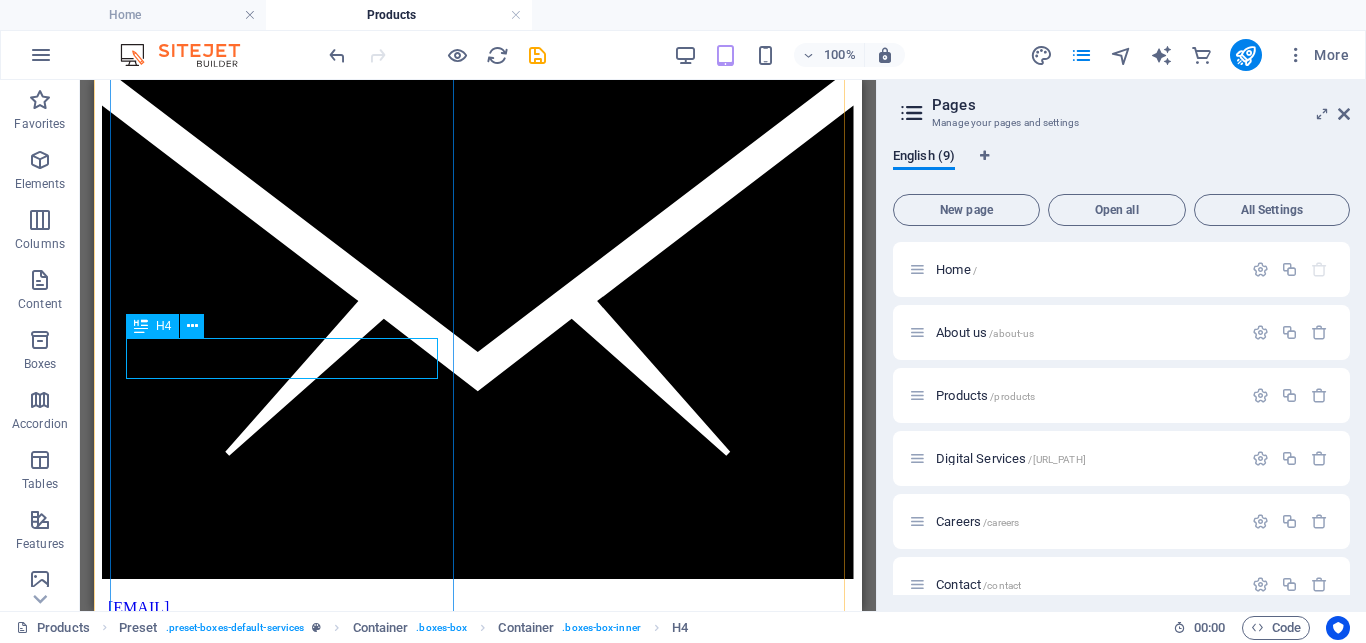 click on "place an order" at bounding box center (478, 6805) 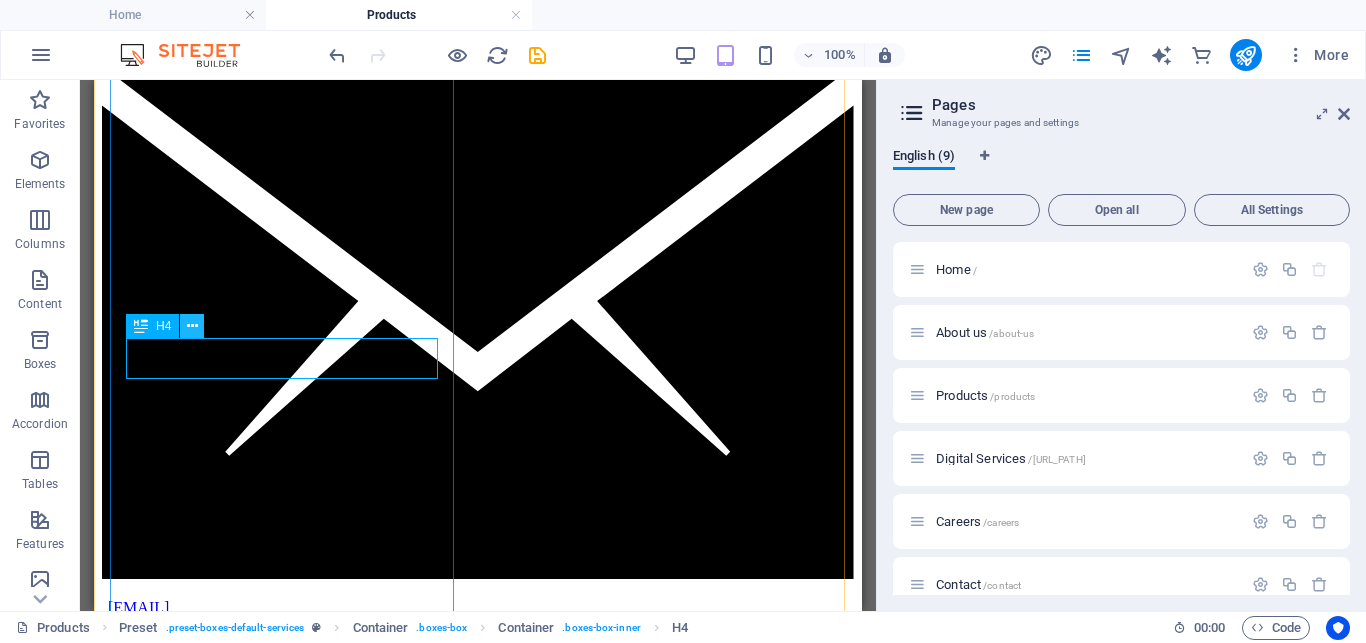 click at bounding box center [192, 326] 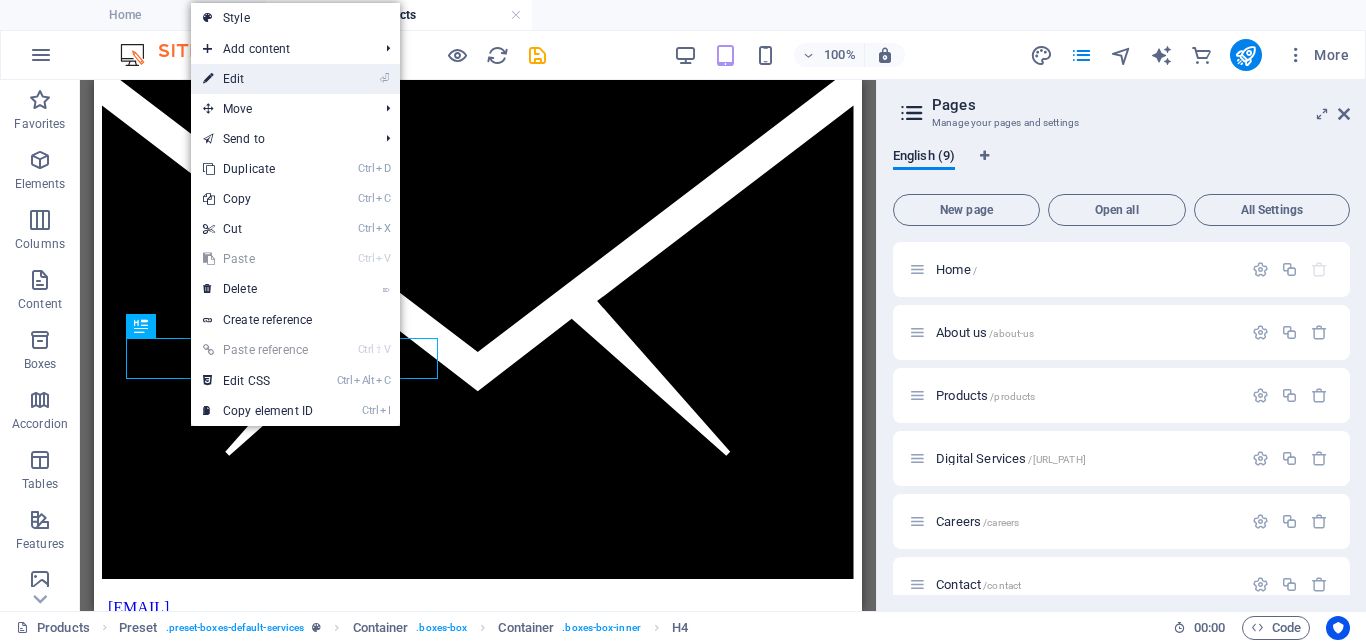 click on "⏎  Edit" at bounding box center (258, 79) 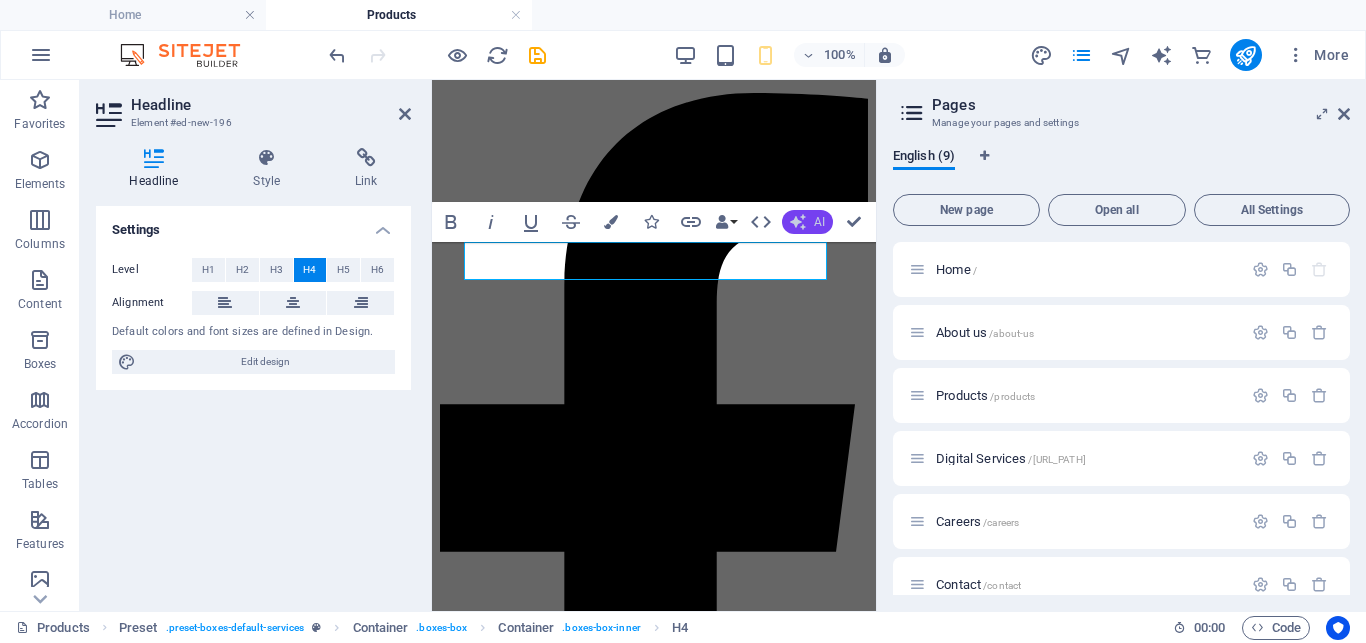click on "AI" at bounding box center (819, 222) 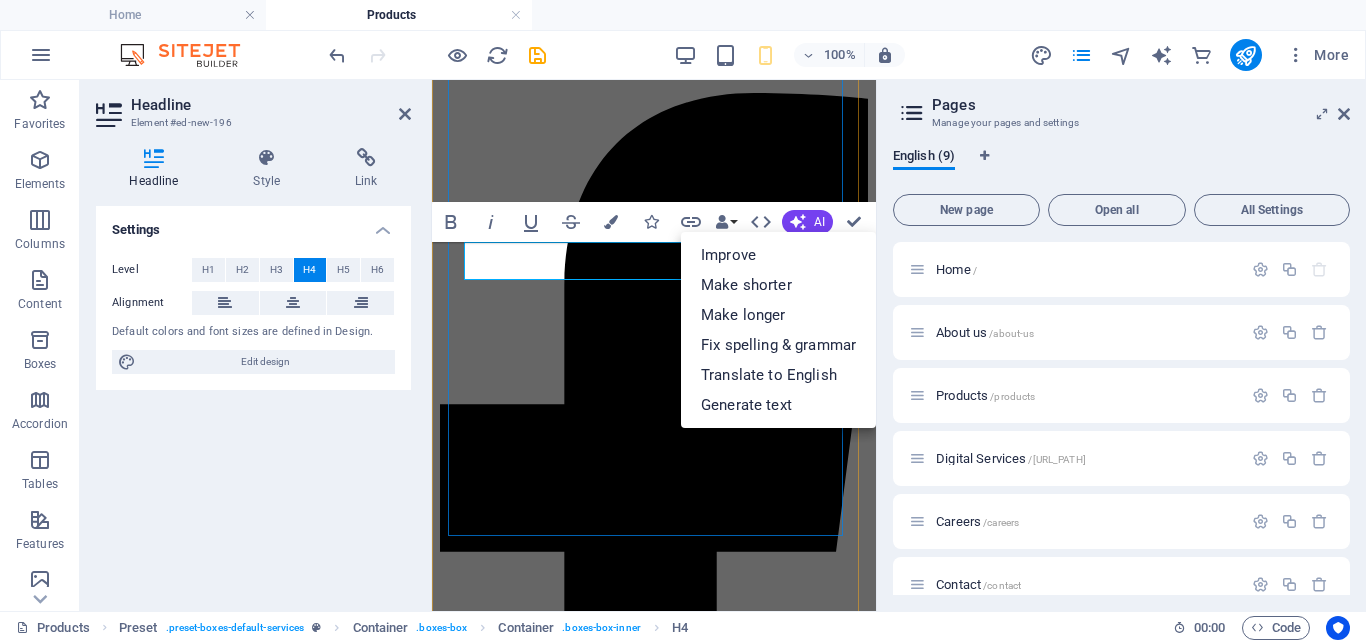 click on "place an order" at bounding box center [654, 3849] 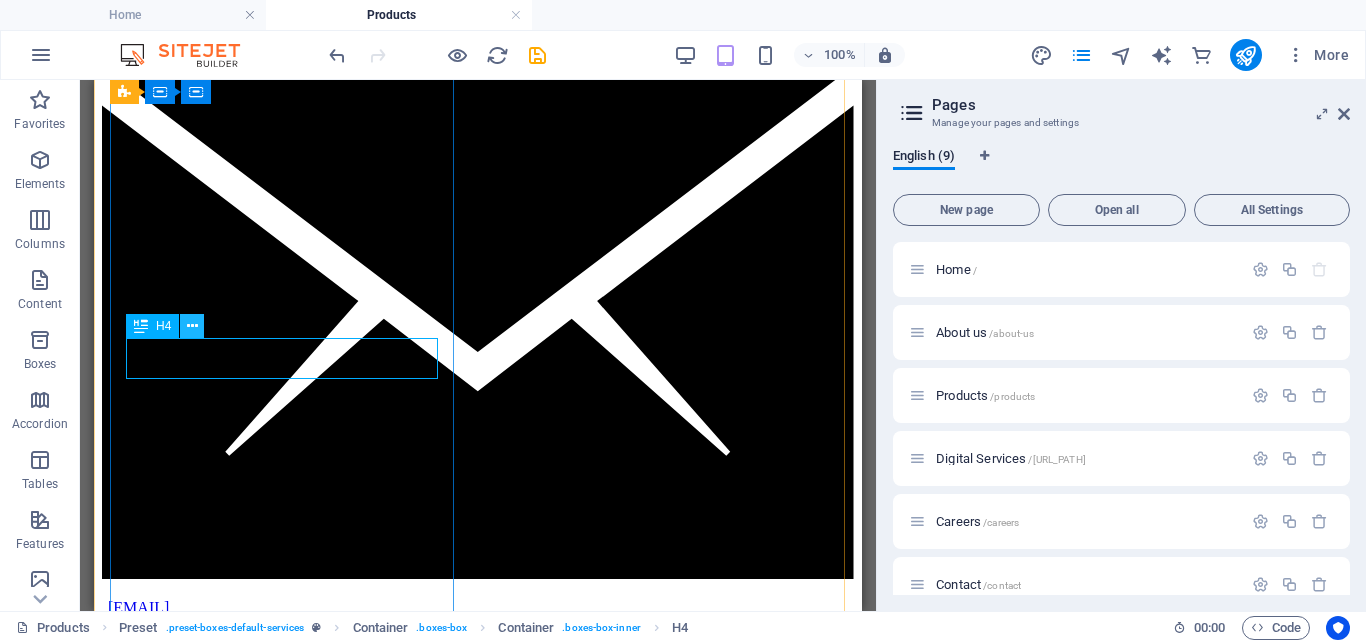 click at bounding box center (192, 326) 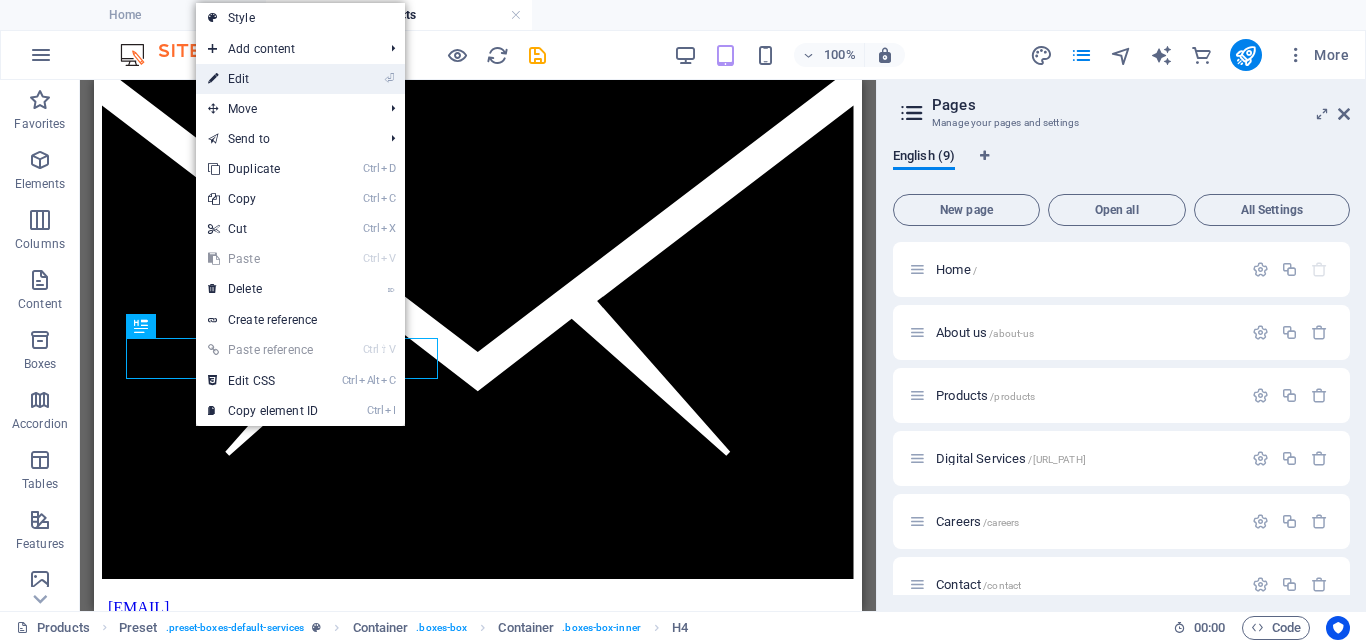 click on "⏎  Edit" at bounding box center (263, 79) 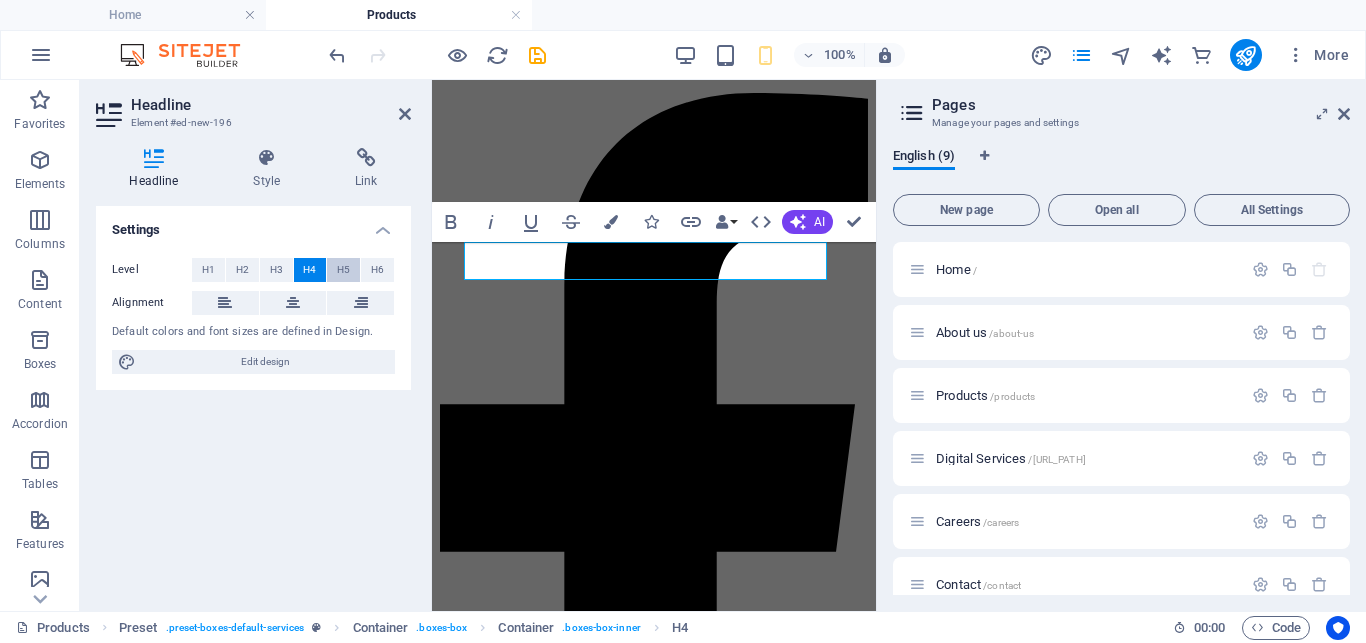 click on "H5" at bounding box center [343, 270] 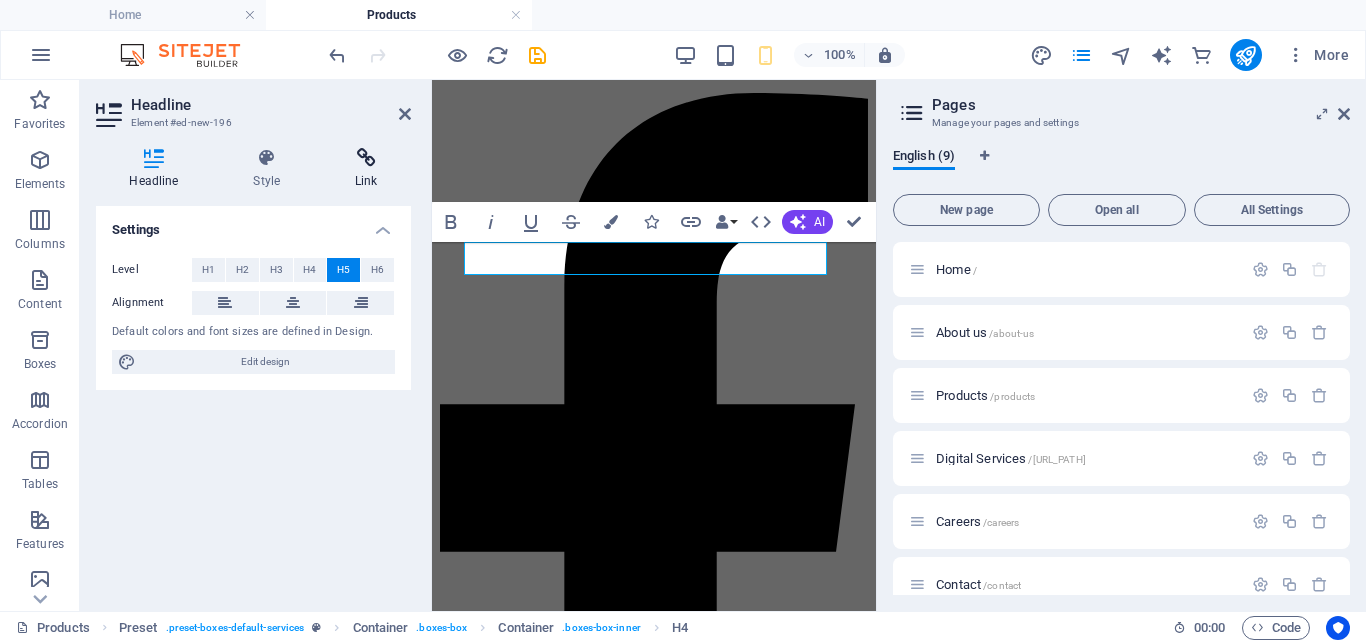 click on "Link" at bounding box center (366, 169) 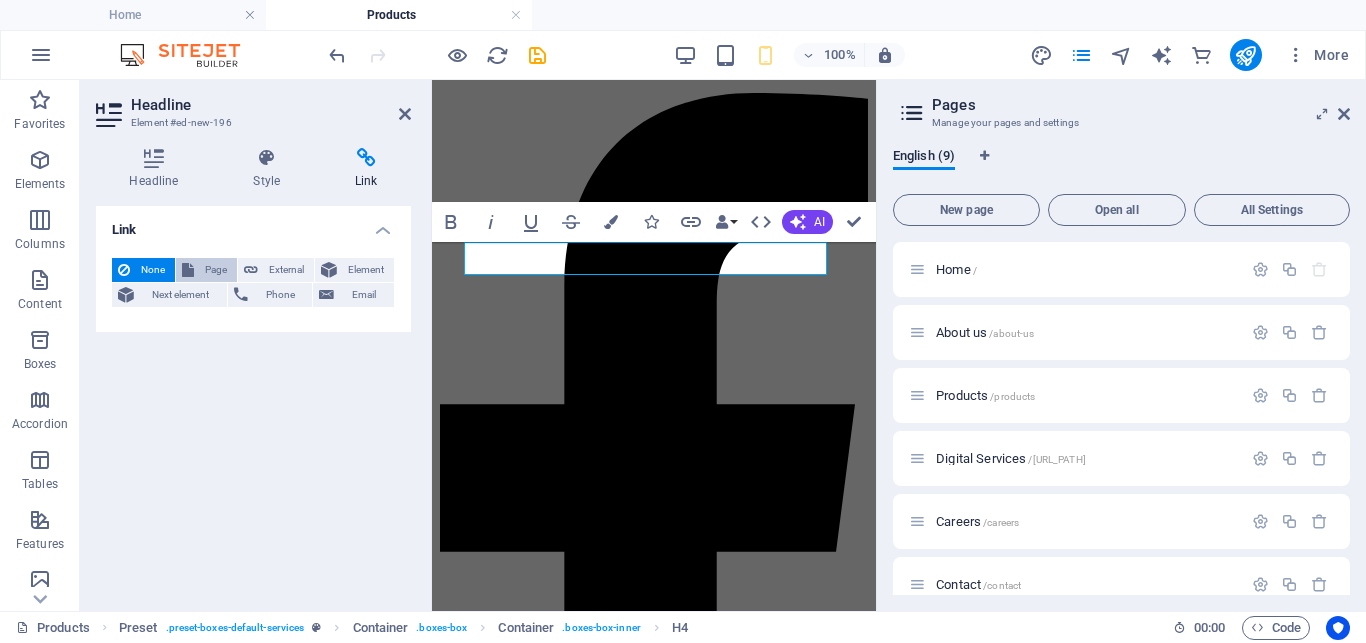click on "Page" at bounding box center (215, 270) 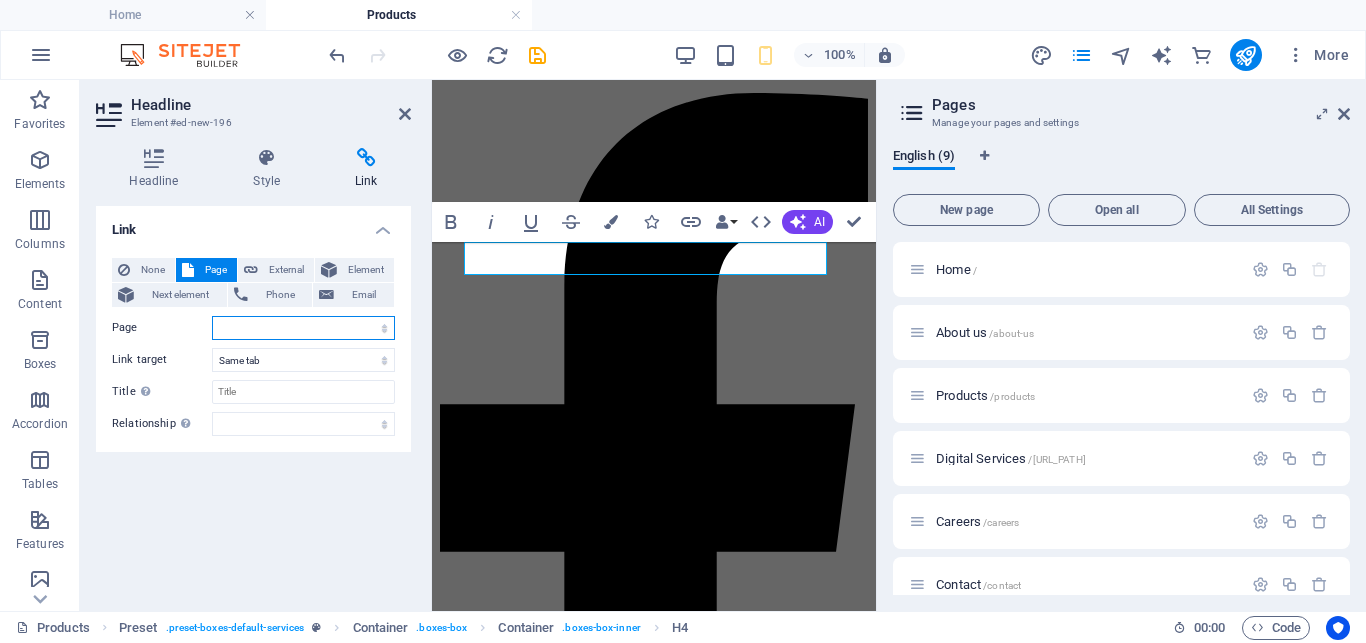 select on "8" 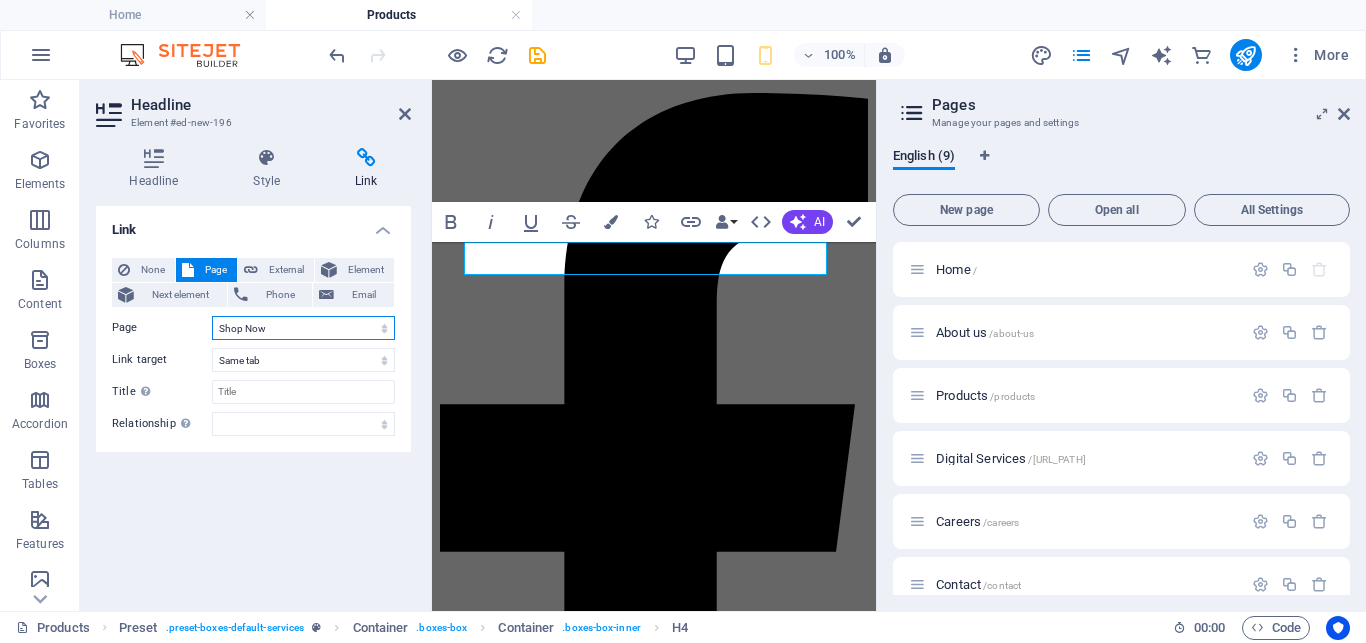 click on "Shop Now" at bounding box center (0, 0) 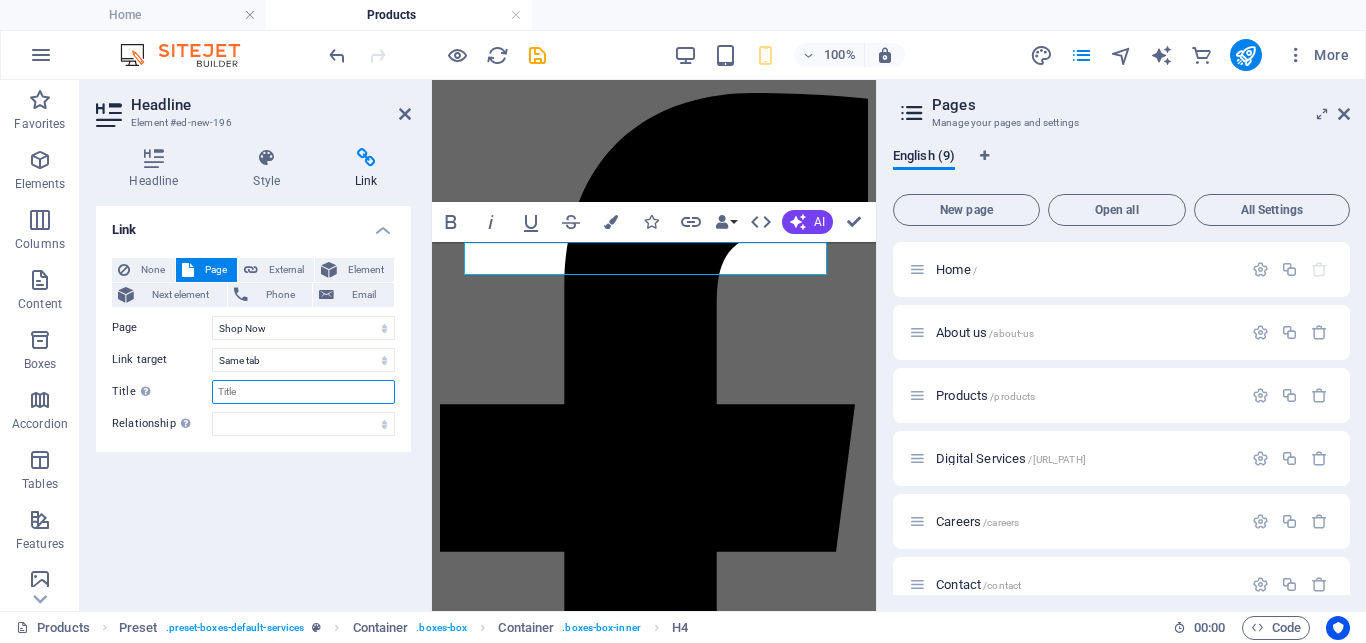 click on "Title Additional link description, should not be the same as the link text. The title is most often shown as a tooltip text when the mouse moves over the element. Leave empty if uncertain." at bounding box center [303, 392] 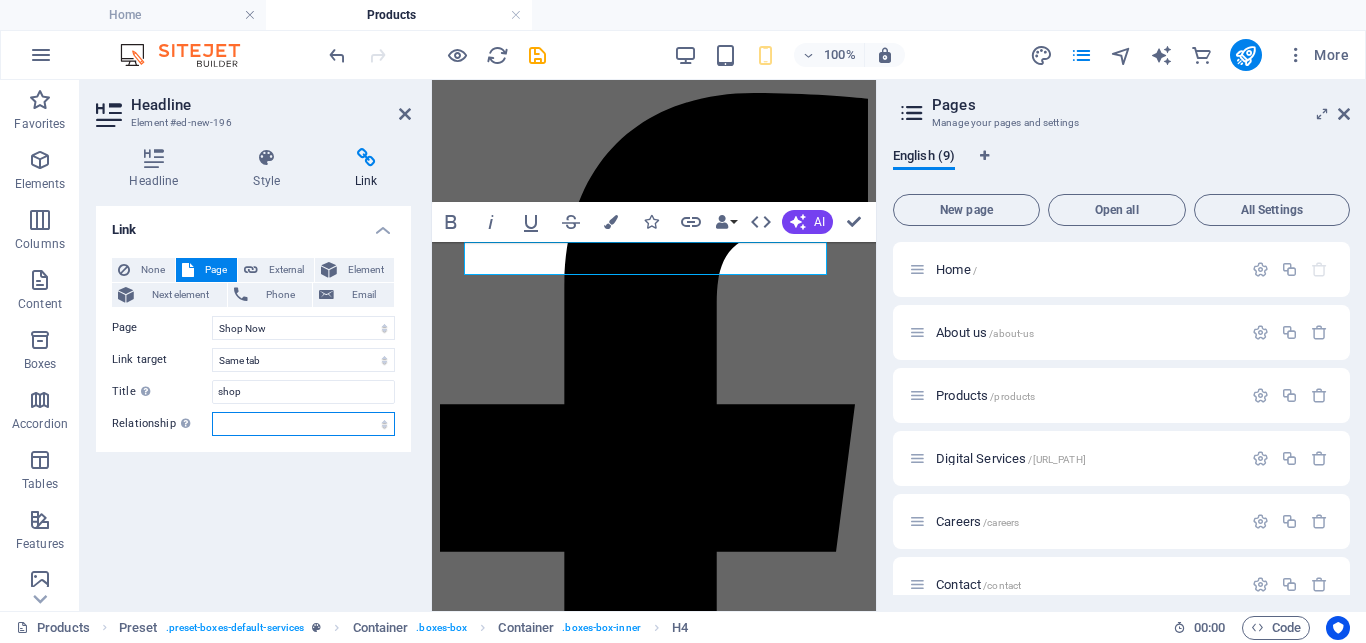 click on "alternate author bookmark external help license next nofollow noreferrer noopener prev search tag" at bounding box center (303, 424) 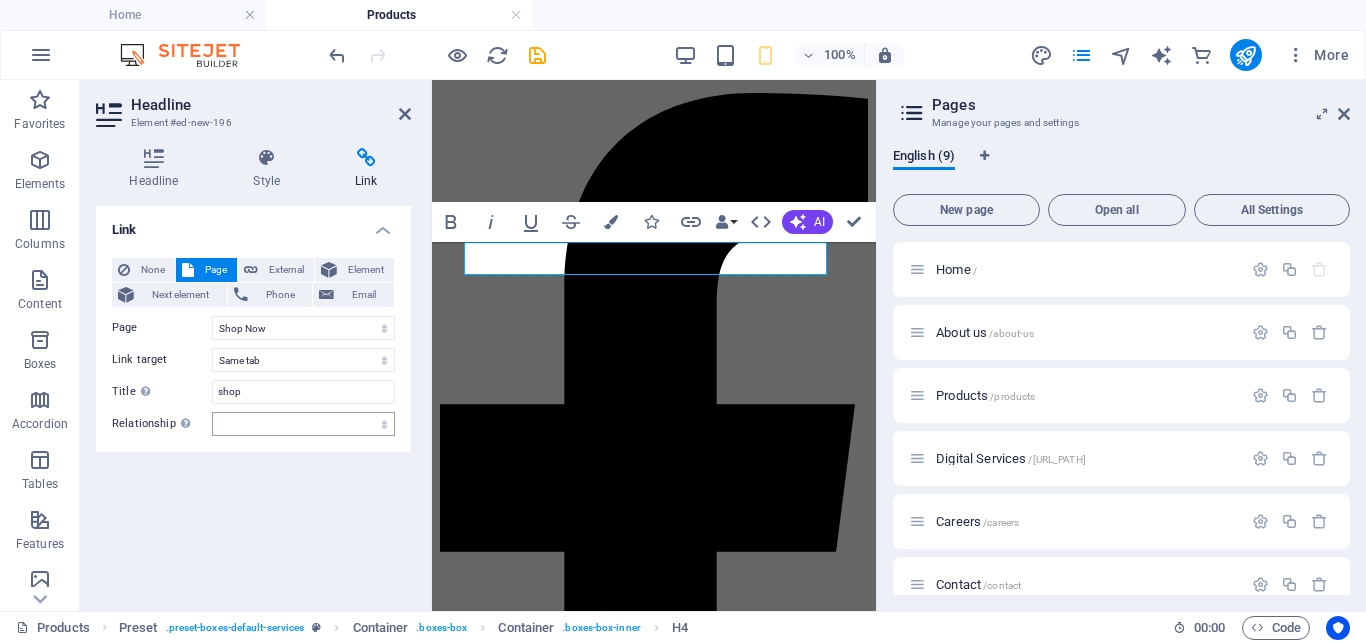 click on "Link None Page External Element Next element Phone Email Page Home About us Products  Digital Services Careers Contact Legal Notice Privacy Shop Now Element
URL Phone Email Link target New tab Same tab Overlay Title Additional link description, should not be the same as the link text. The title is most often shown as a tooltip text when the mouse moves over the element. Leave empty if uncertain. shop Relationship Sets the  relationship of this link to the link target . For example, the value "nofollow" instructs search engines not to follow the link. Can be left empty. alternate author bookmark external help license next nofollow noreferrer noopener prev search tag" at bounding box center [253, 400] 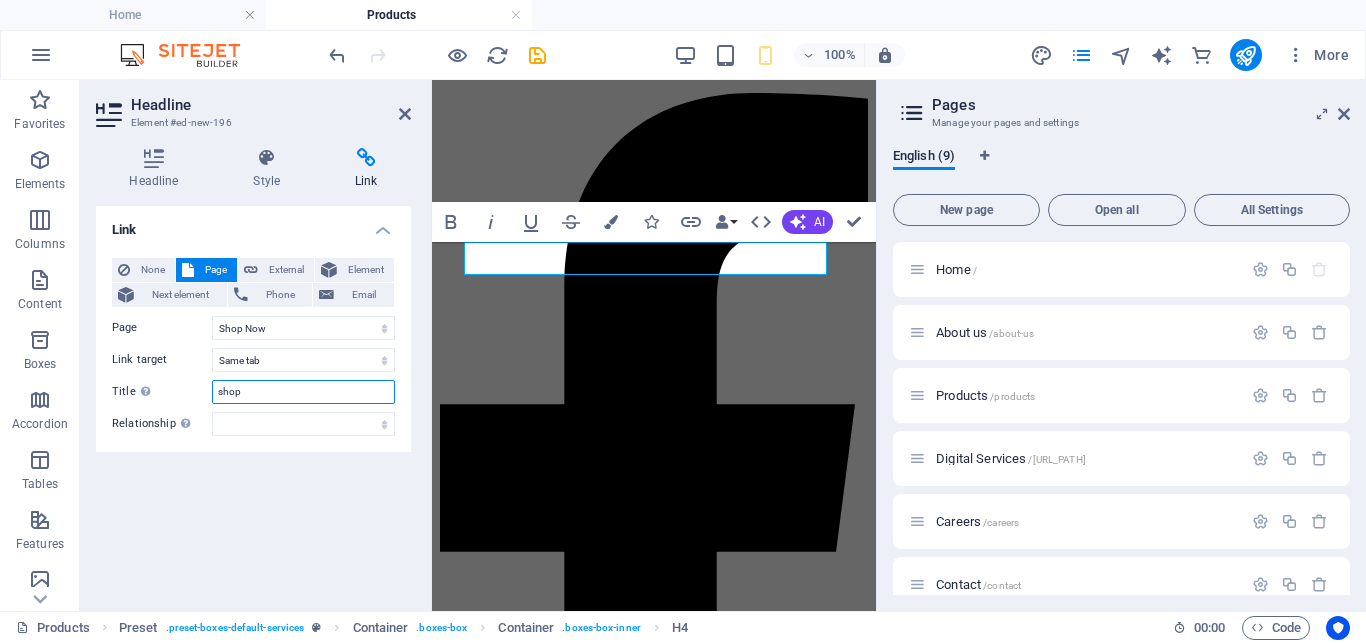 drag, startPoint x: 240, startPoint y: 392, endPoint x: 215, endPoint y: 386, distance: 25.70992 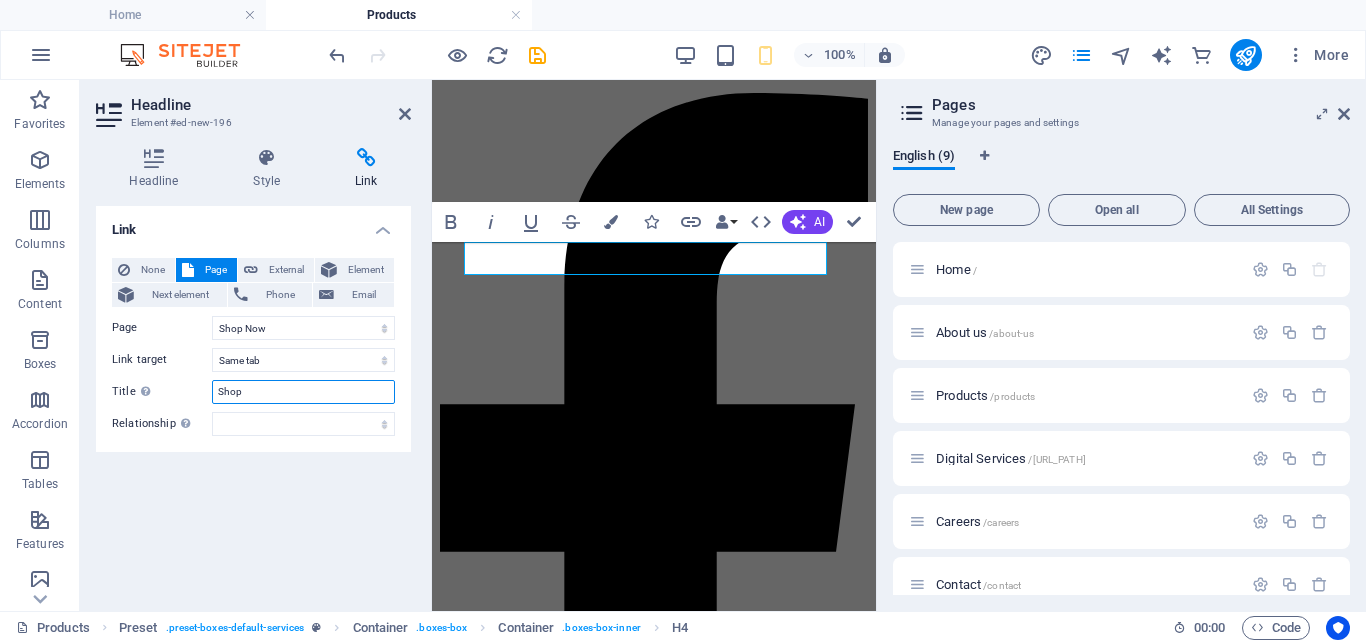 click on "Shop" at bounding box center (303, 392) 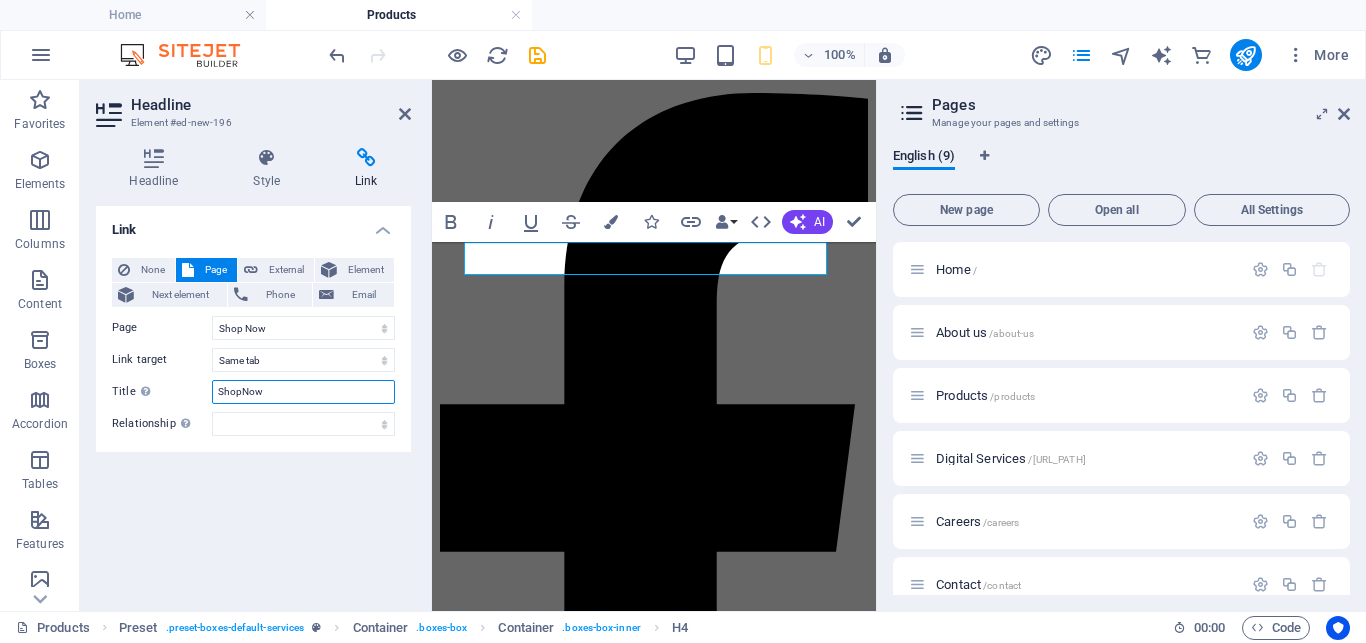 click on "ShopNow" at bounding box center (303, 392) 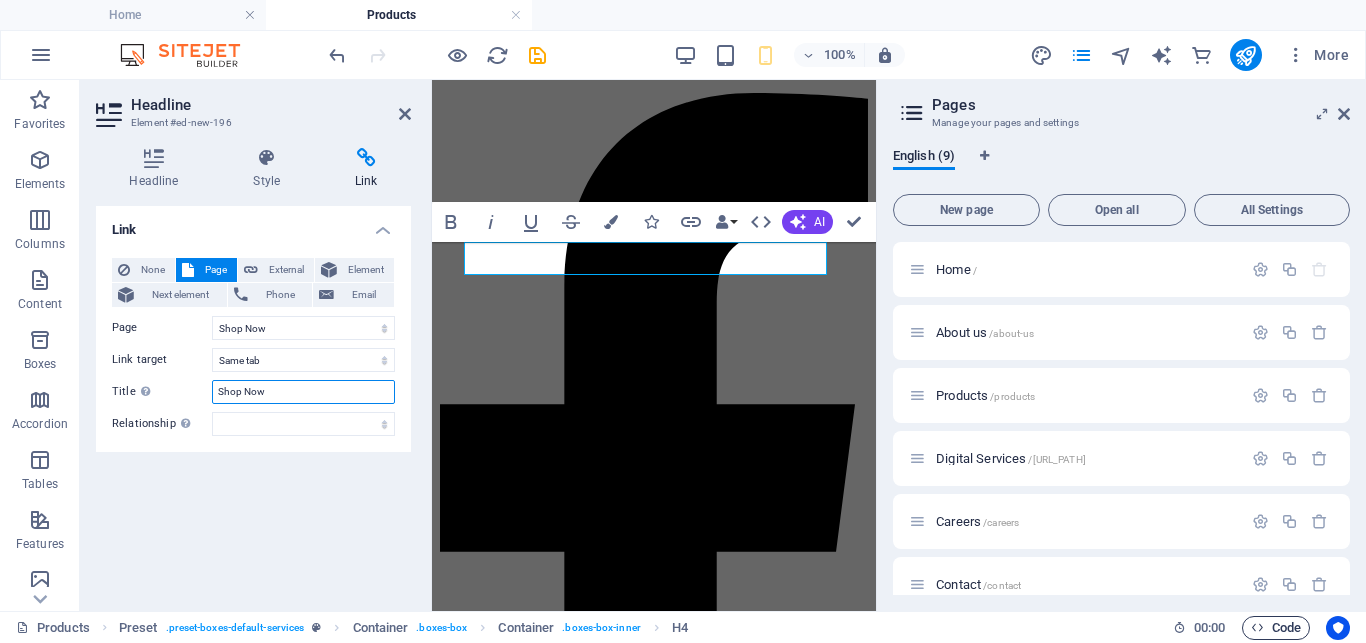 type on "Shop Now" 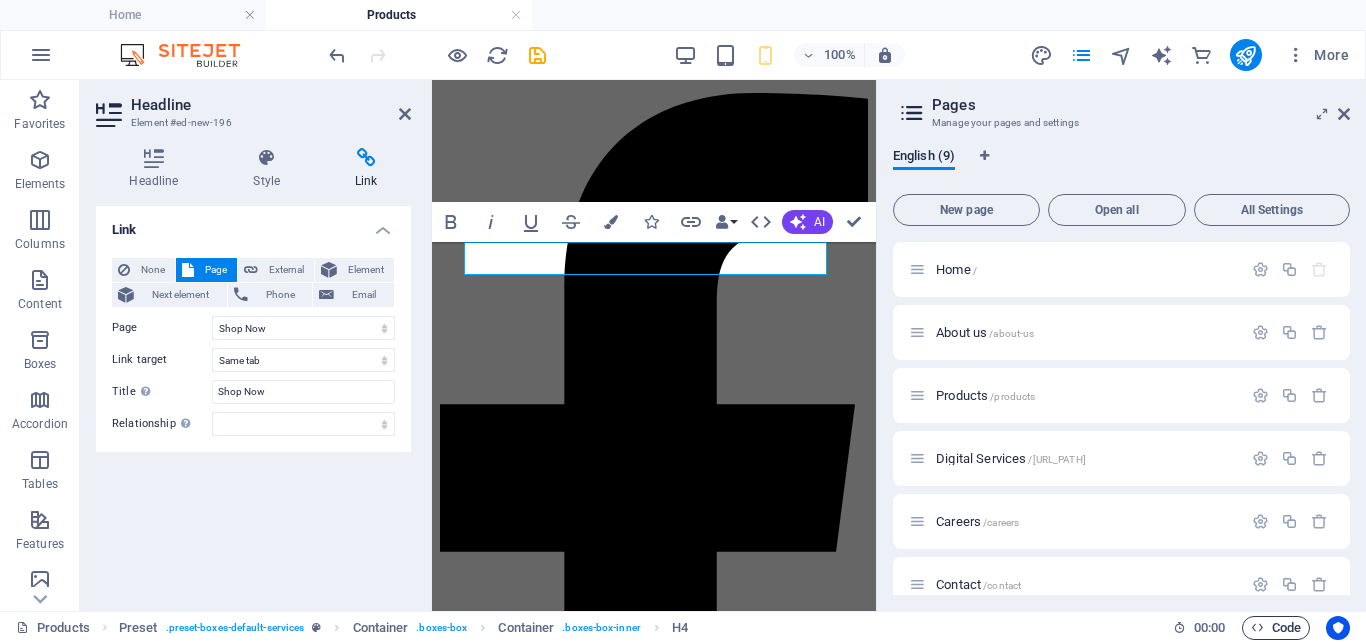 click on "Code" at bounding box center (1276, 628) 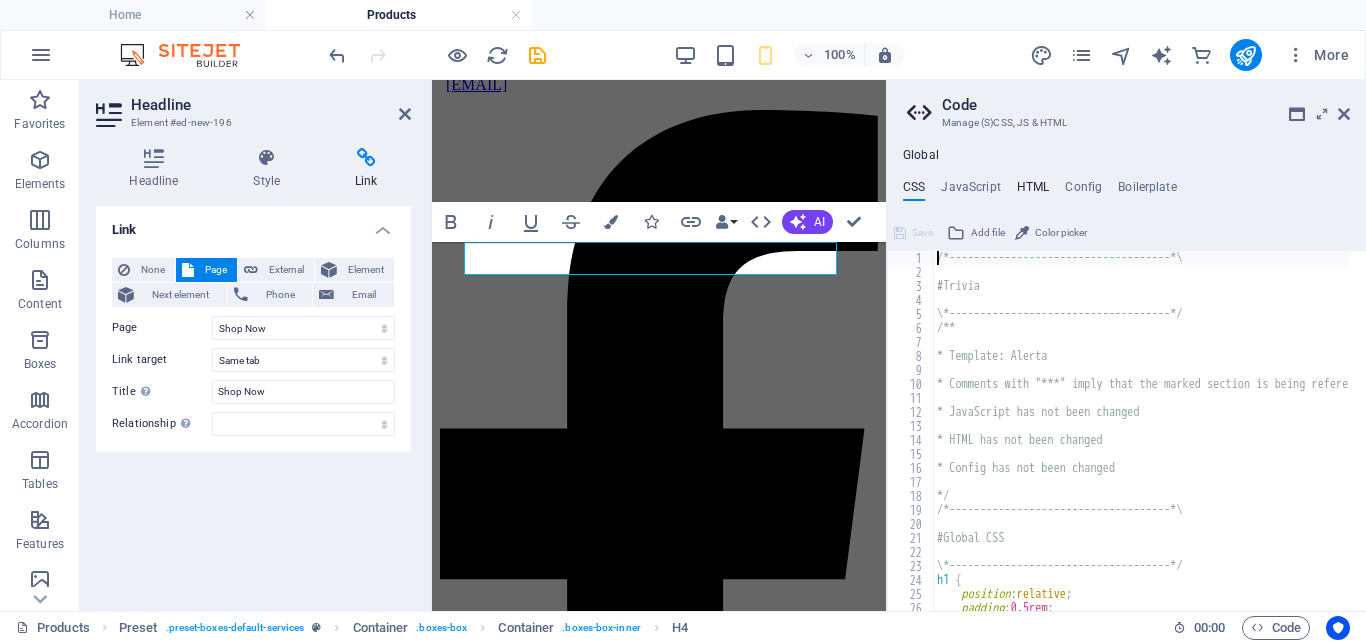click on "HTML" at bounding box center [1033, 191] 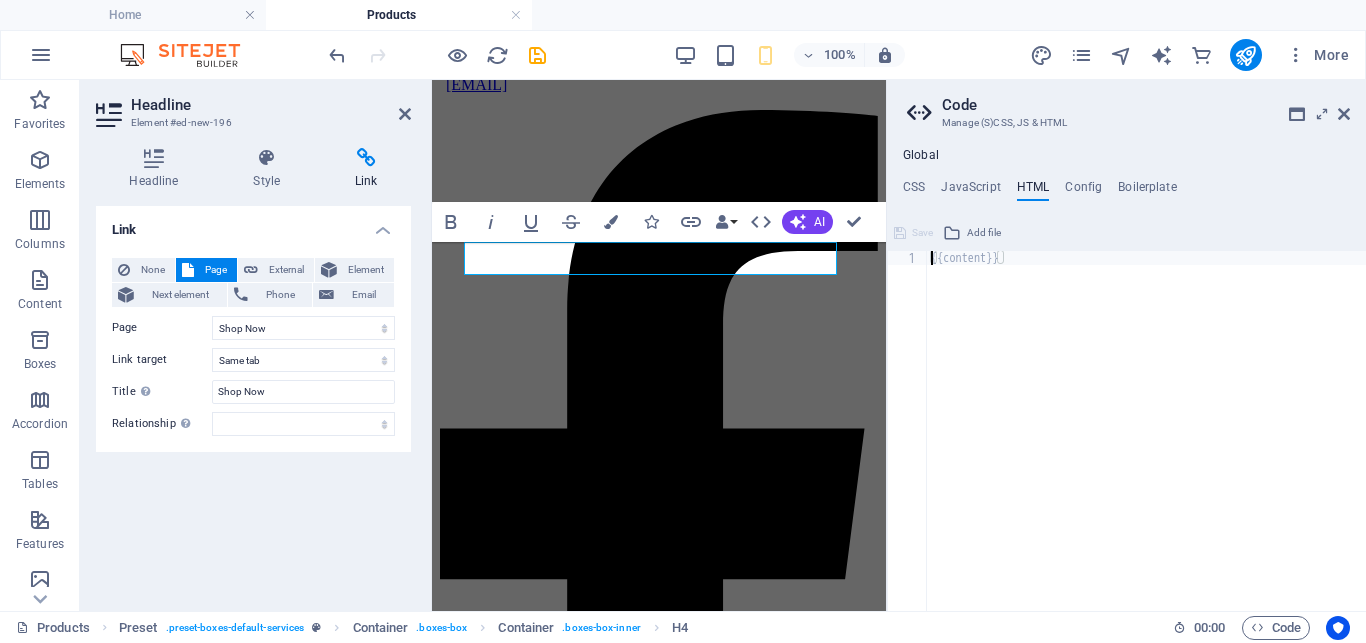 type on "{{content}}" 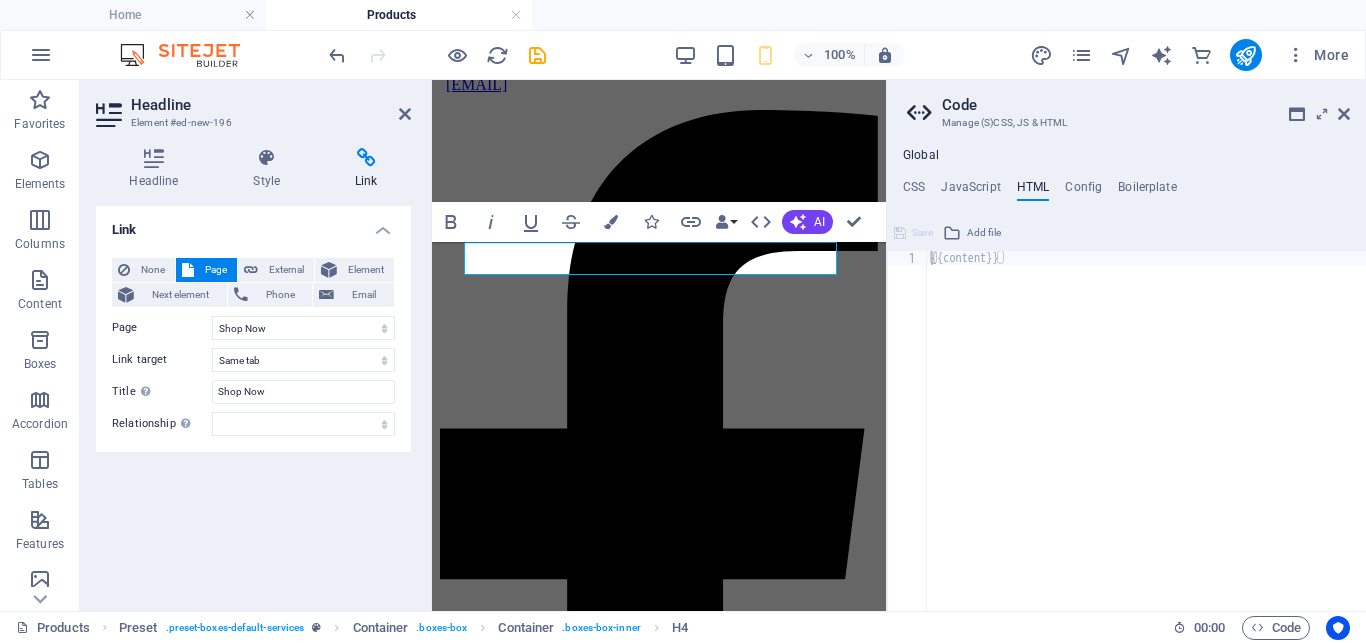 click on "{{content}}" at bounding box center [1146, 445] 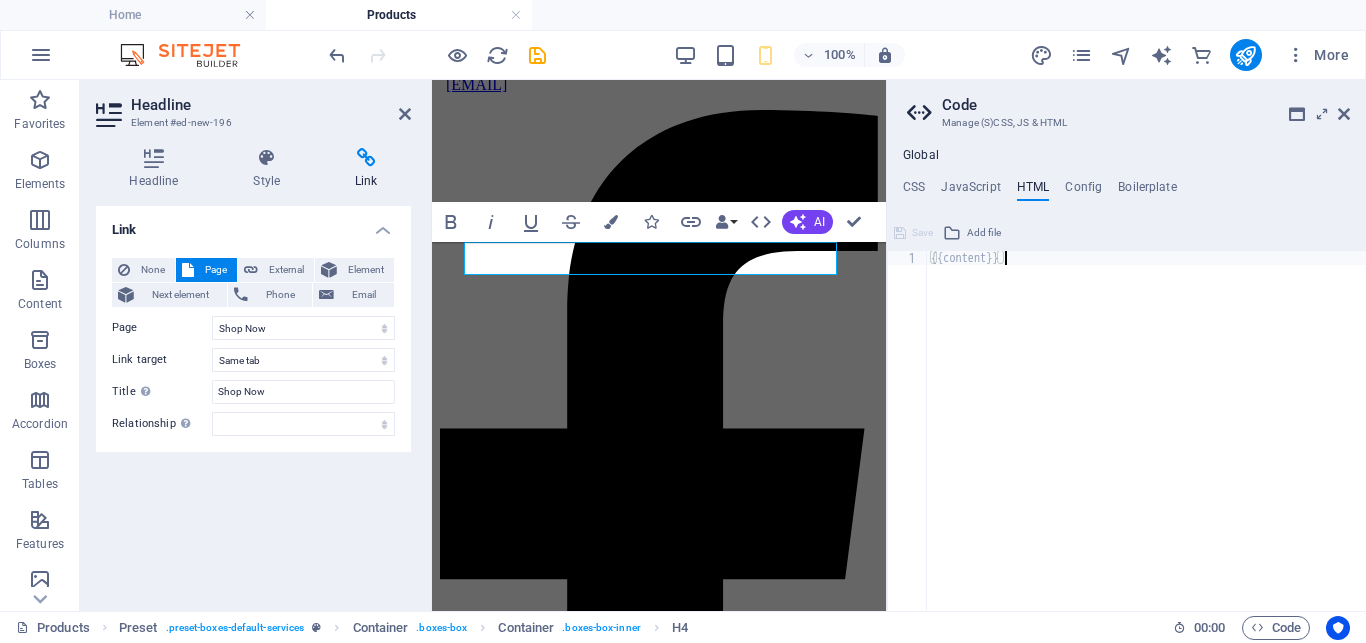 paste 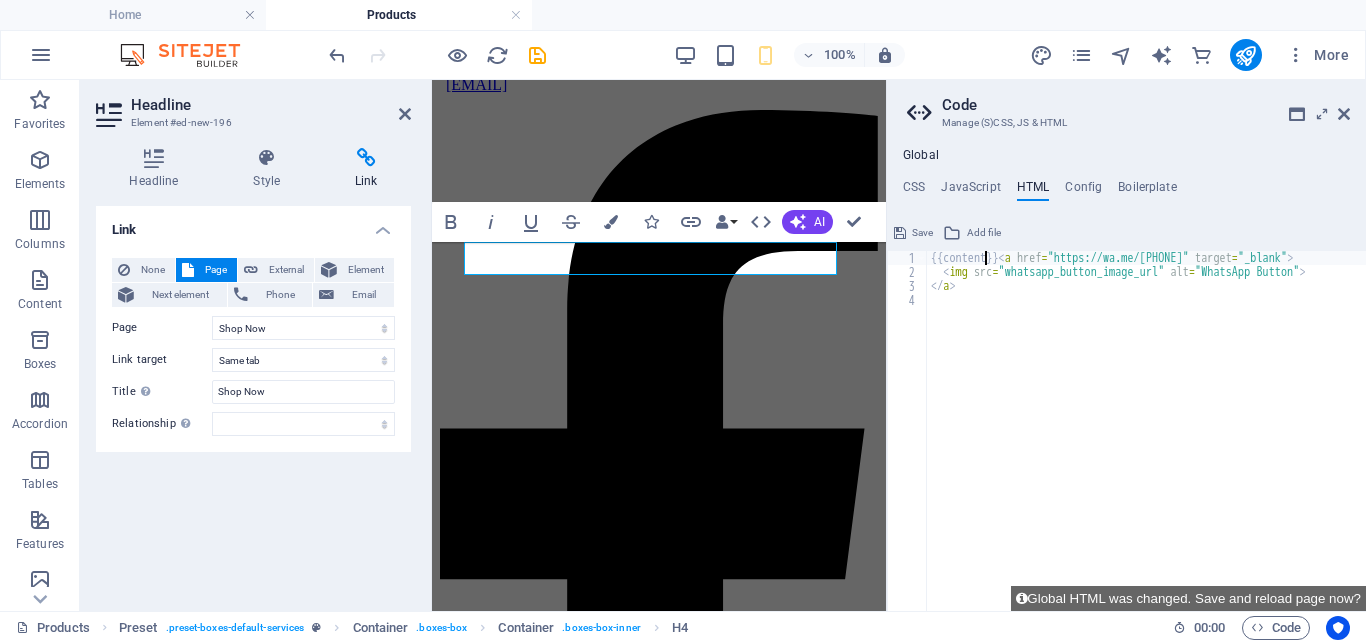 click on "{{content}} <a> <img src="whatsapp_button_image_url" alt="WhatsApp Button"> </a>" at bounding box center (1150, 445) 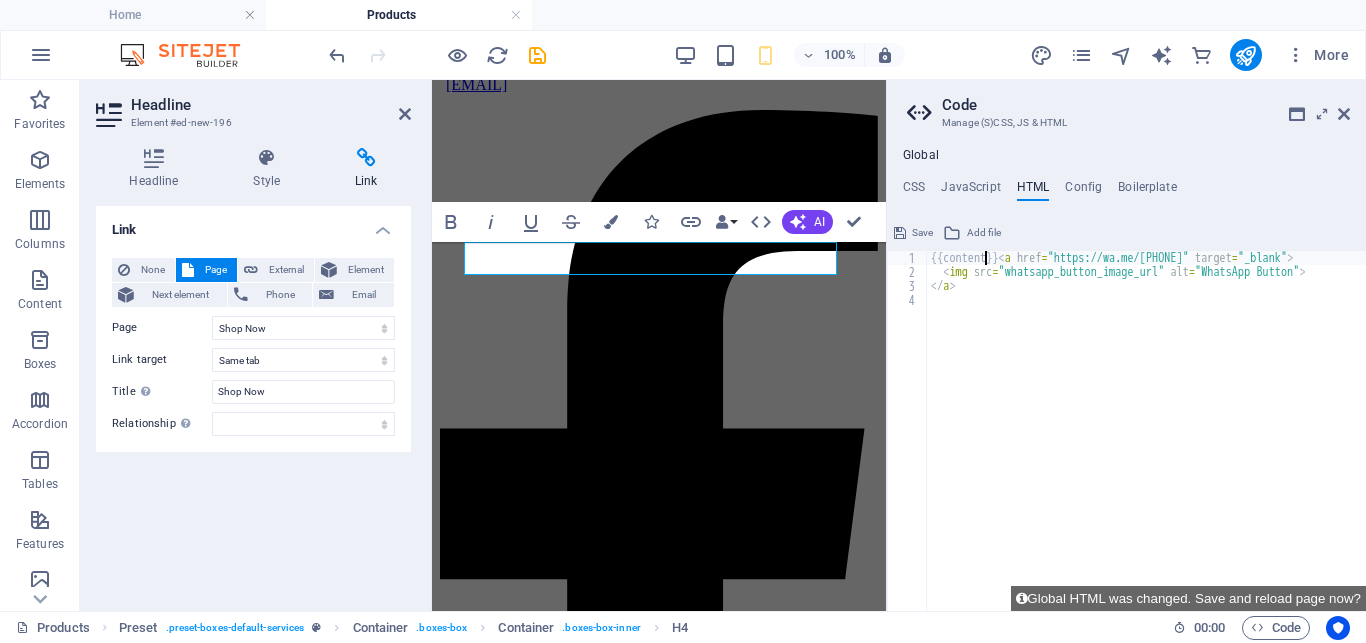 click on "{{content}} <a> <img src="whatsapp_button_image_url" alt="WhatsApp Button"> </a>" at bounding box center (1150, 445) 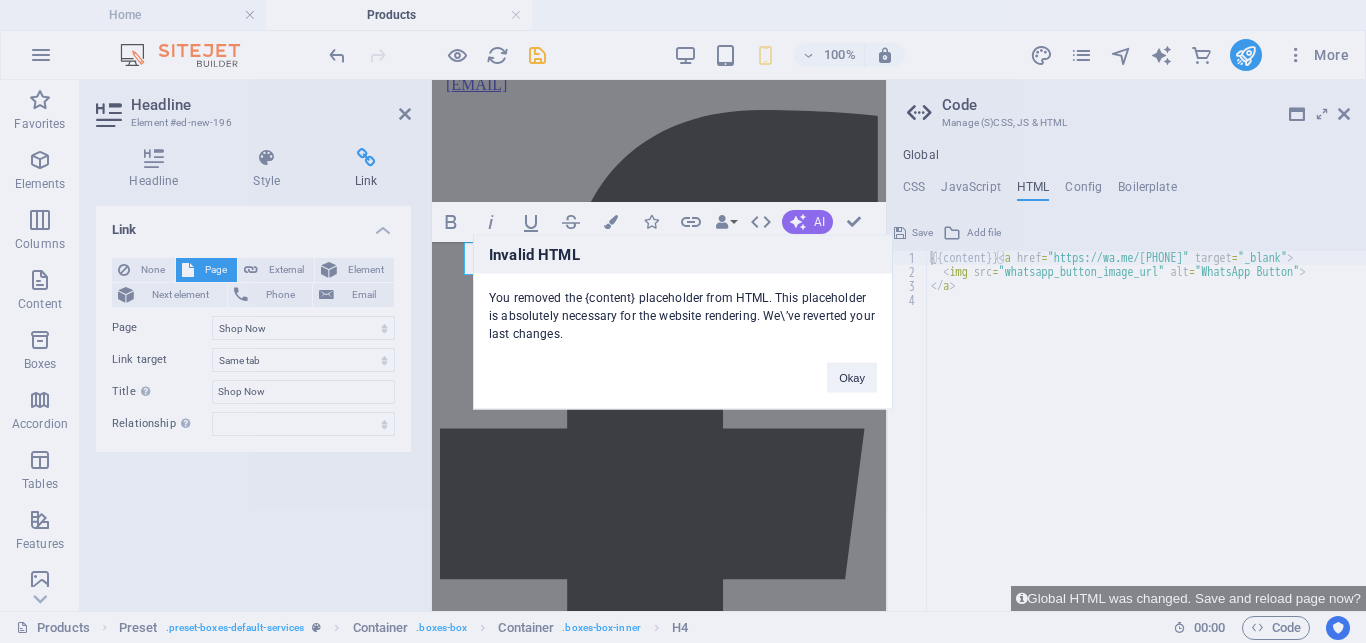 click on "Invalid HTML You removed the {content} placeholder from HTML. This placeholder is absolutely necessary for the website rendering. We\’ve reverted your last changes. Okay" at bounding box center [683, 321] 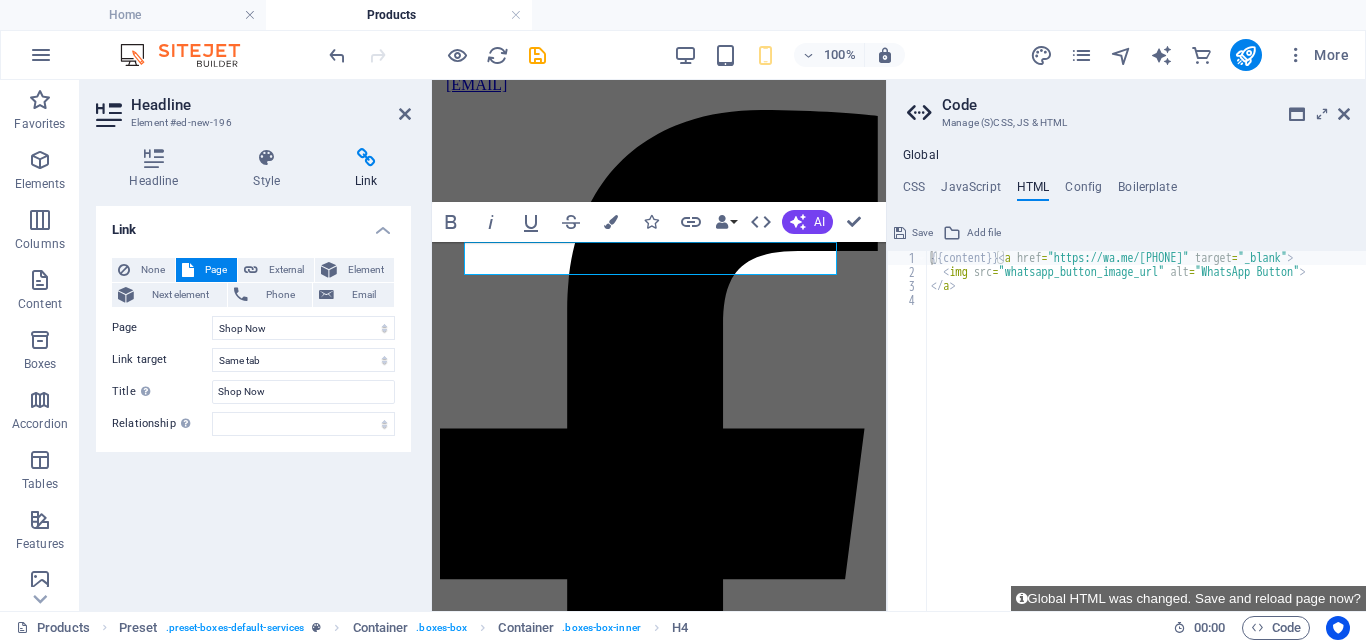 click on "Save" at bounding box center (922, 233) 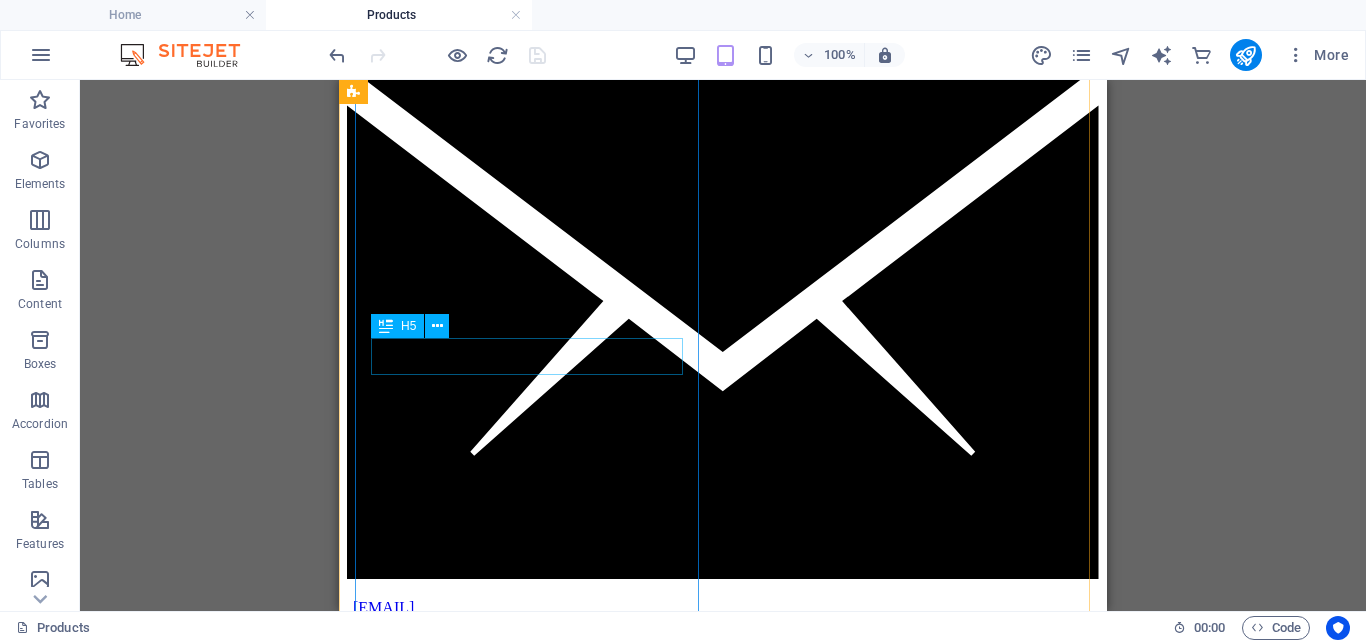 click on "place an order" at bounding box center [723, 6805] 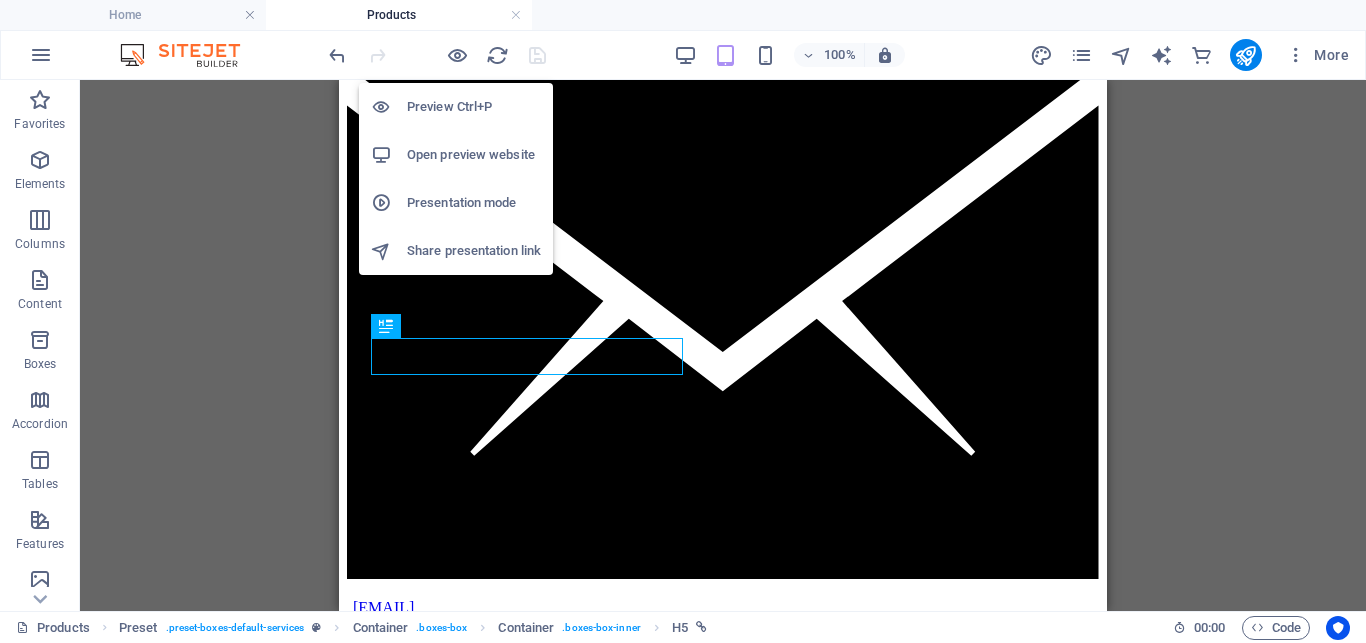 click on "Open preview website" at bounding box center [474, 155] 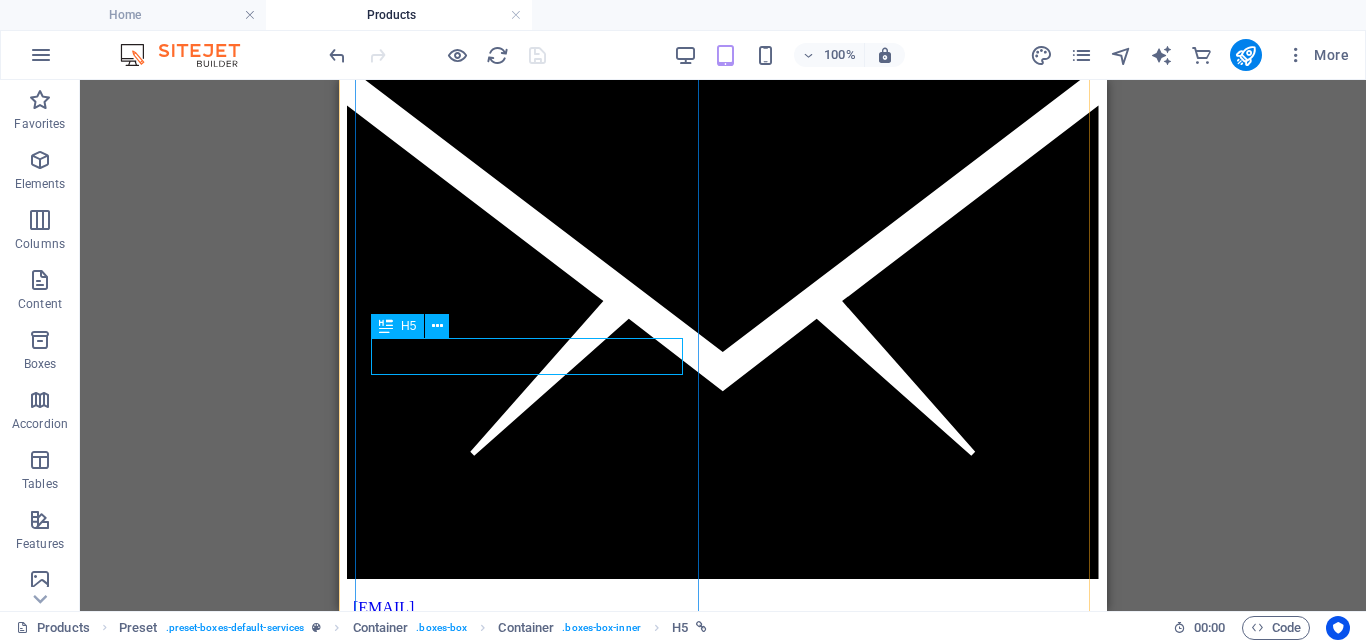 click on "place an order" at bounding box center [723, 6805] 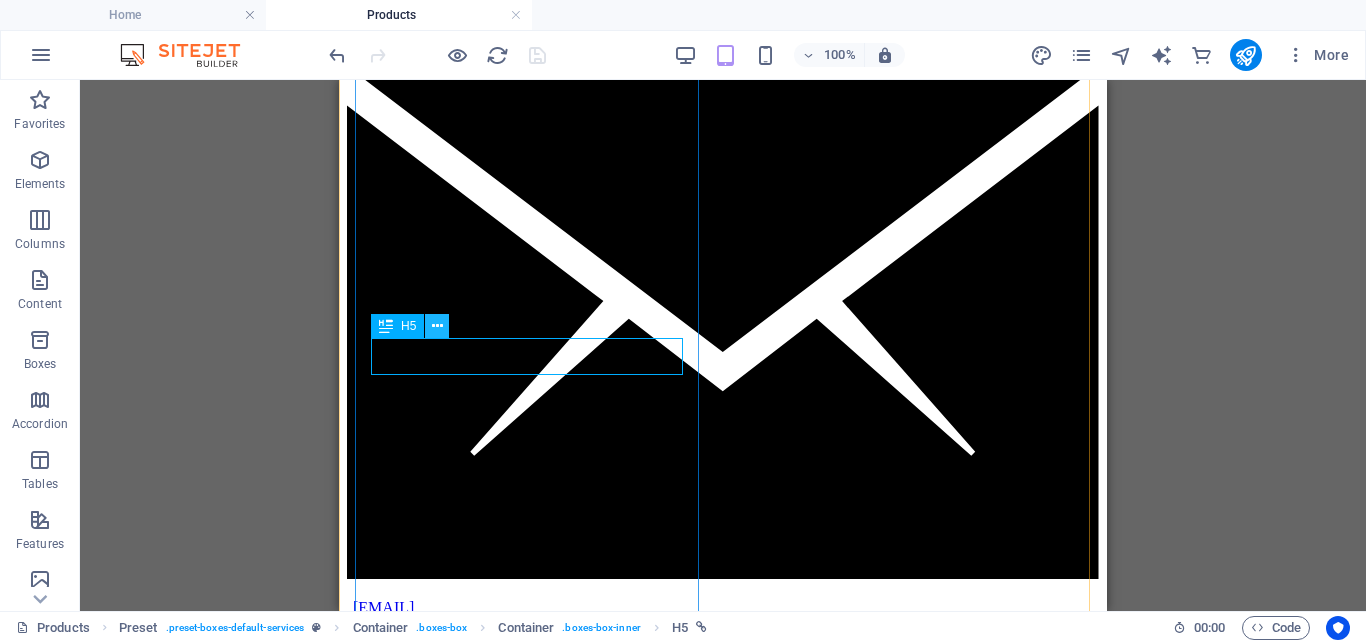 click at bounding box center [437, 326] 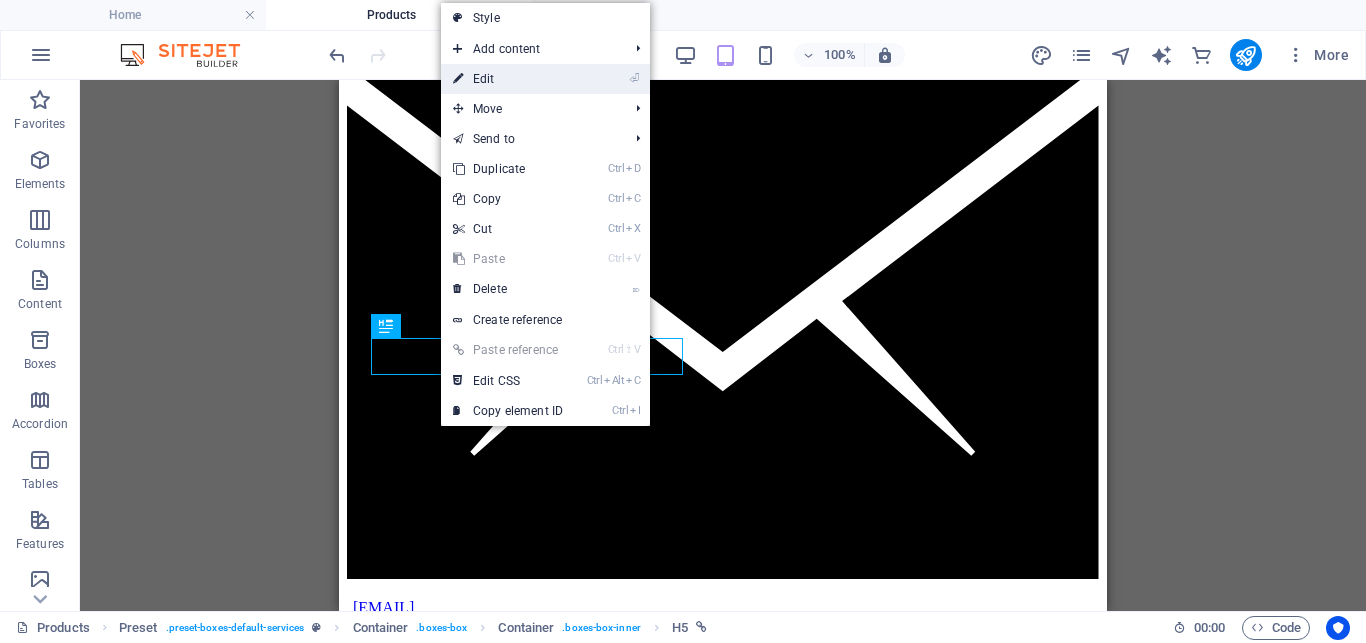 click on "⏎  Edit" at bounding box center [508, 79] 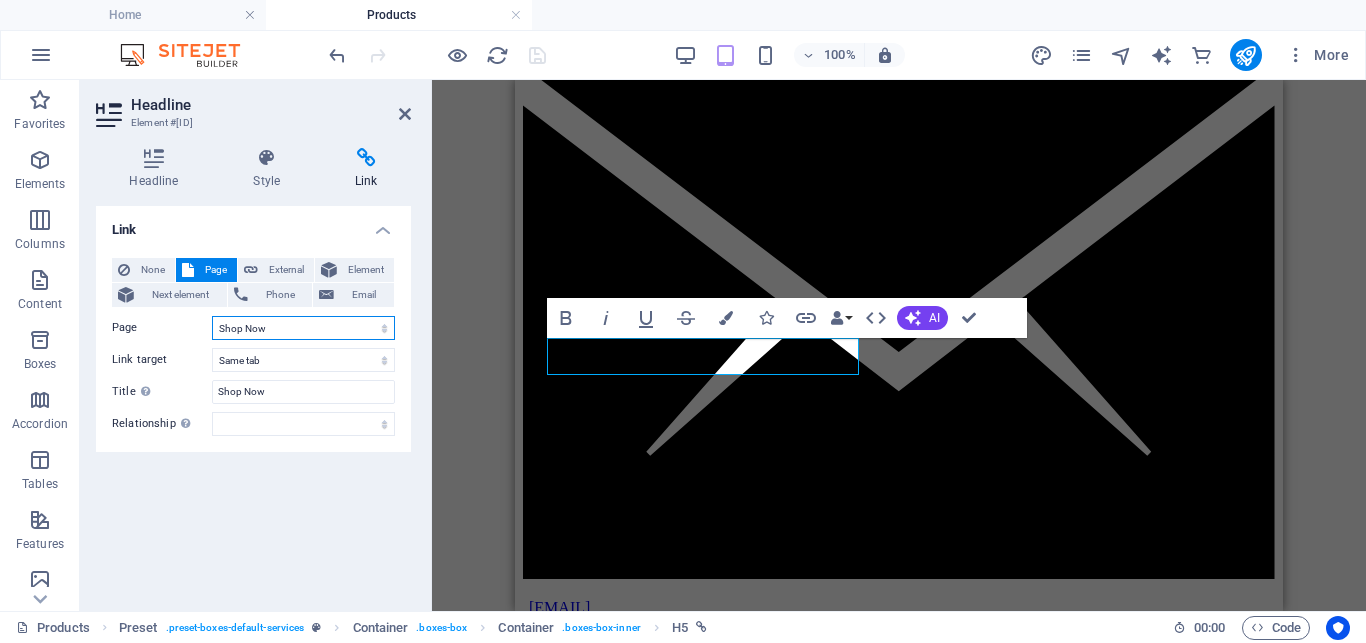click on "Home About us Products  Digital Services Careers Contact Legal Notice Privacy Shop Now" at bounding box center (303, 328) 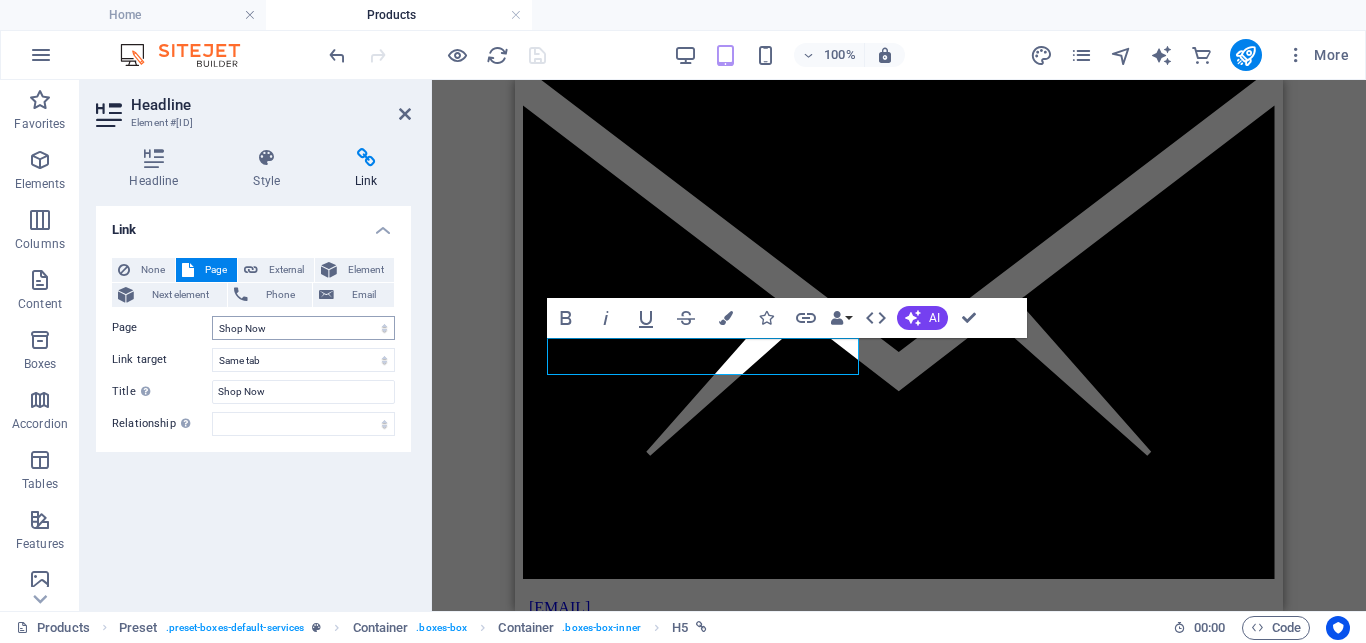 click on "Headline Style Link Settings Level H1 H2 H3 H4 H5 H6 Alignment Default colors and font sizes are defined in Design. Edit design Preset Element Layout How this element expands within the layout (Flexbox). Size Default auto px % 1/1 1/2 1/3 1/4 1/5 1/6 1/7 1/8 1/9 1/10 Grow Shrink Order Container layout Visible Visible Opacity 100 % Overflow Spacing Margin Default auto px % rem vw vh Custom Custom auto px % rem vw vh auto px % rem vw vh auto px % rem vw vh auto px % rem vw vh Padding Default px rem % vh vw Custom Custom px rem % vh vw px rem % vh vw px rem % vh vw px rem % vh vw Border Style              - Width 1 auto px rem % vh vw Custom Custom 1 auto px rem % vh vw 1 auto px rem % vh vw 1 auto px rem % vh vw 1 auto px rem % vh vw  - Color Round corners Default px rem % vh vw Custom Custom px rem % vh vw px rem % vh vw px rem % vh vw px rem % vh vw Shadow Default None Outside Inside Color X offset 0 px rem vh vw Y offset 0 px rem vh vw Blur 0 px rem % vh vw Spread 0 px rem vh vw Text Shadow Default" at bounding box center (253, 371) 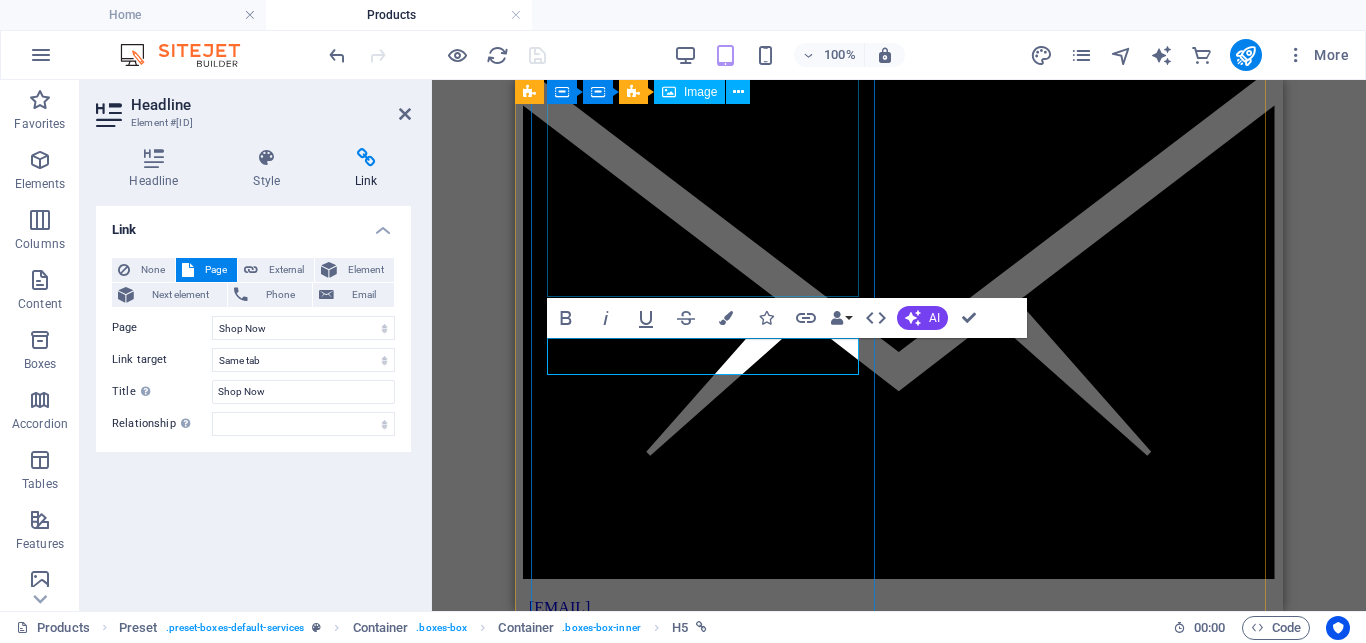 click at bounding box center (899, 6395) 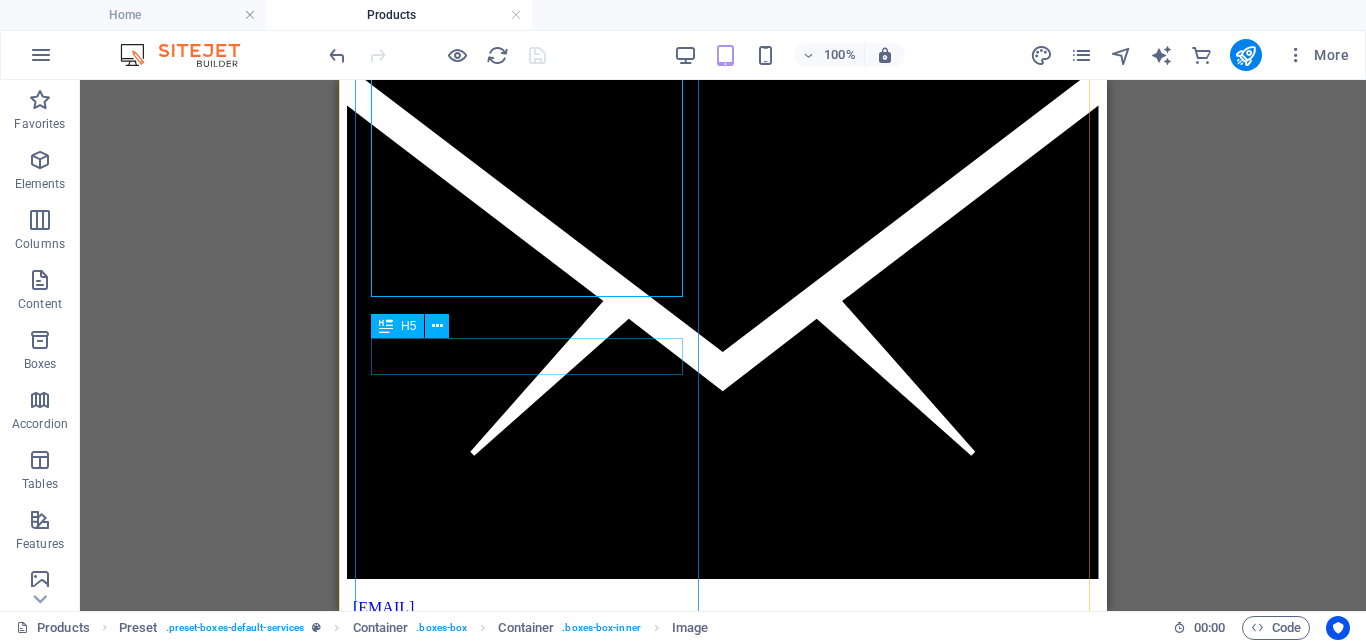 click on "place an order" at bounding box center (723, 6805) 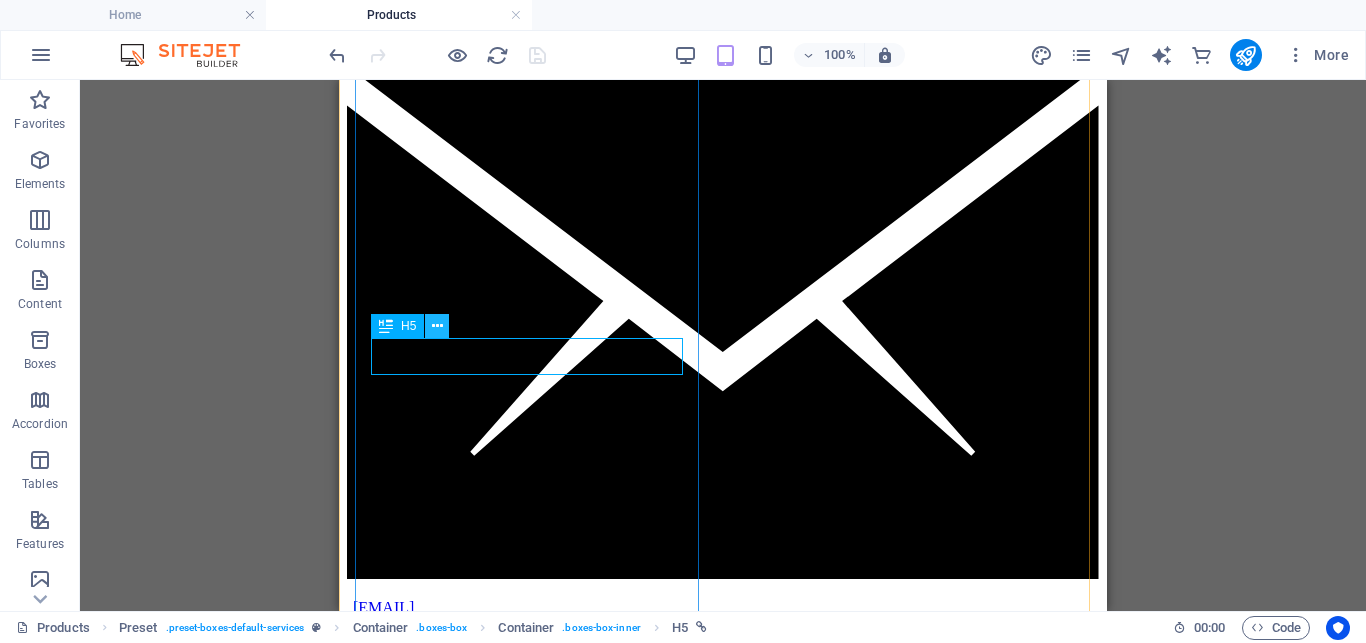 click at bounding box center [437, 326] 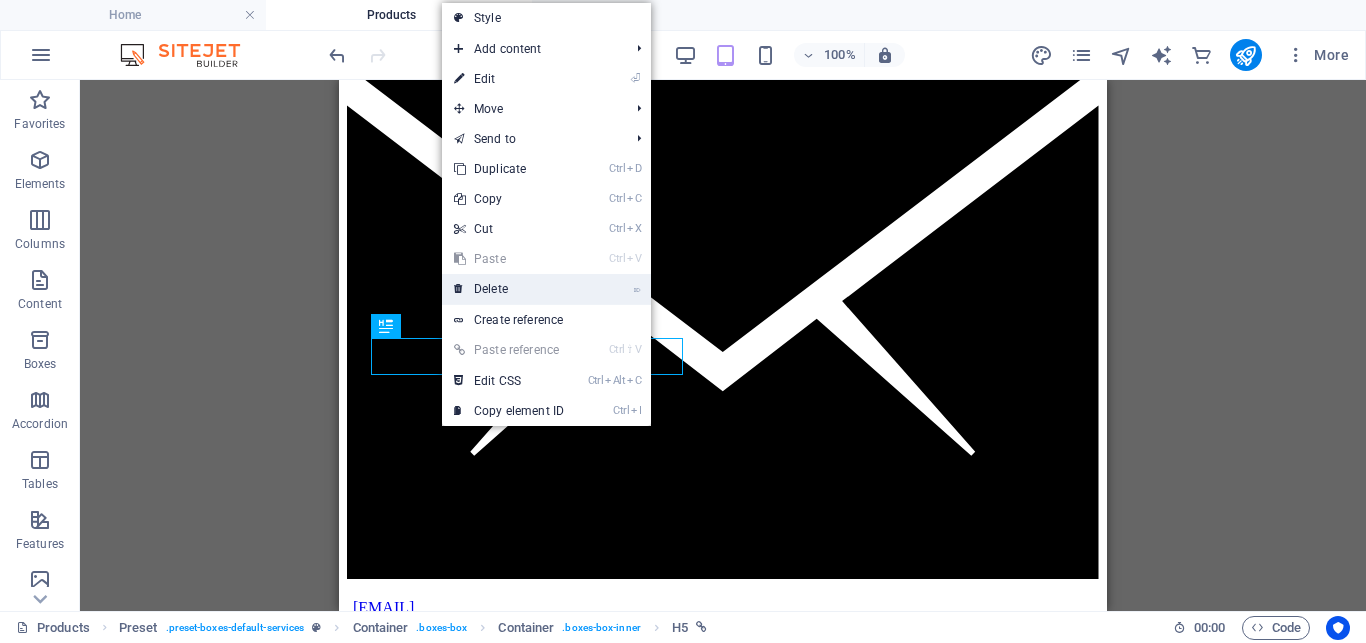 click on "⌦  Delete" at bounding box center [509, 289] 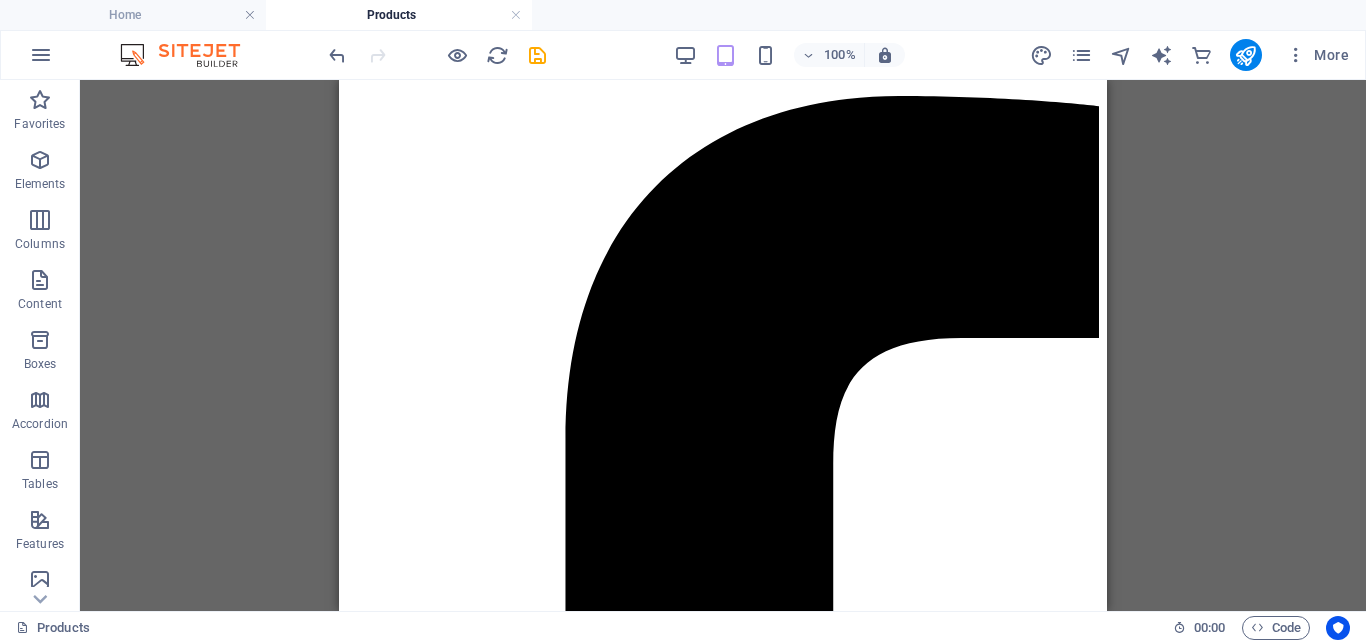 scroll, scrollTop: 0, scrollLeft: 0, axis: both 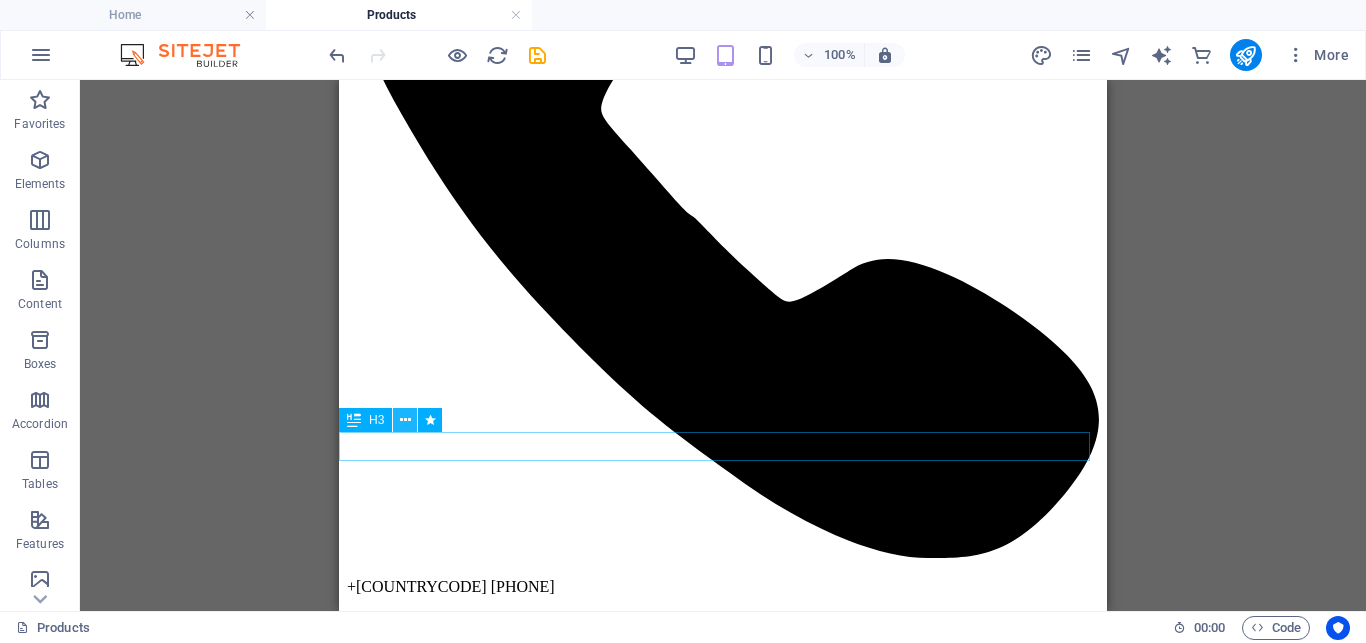 click at bounding box center [405, 420] 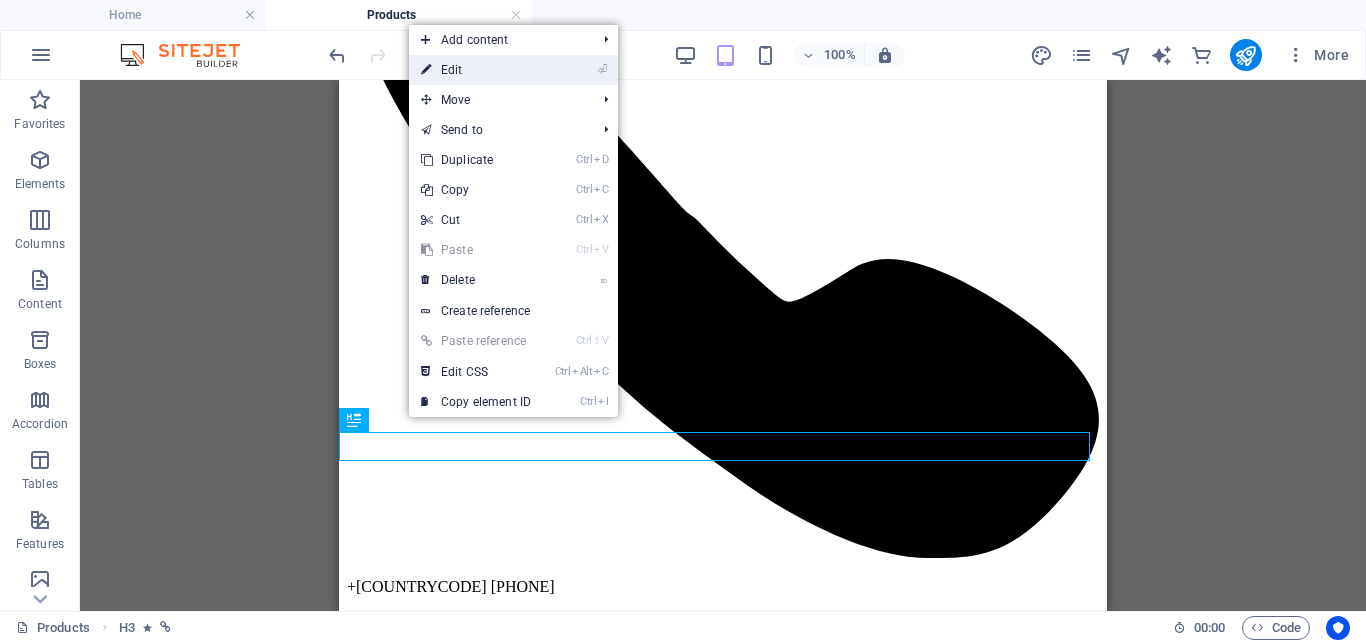 click on "⏎  Edit" at bounding box center (476, 70) 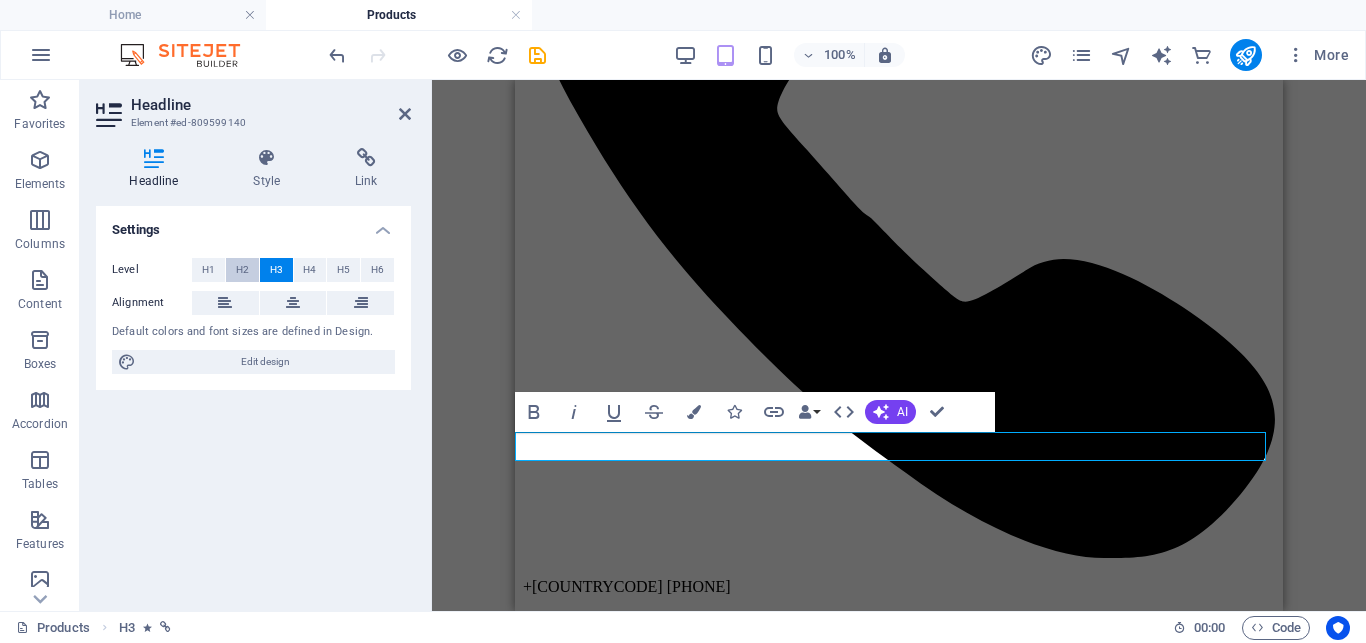 click on "H2" at bounding box center (242, 270) 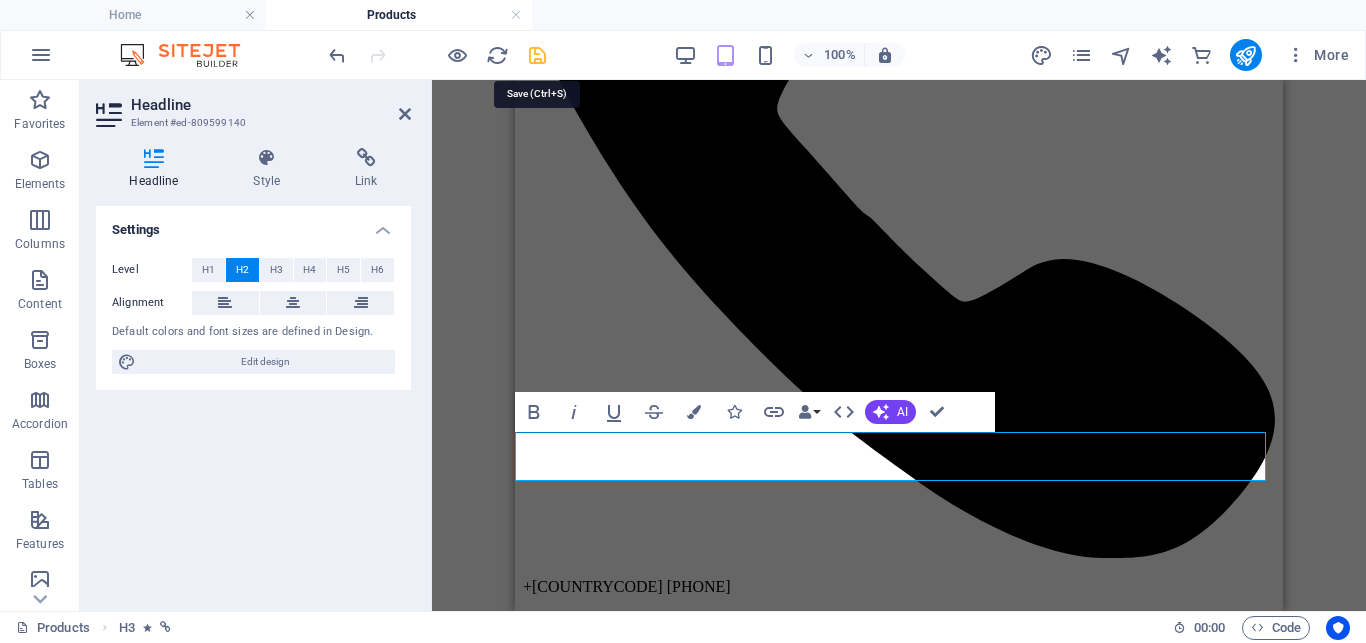 click at bounding box center [537, 55] 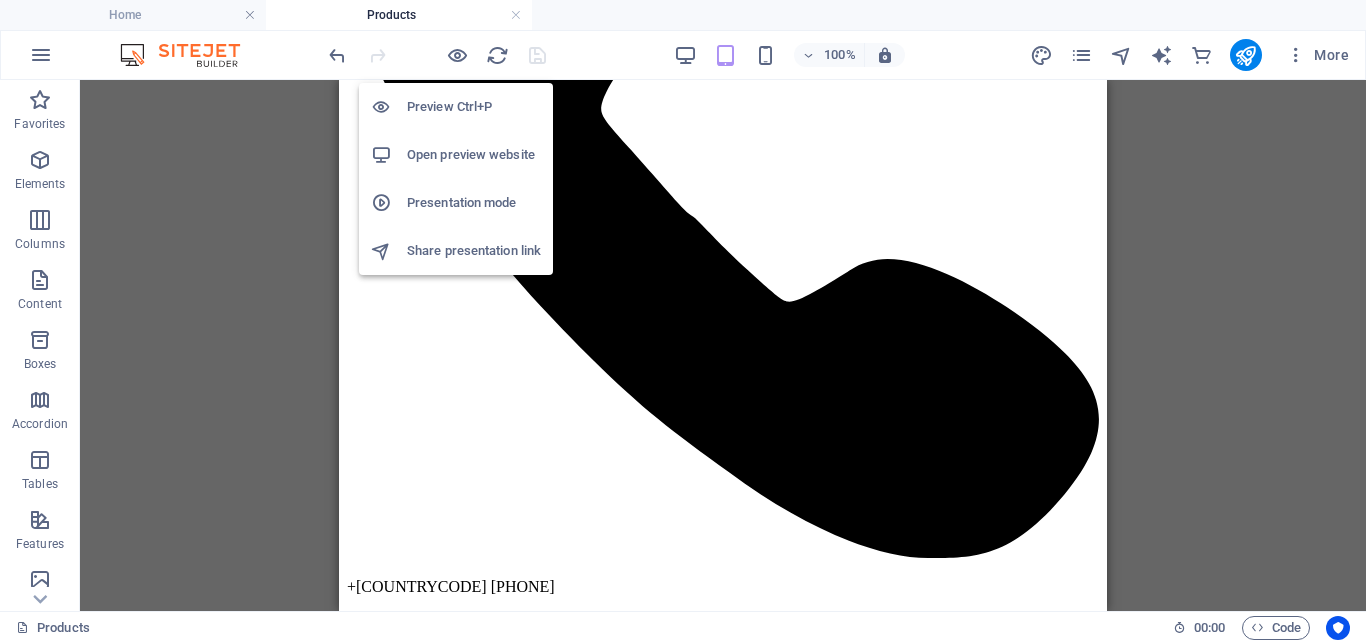 click on "Open preview website" at bounding box center (474, 155) 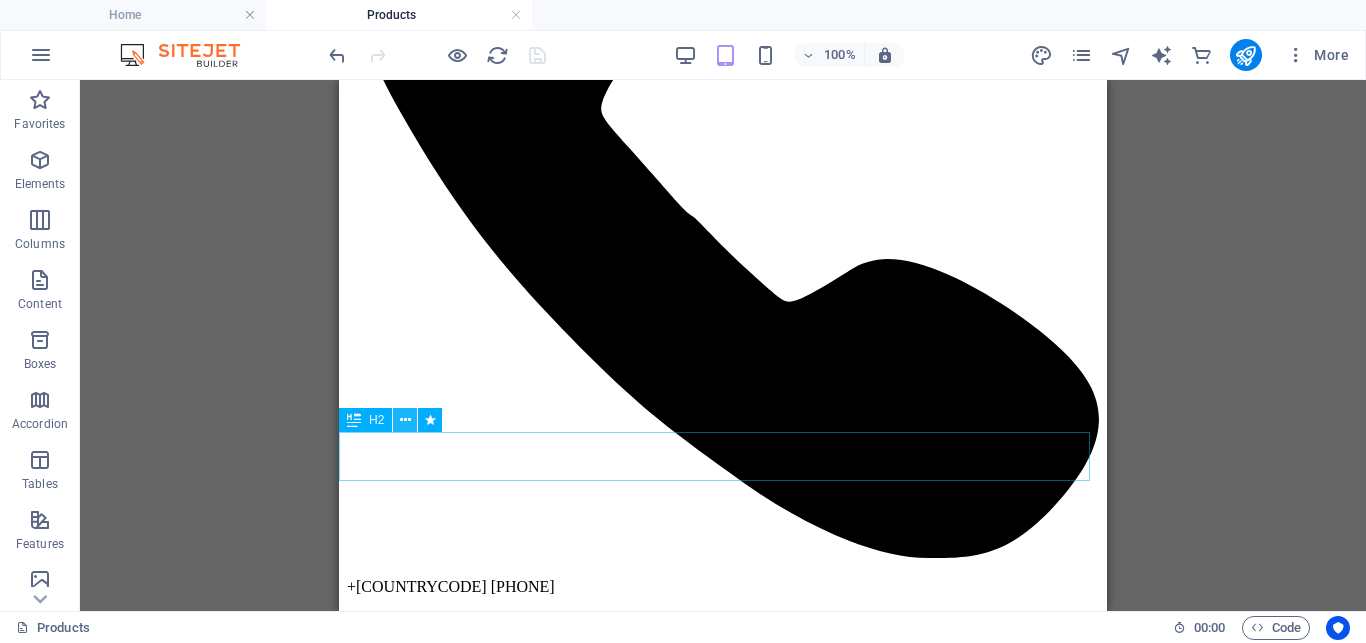 click at bounding box center (405, 420) 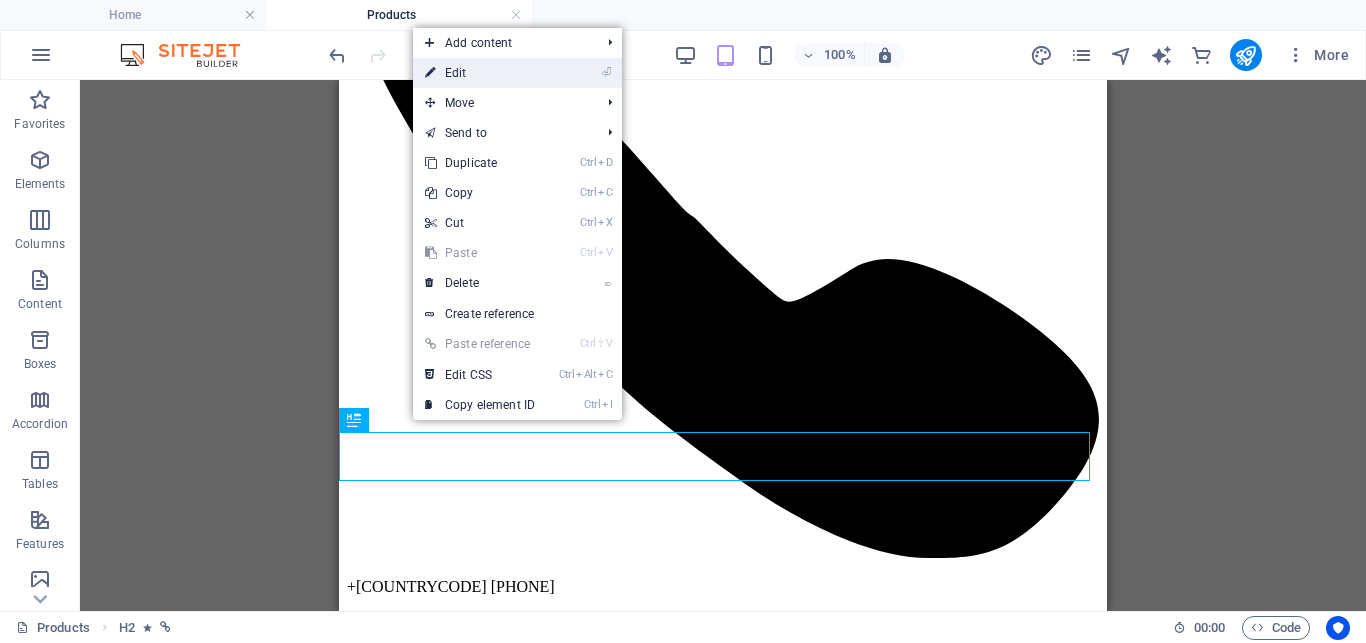 click on "⏎  Edit" at bounding box center (480, 73) 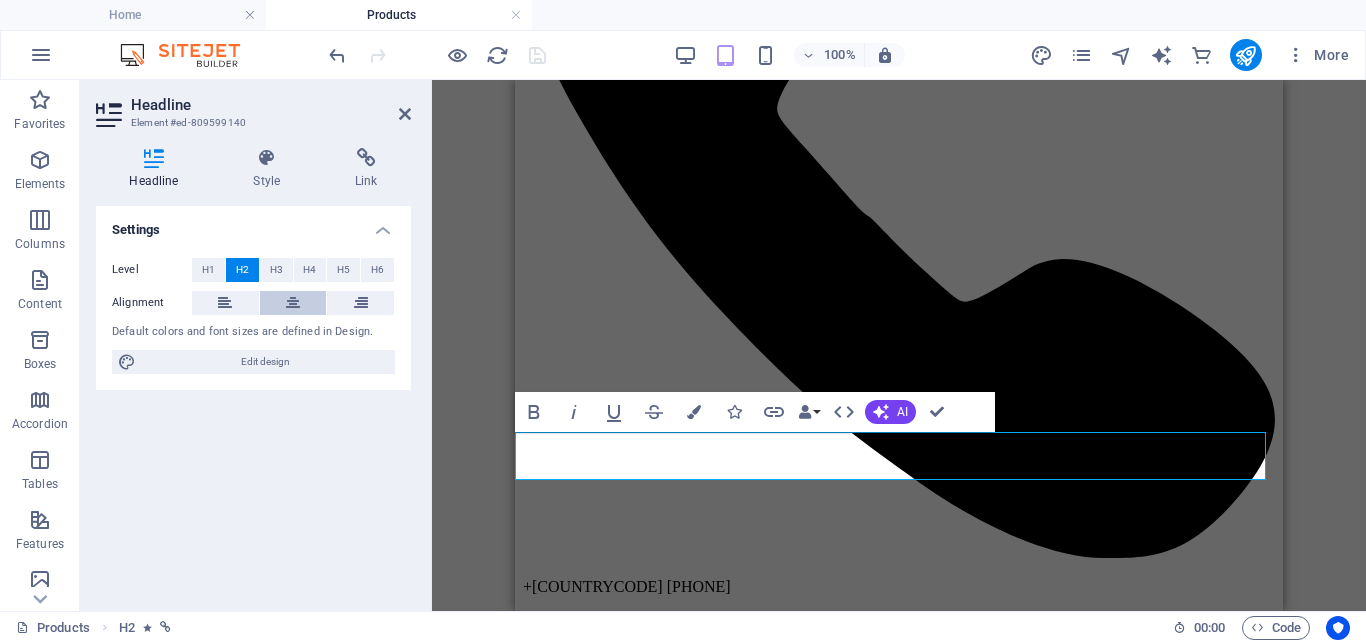 click at bounding box center (293, 303) 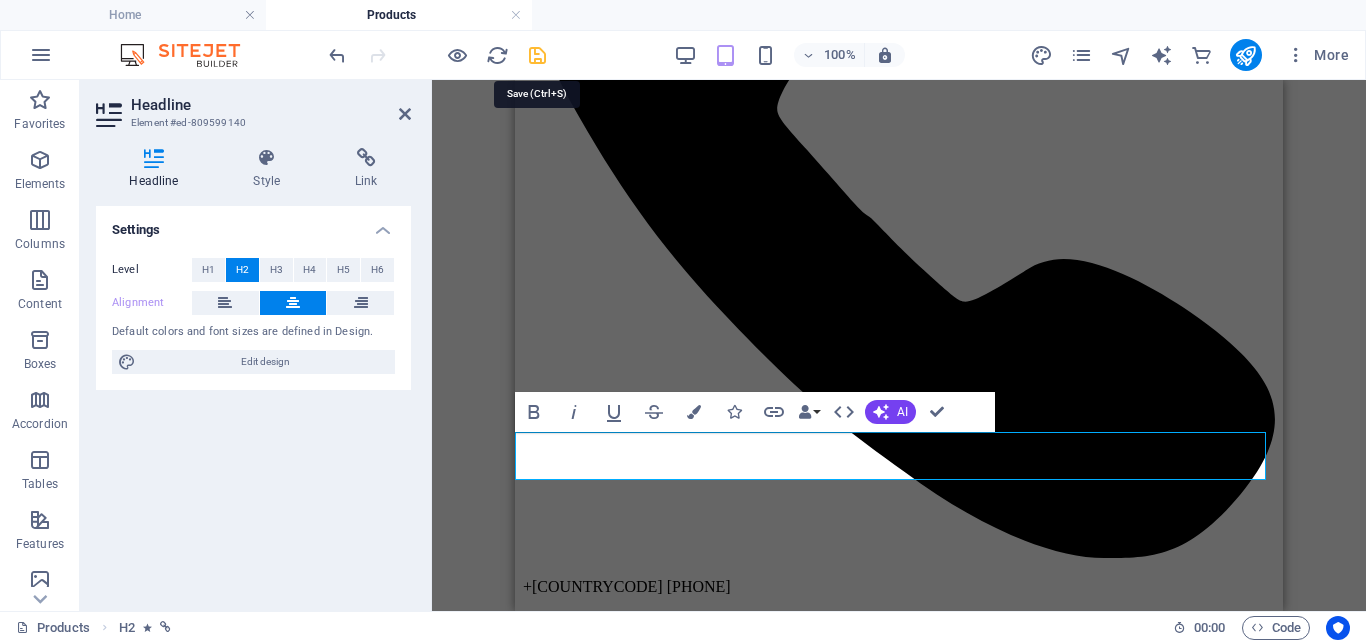 click at bounding box center (537, 55) 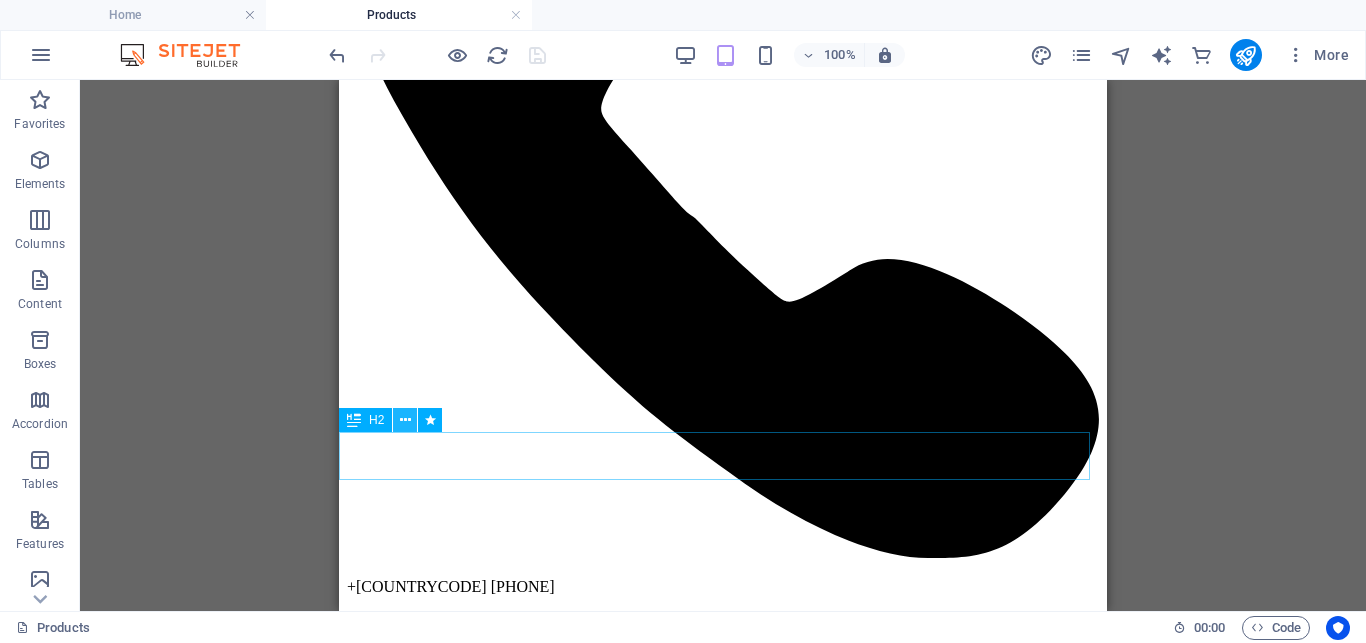 click at bounding box center [405, 420] 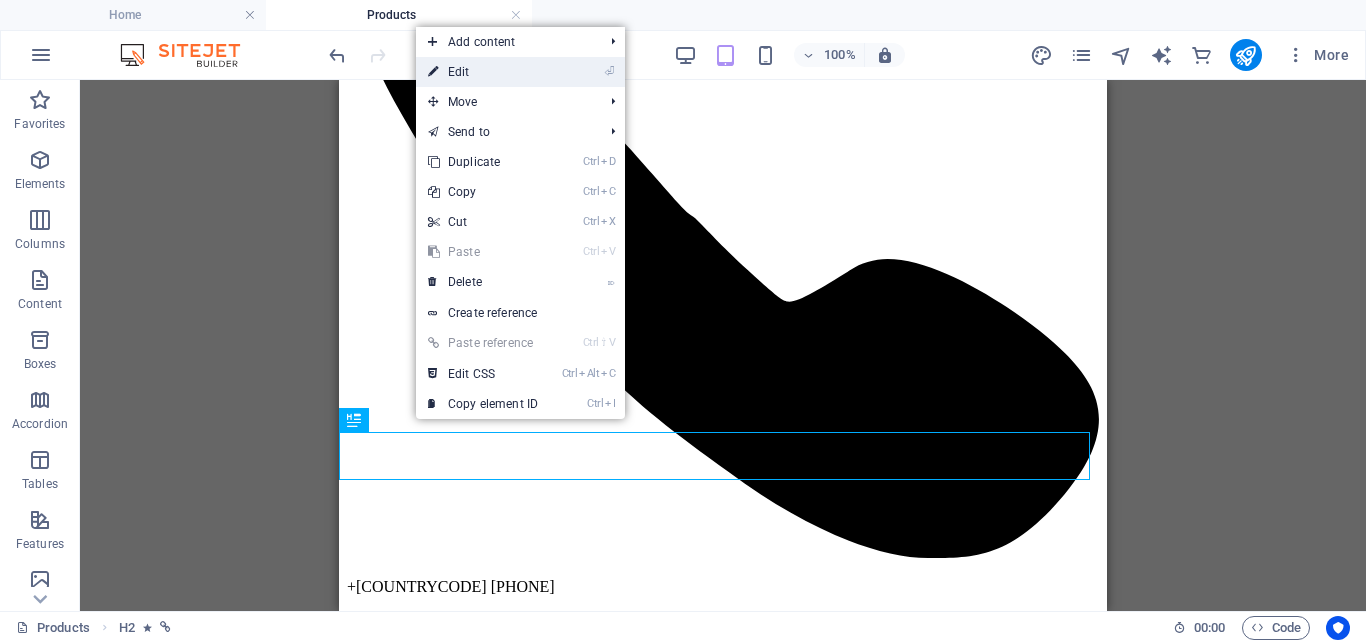 click on "⏎  Edit" at bounding box center [483, 72] 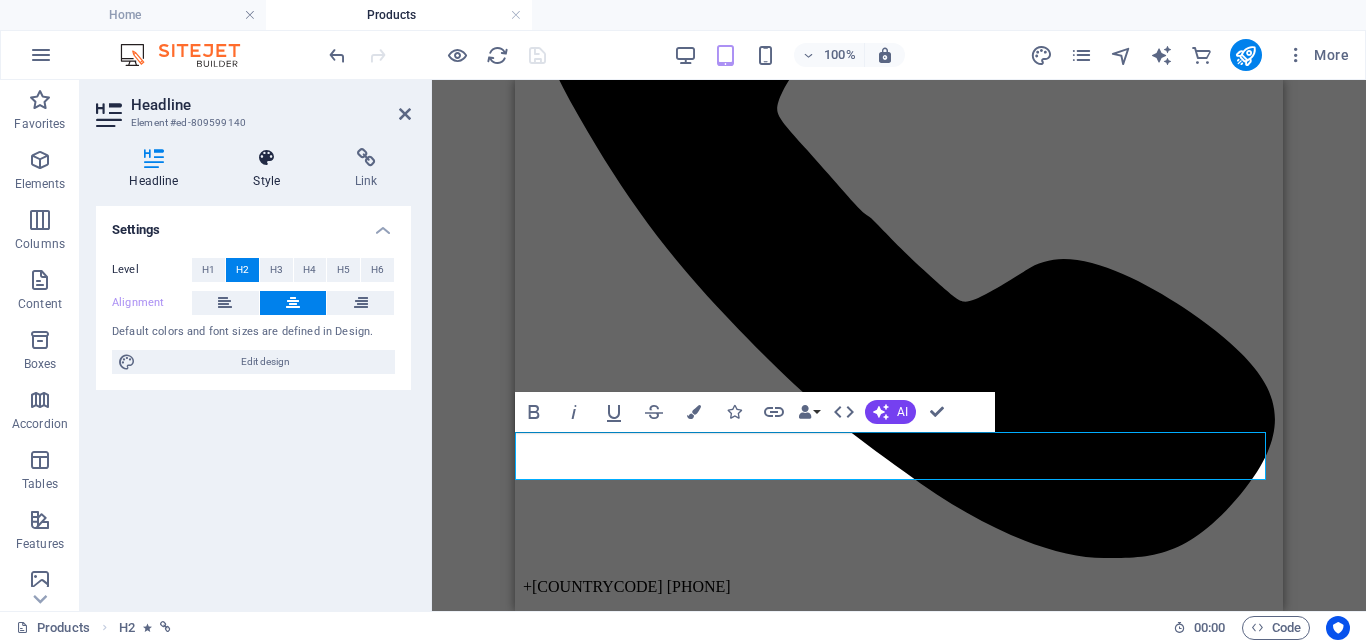 click on "Style" at bounding box center (271, 169) 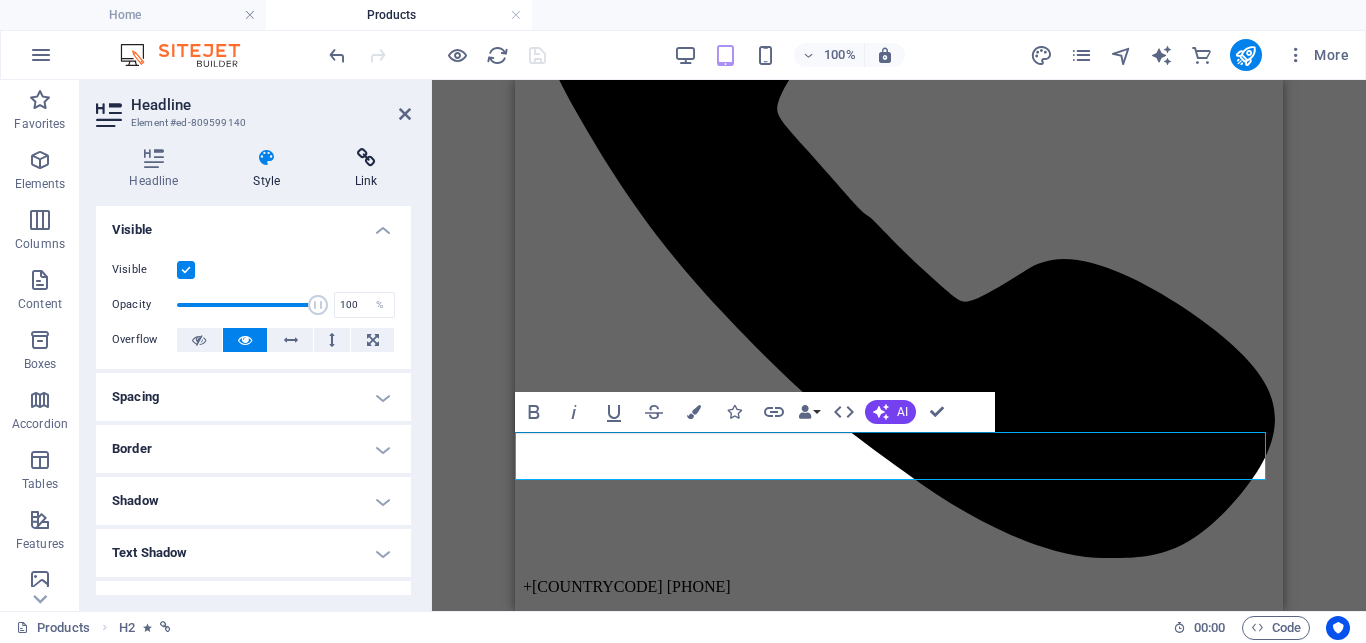click at bounding box center [366, 158] 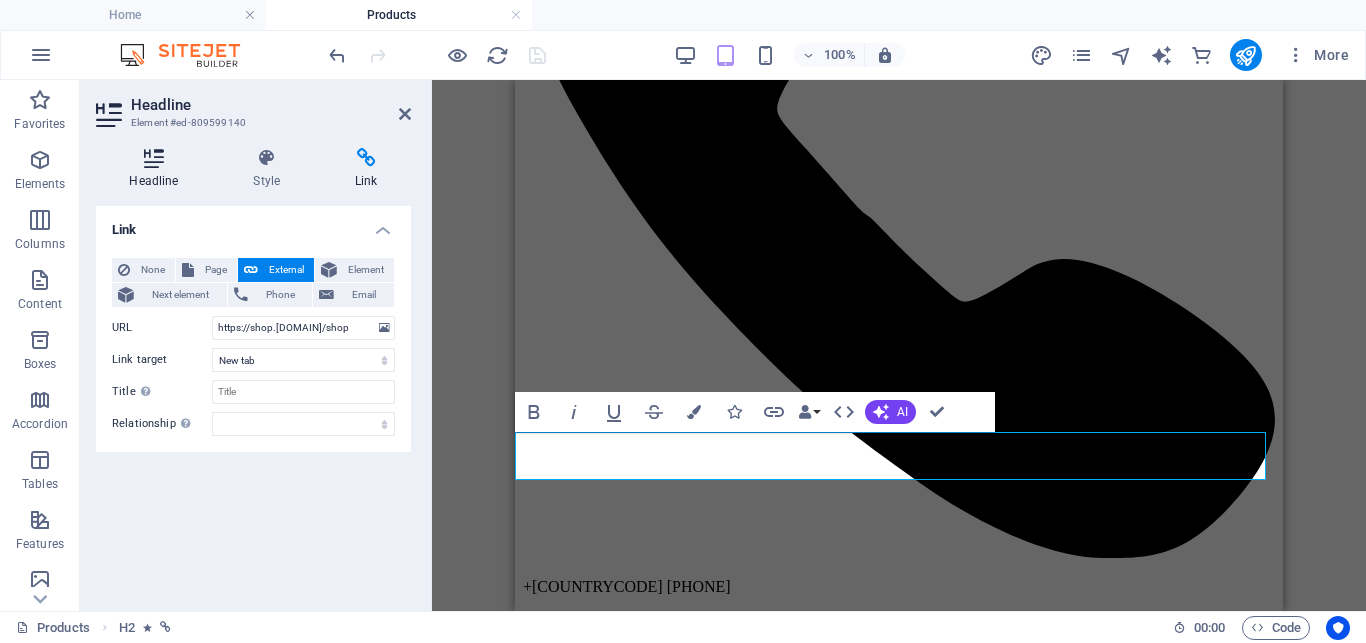 click on "Headline" at bounding box center (158, 169) 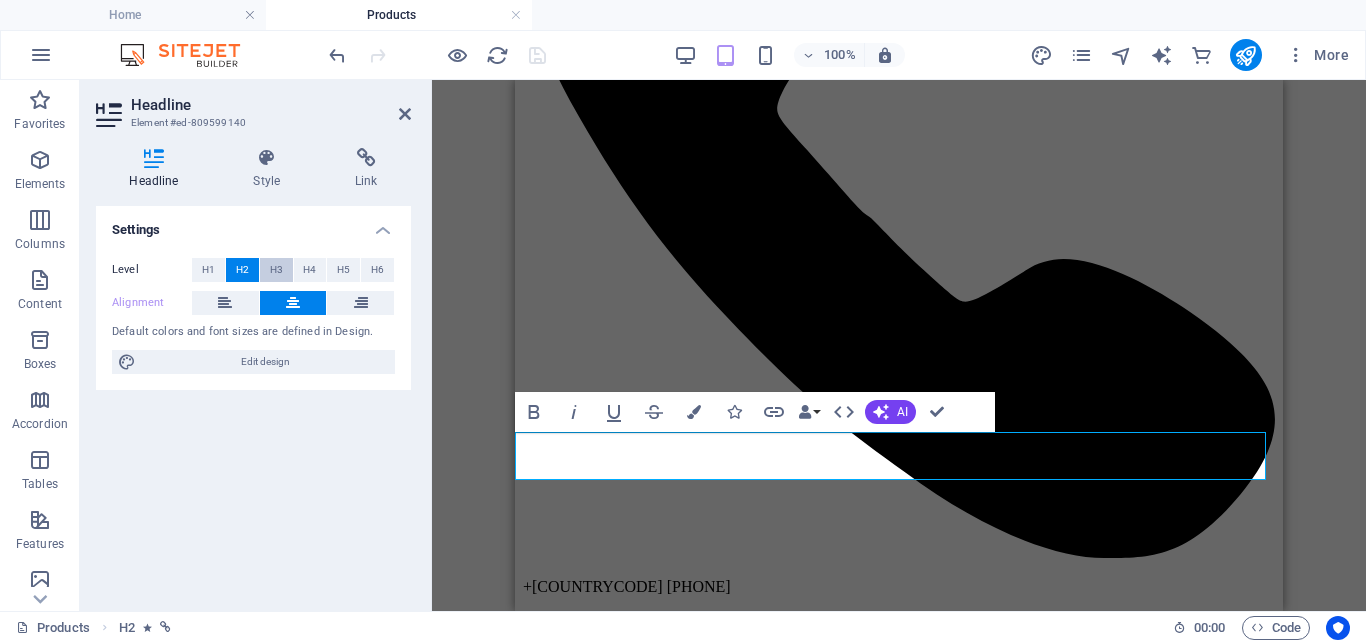 click on "H3" at bounding box center [276, 270] 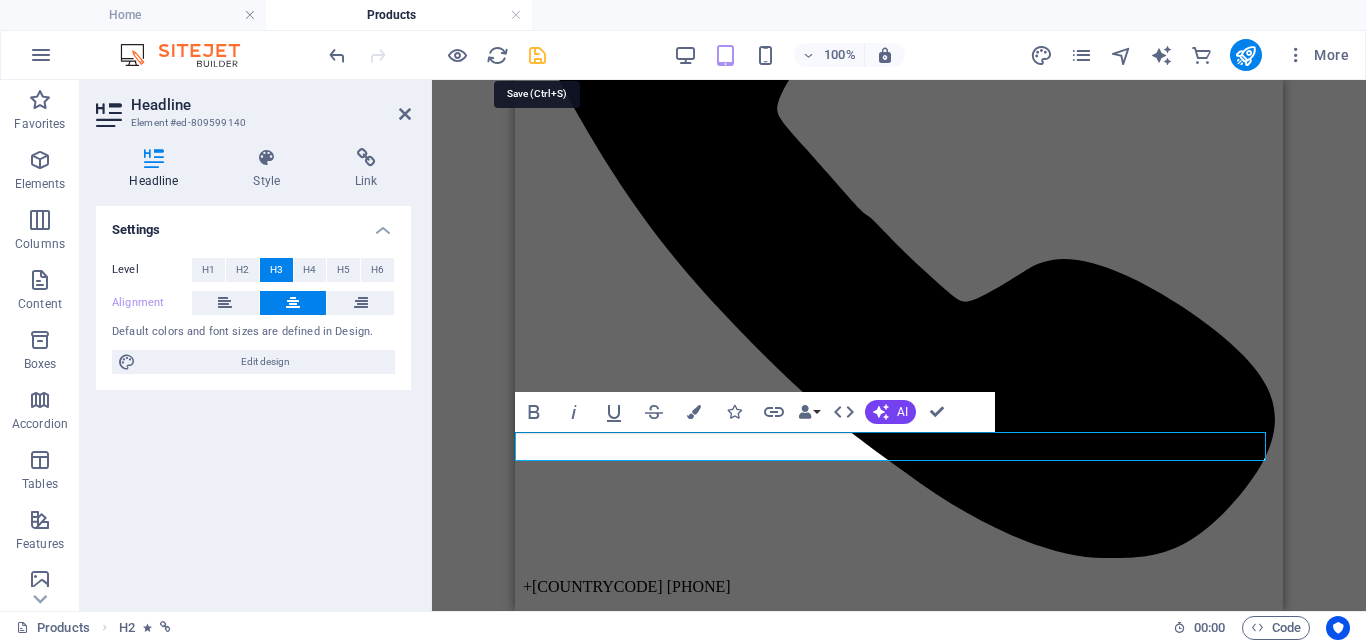 click at bounding box center (537, 55) 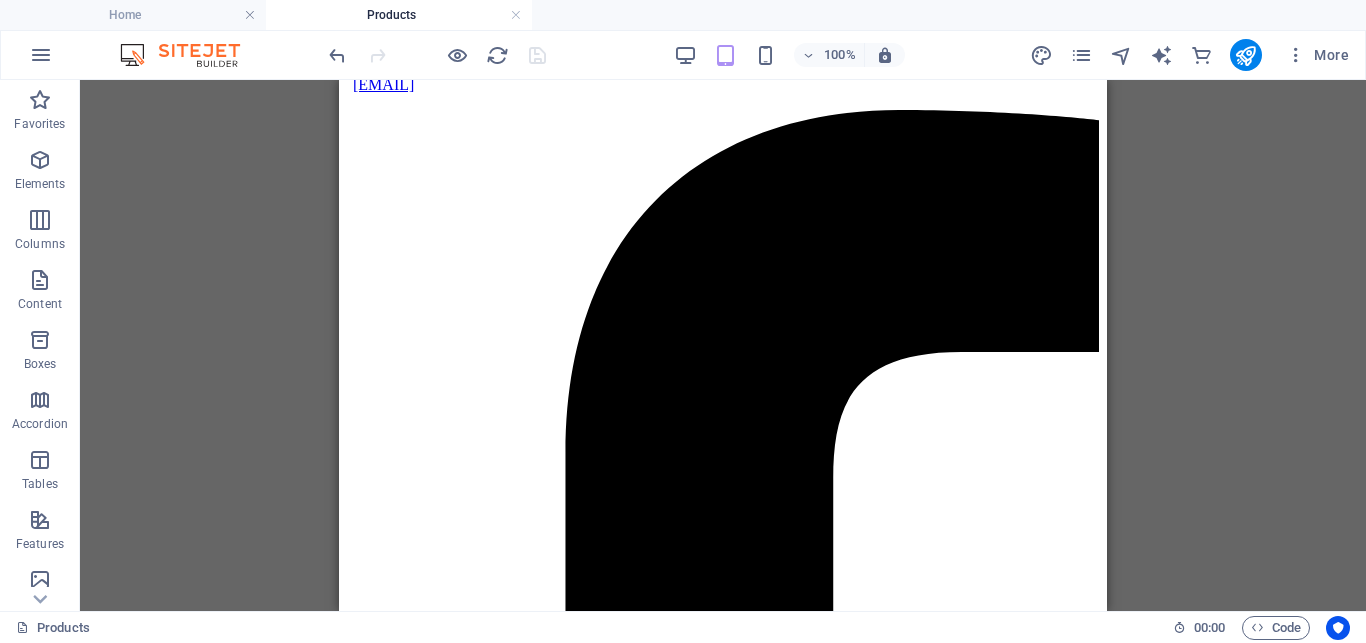 scroll, scrollTop: 1184, scrollLeft: 0, axis: vertical 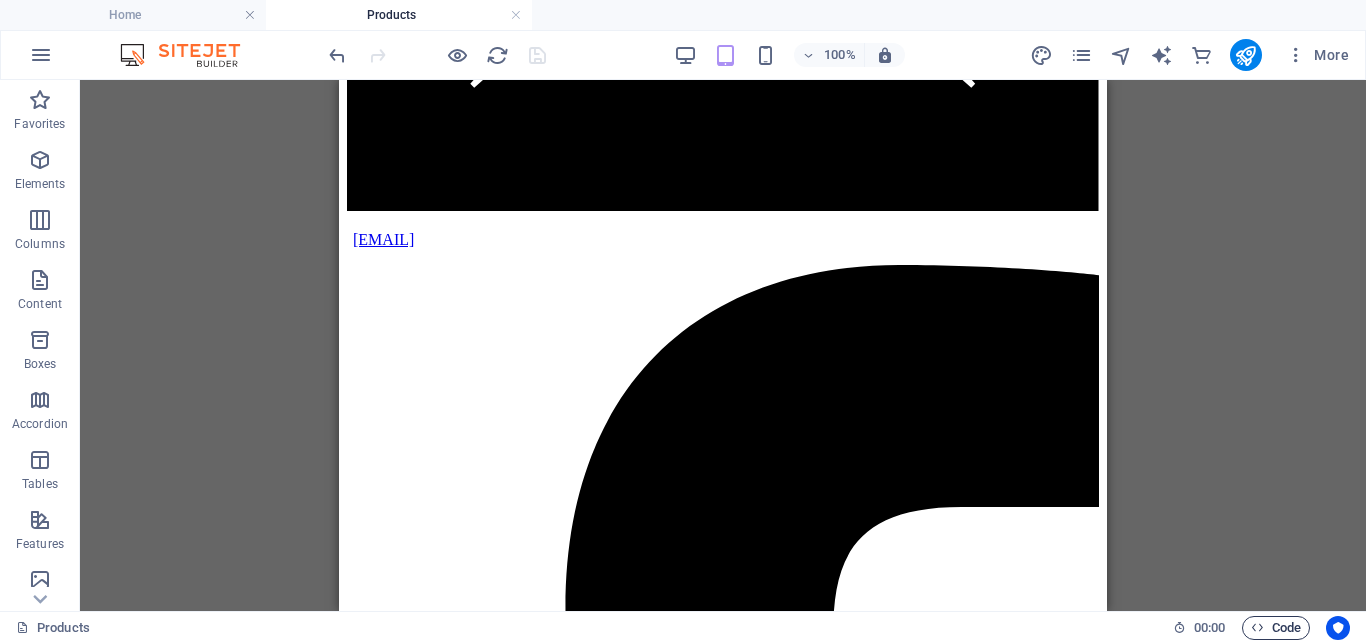 click on "Code" at bounding box center (1276, 628) 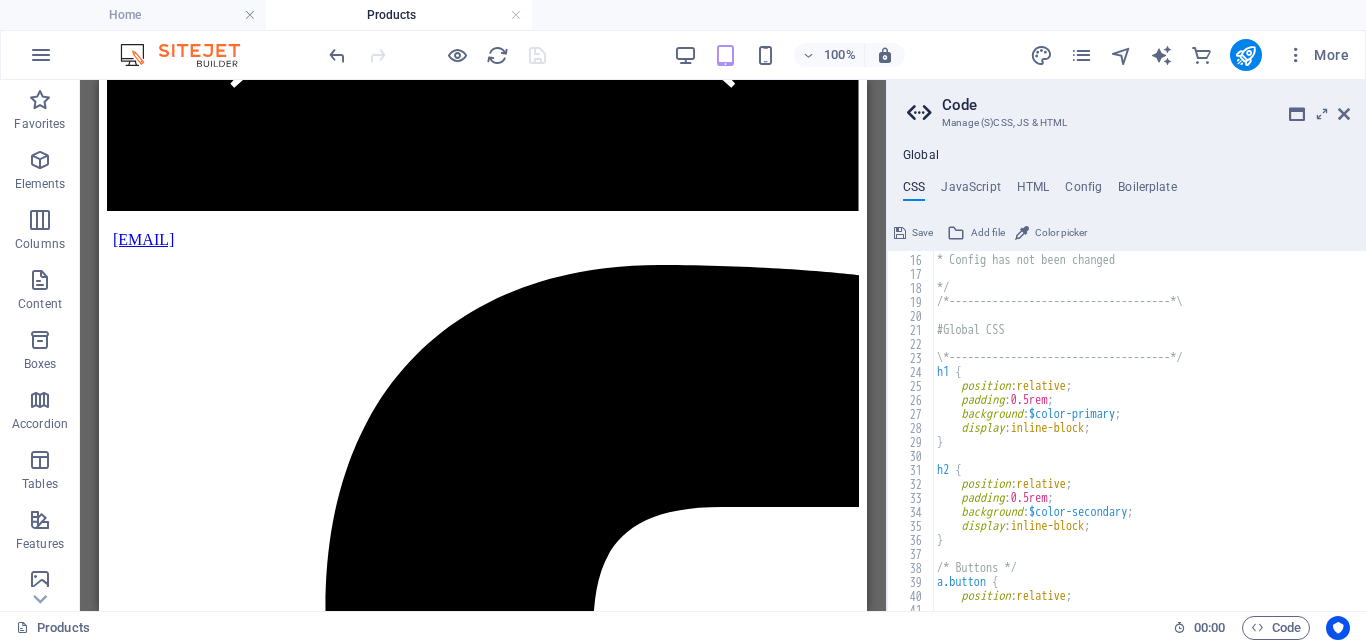 scroll, scrollTop: 0, scrollLeft: 0, axis: both 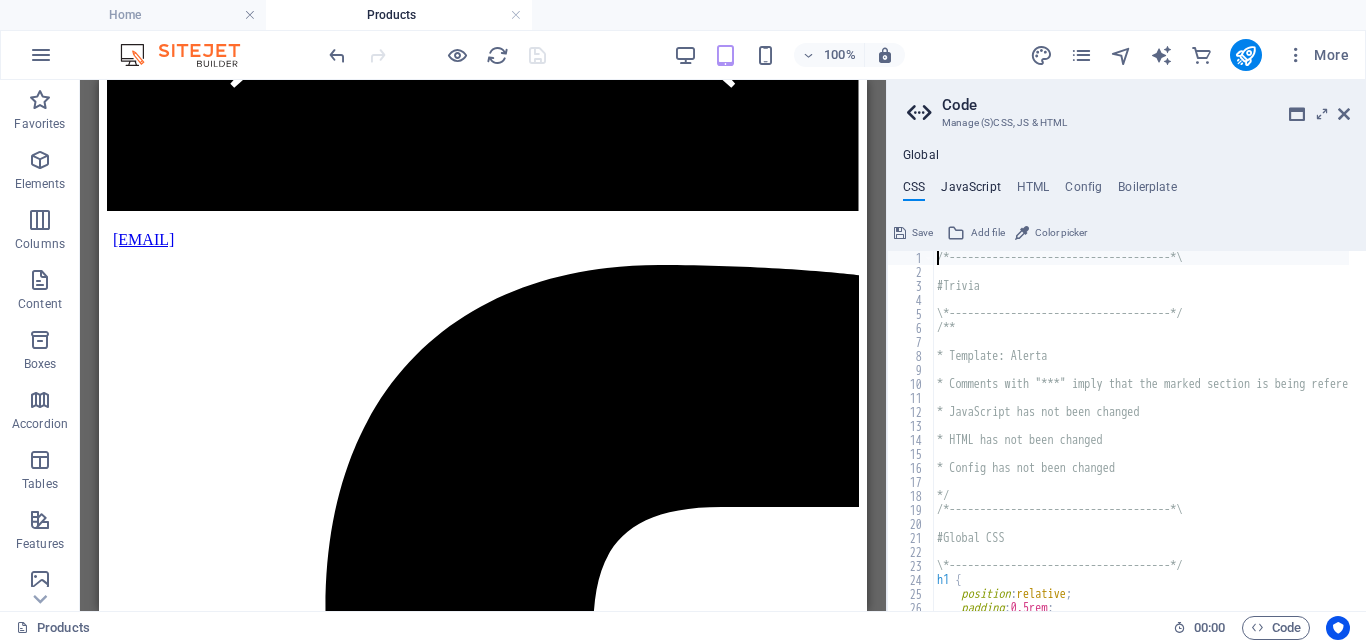 click on "JavaScript" at bounding box center [970, 191] 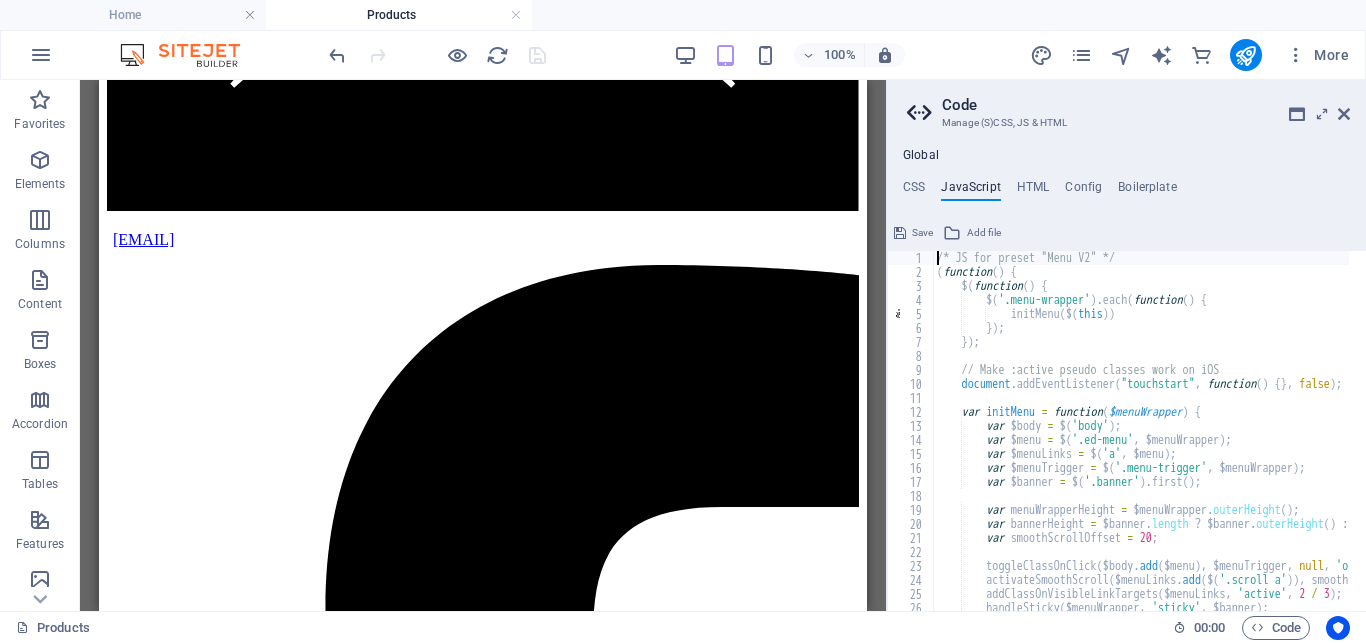 type on "/* JS for preset "Menu V2" */" 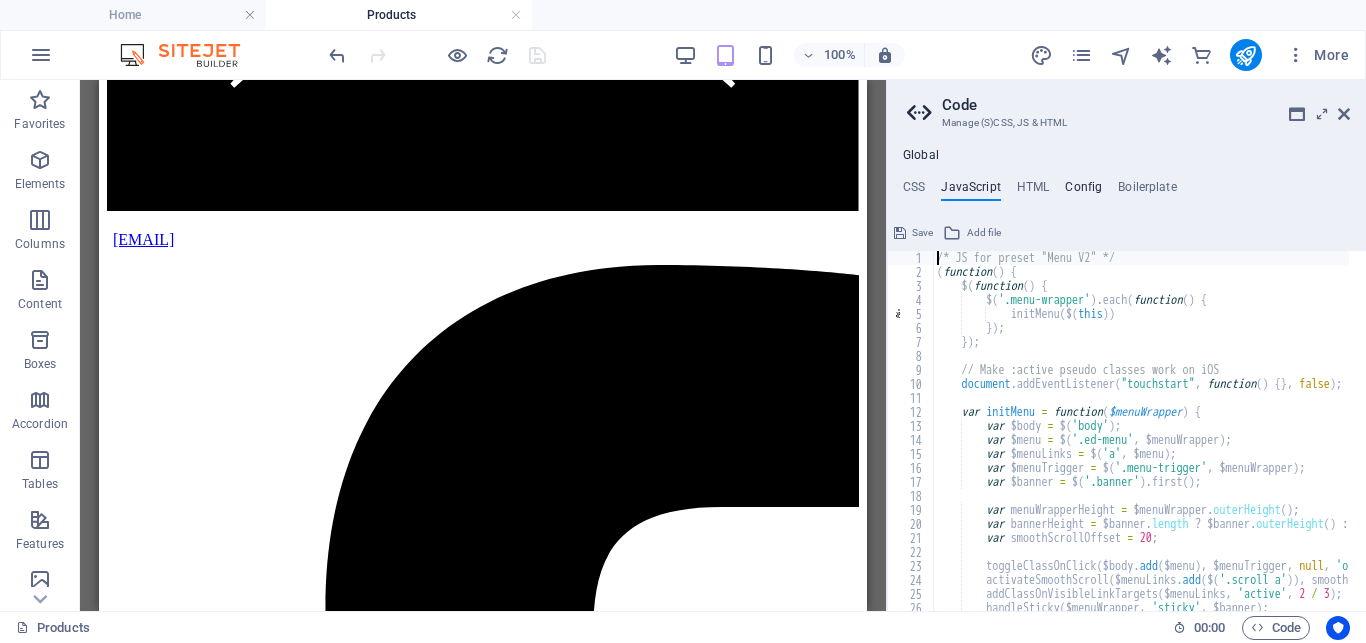 click on "Config" at bounding box center (1083, 191) 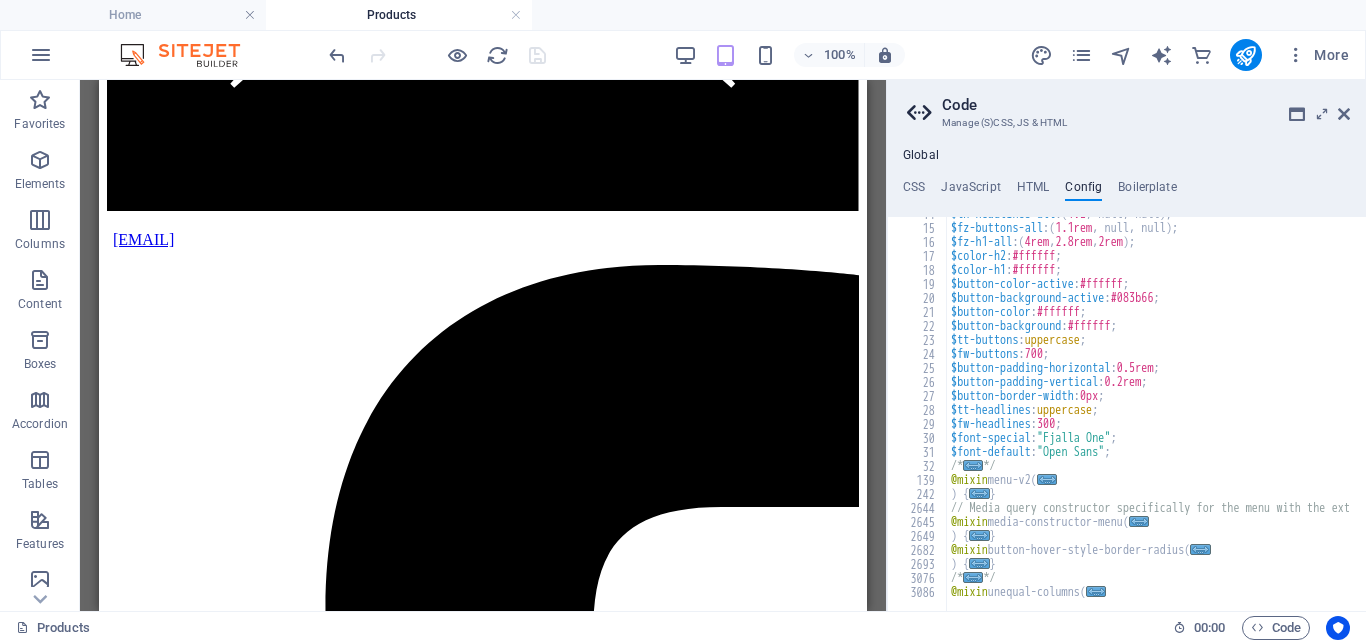 scroll, scrollTop: 0, scrollLeft: 0, axis: both 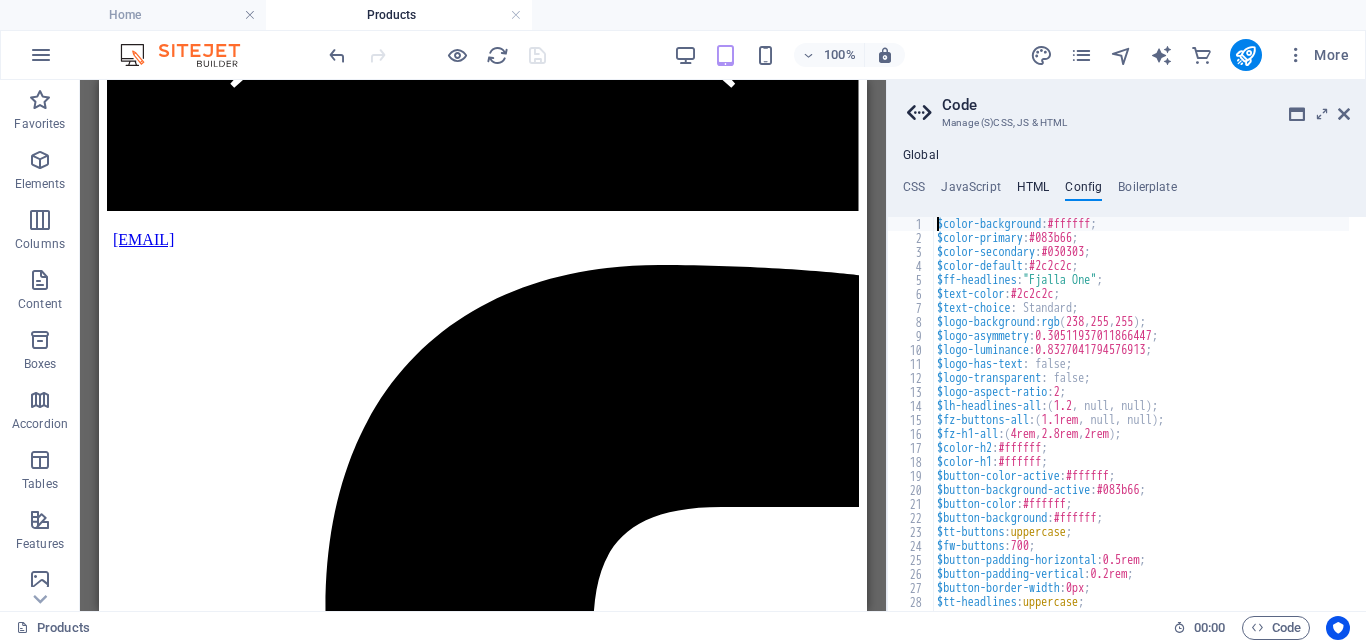 click on "HTML" at bounding box center [1033, 191] 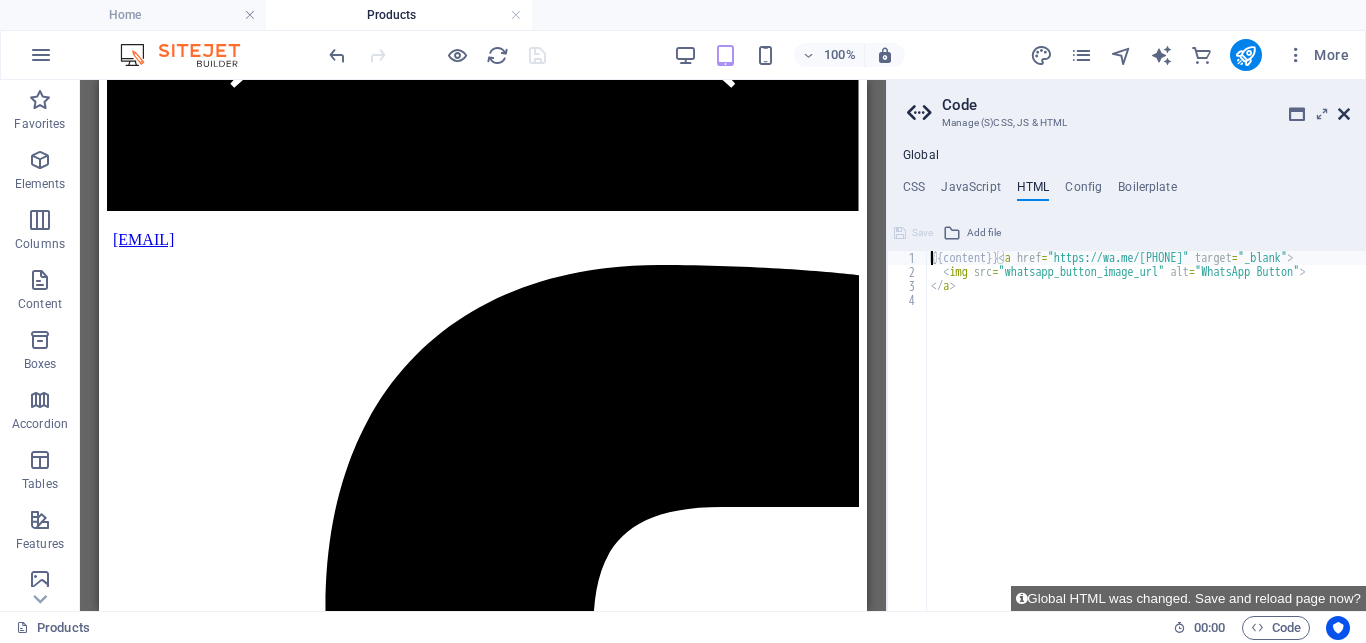 click at bounding box center (1344, 114) 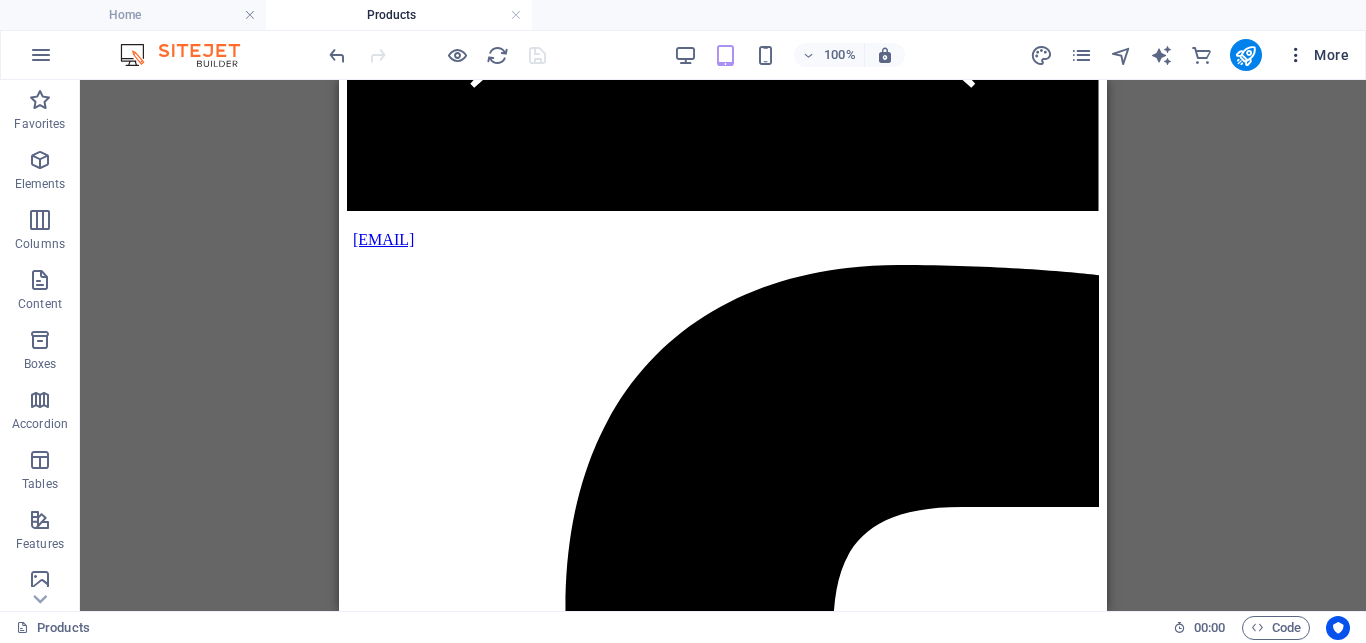 click on "More" at bounding box center [1317, 55] 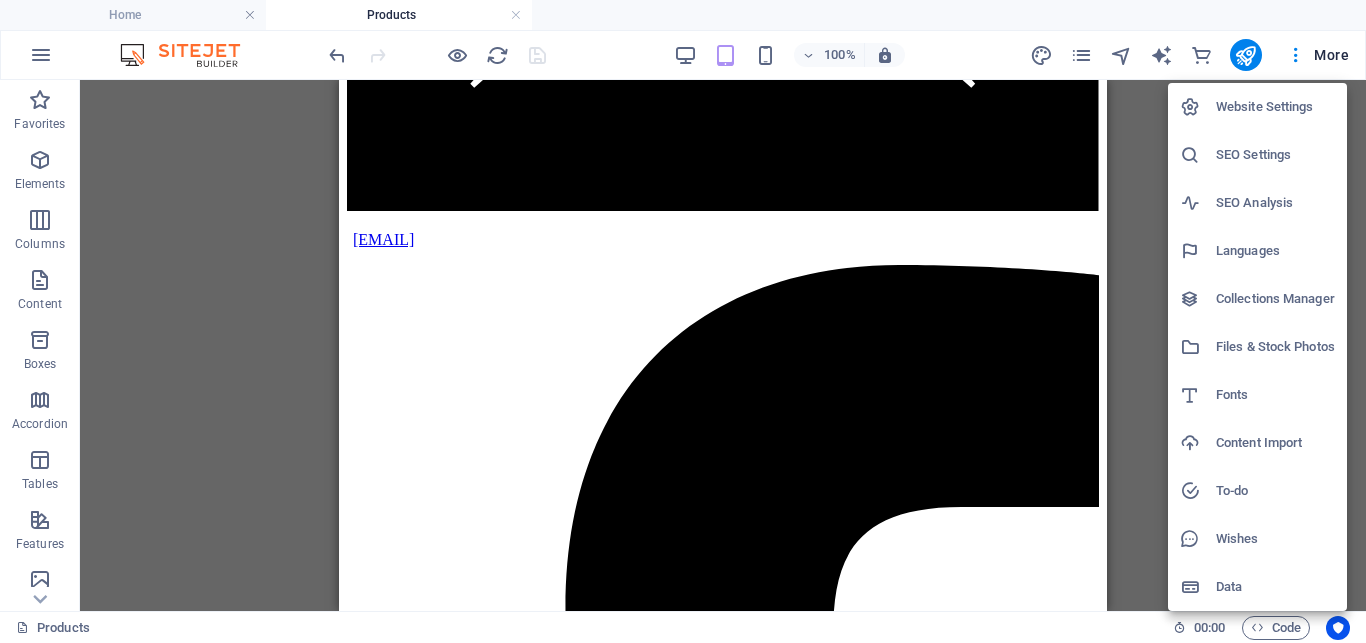 click on "Website Settings" at bounding box center [1275, 107] 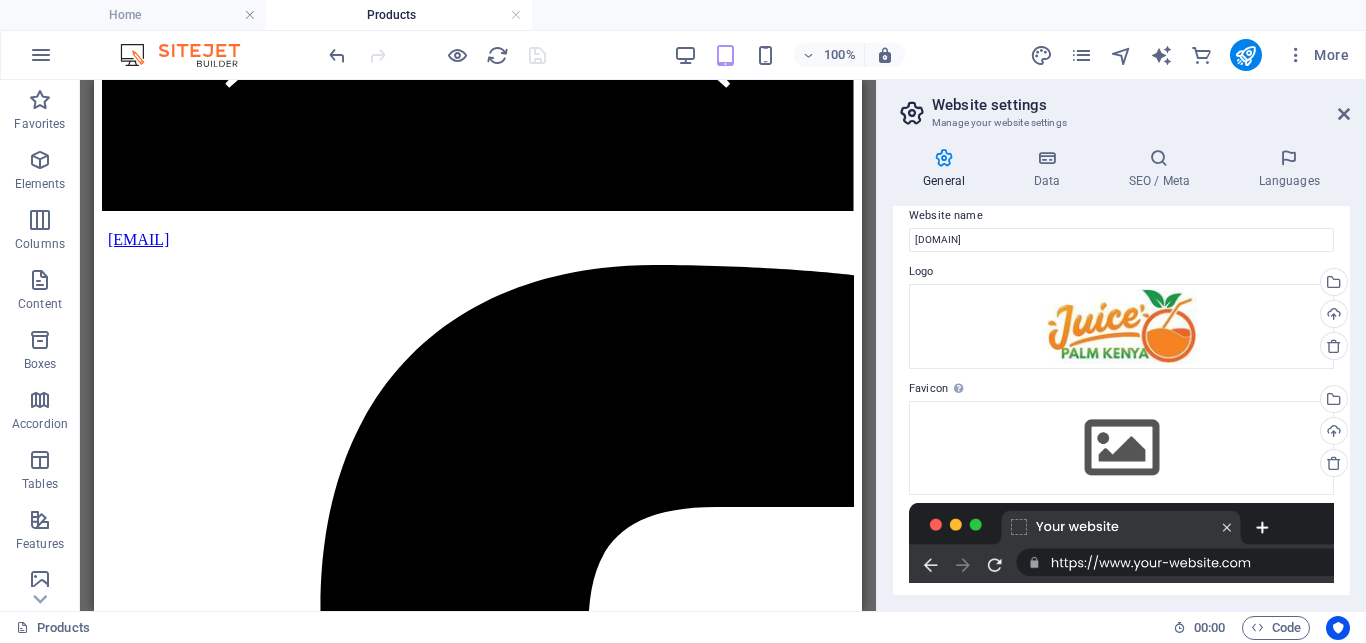 scroll, scrollTop: 0, scrollLeft: 0, axis: both 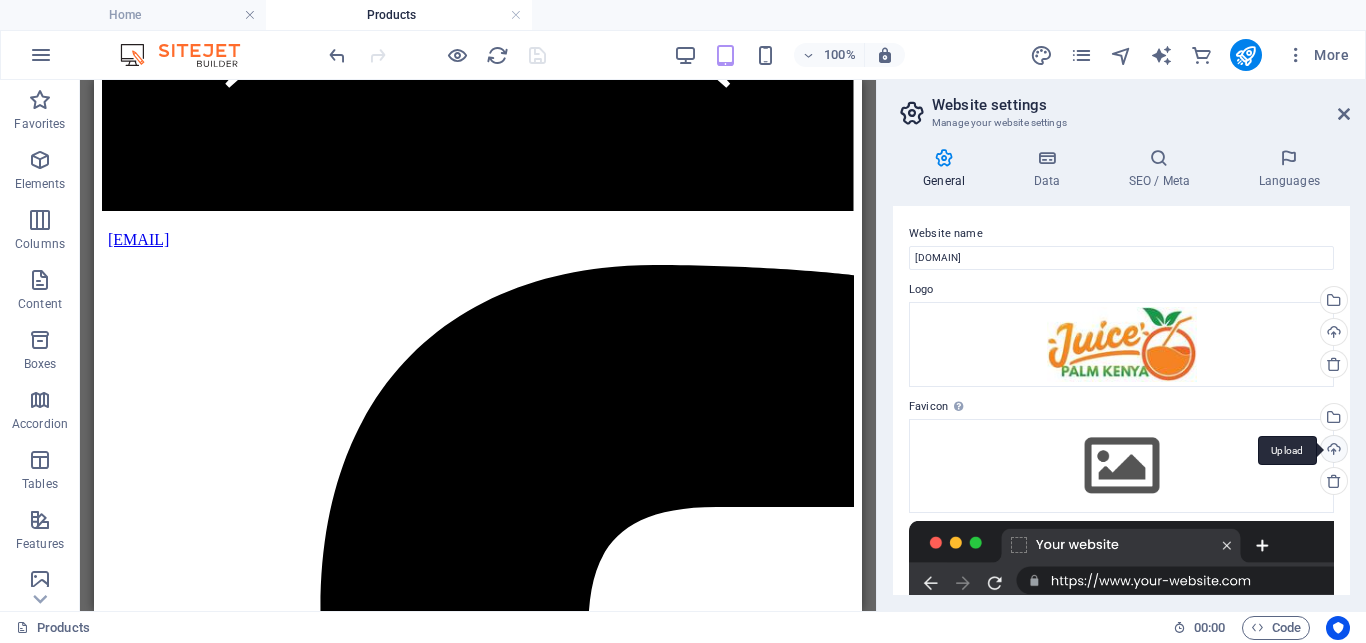 click on "Upload" at bounding box center (1332, 451) 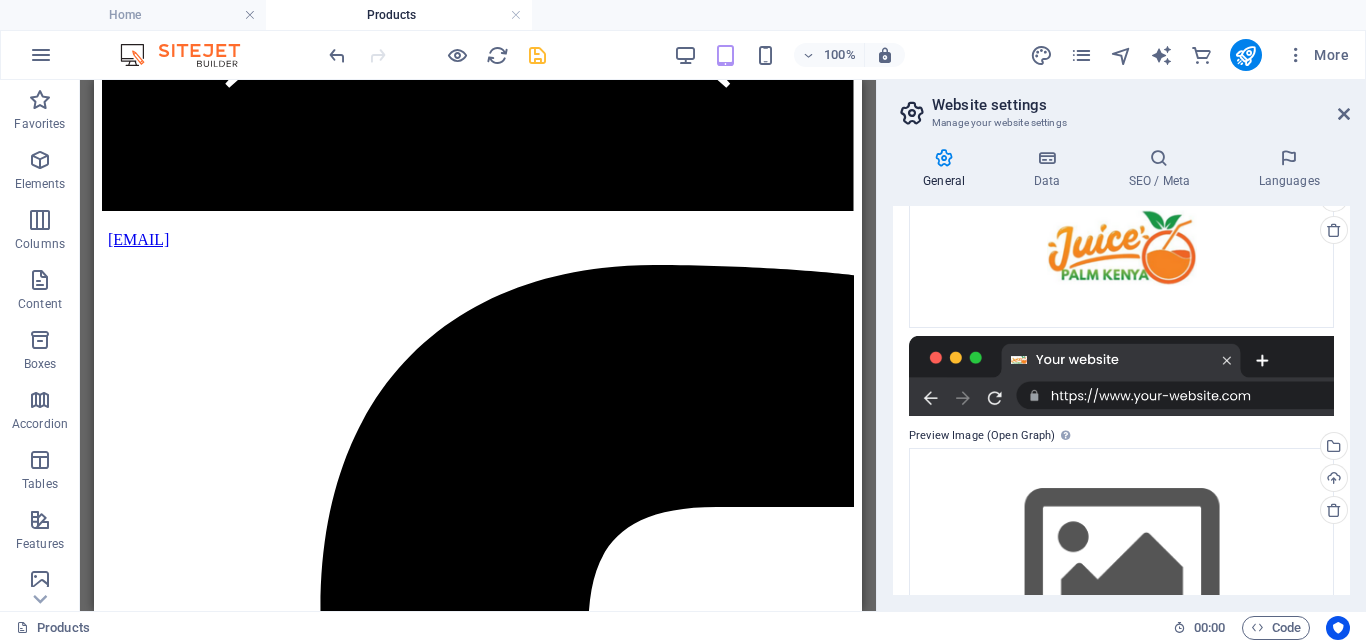 scroll, scrollTop: 257, scrollLeft: 0, axis: vertical 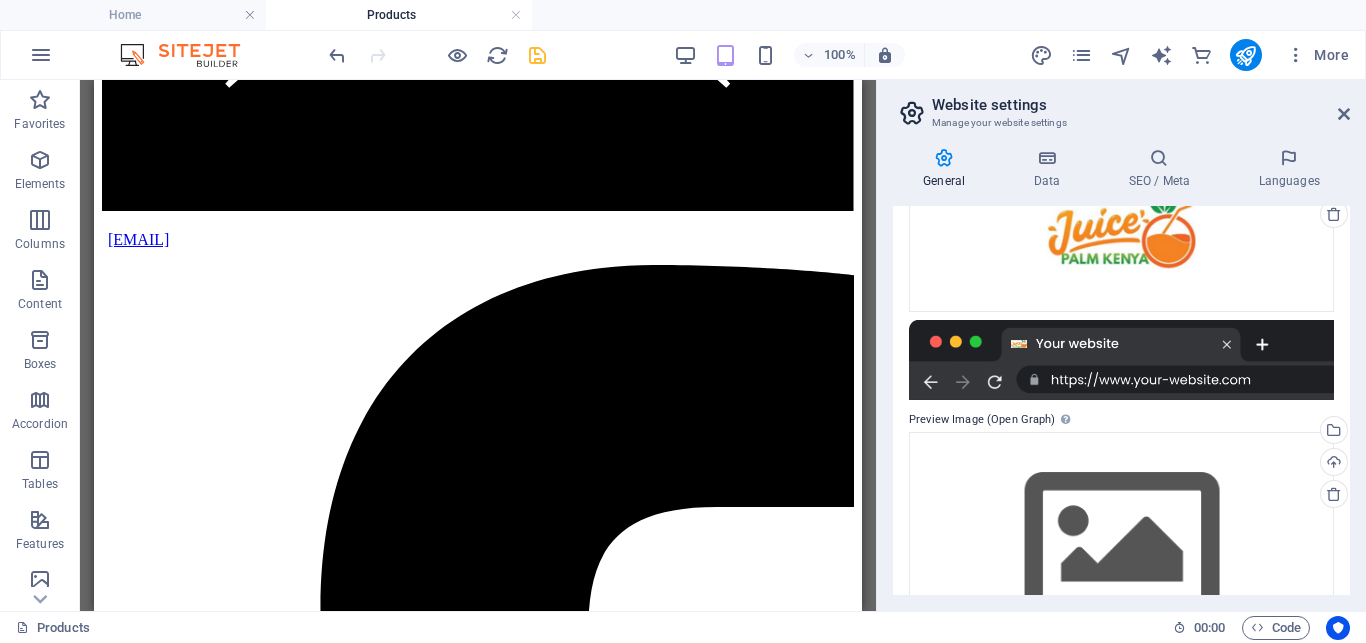 click at bounding box center [1121, 360] 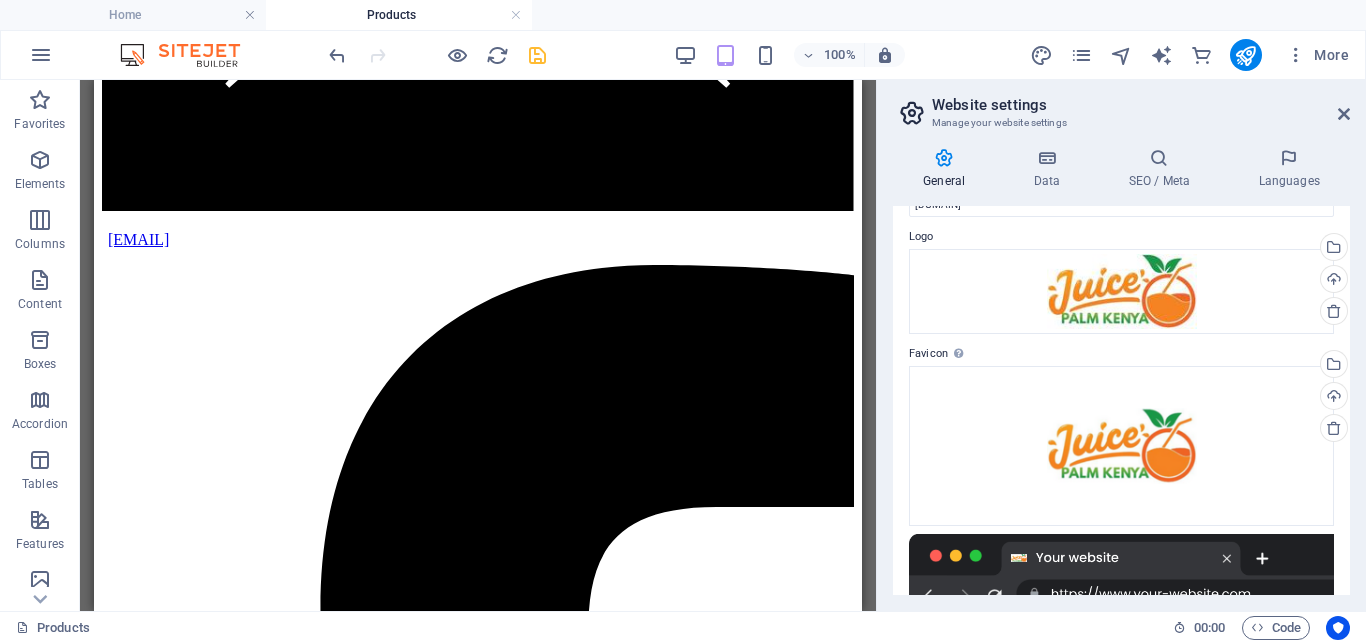 scroll, scrollTop: 0, scrollLeft: 0, axis: both 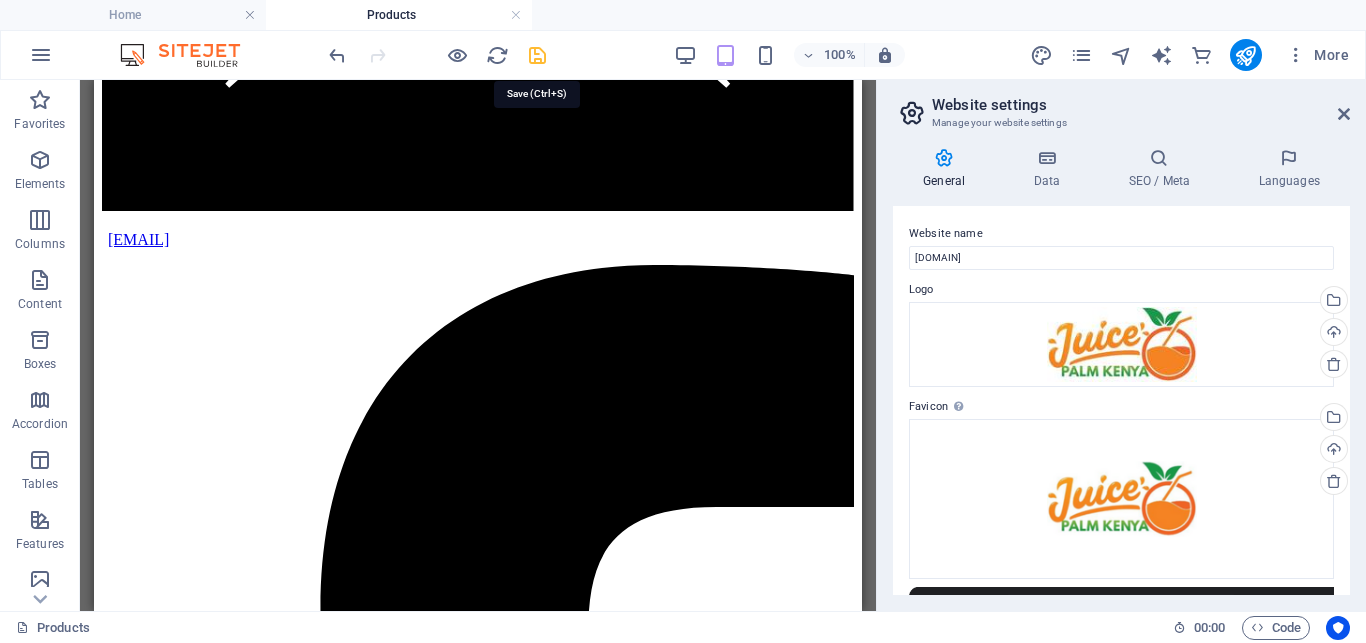 click at bounding box center [537, 55] 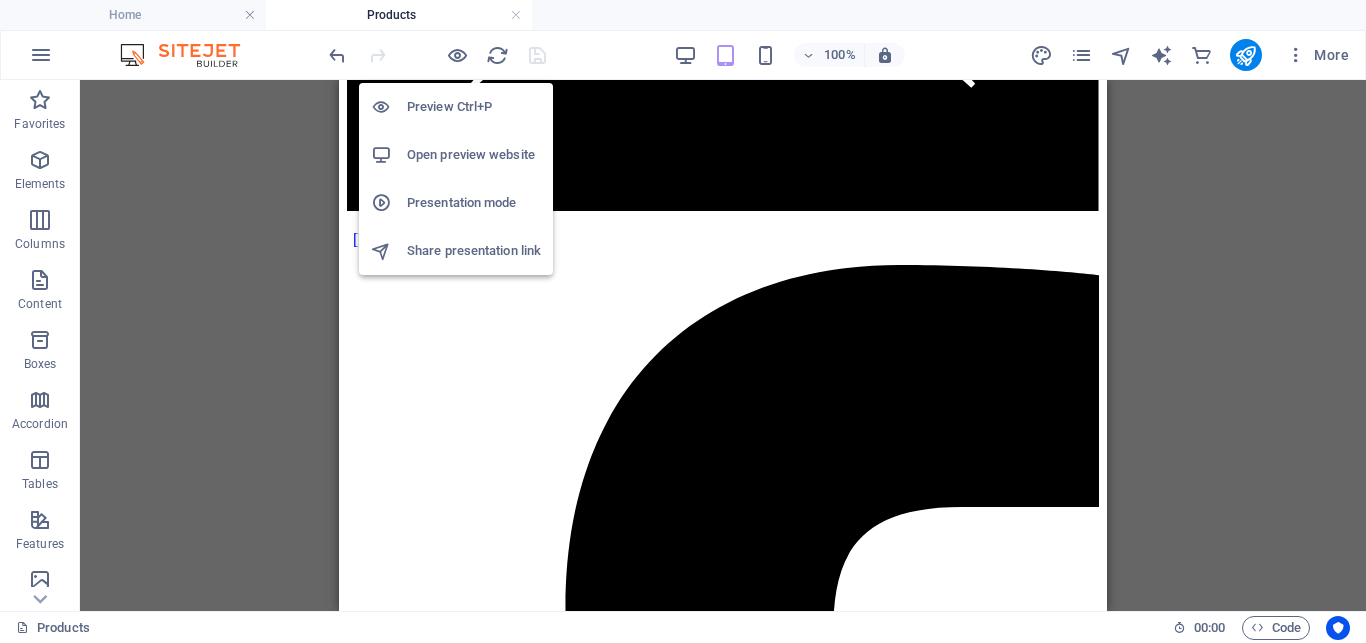 click on "Open preview website" at bounding box center [474, 155] 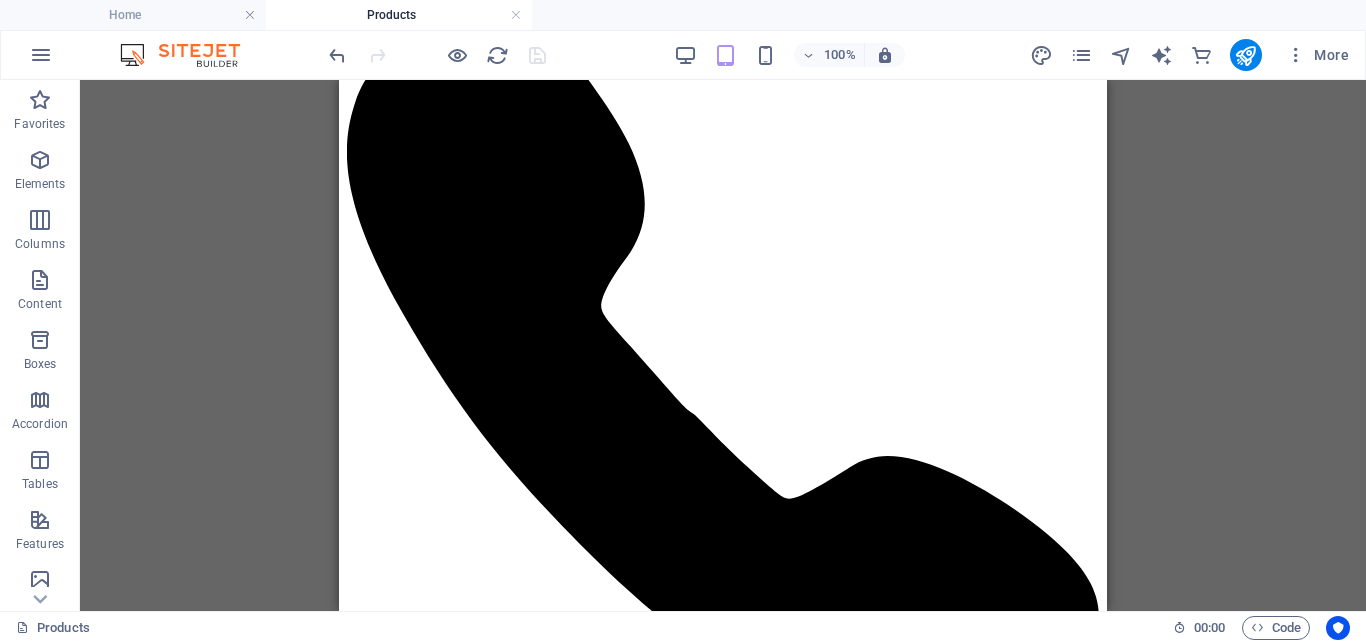 scroll, scrollTop: 42, scrollLeft: 0, axis: vertical 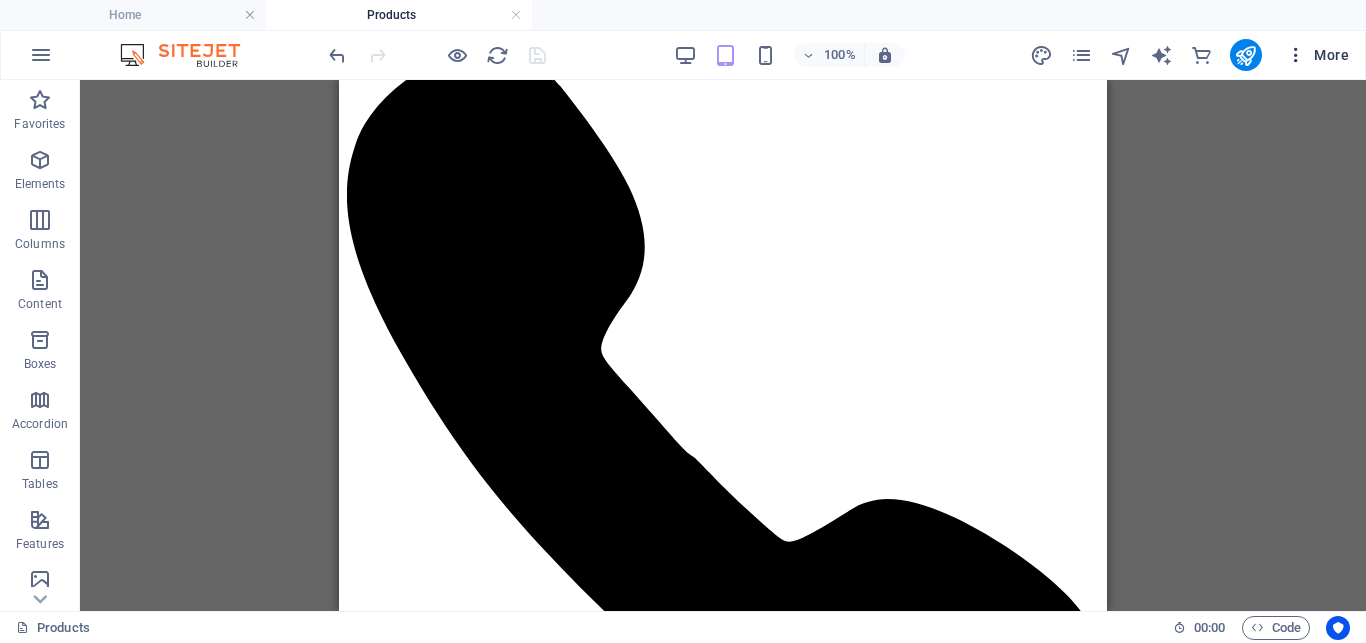 click on "More" at bounding box center [1317, 55] 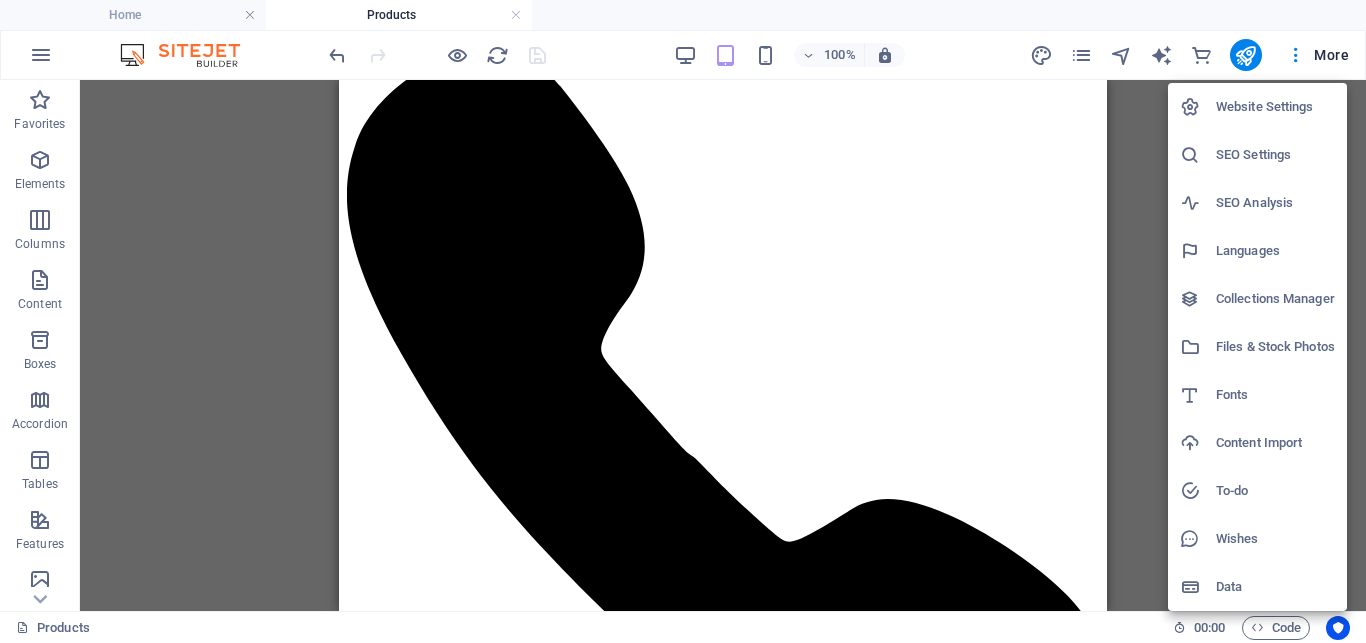 click on "Website Settings" at bounding box center [1275, 107] 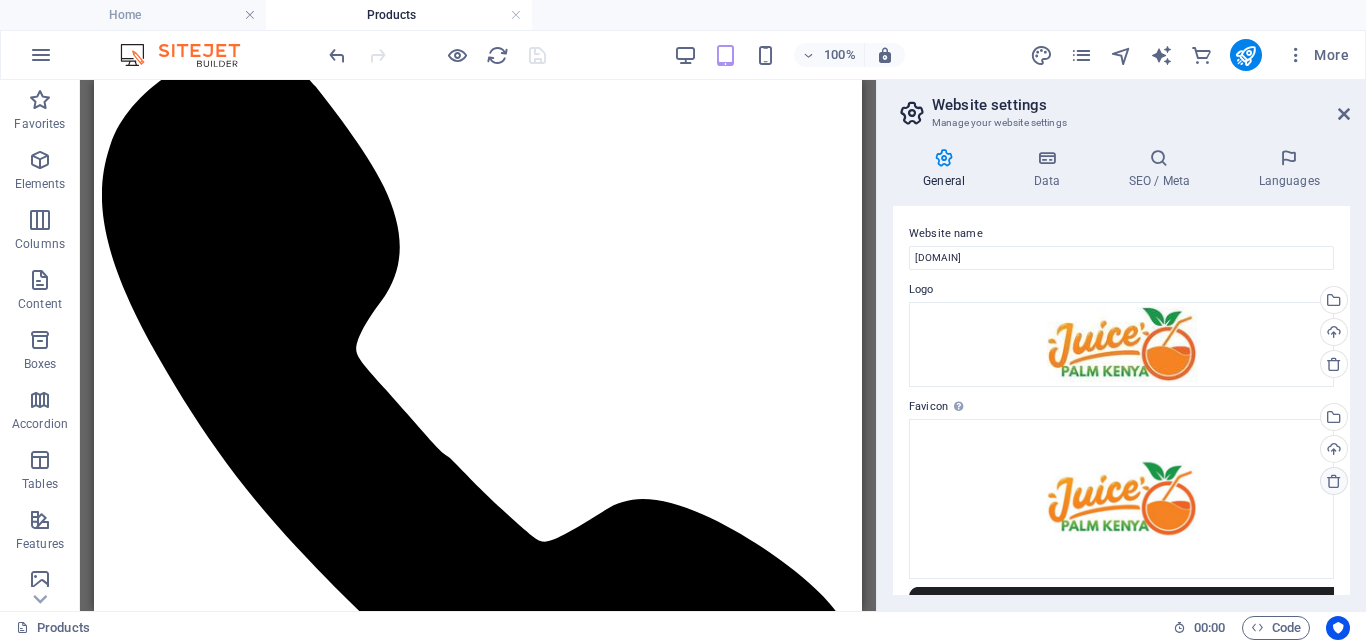 click at bounding box center (1334, 481) 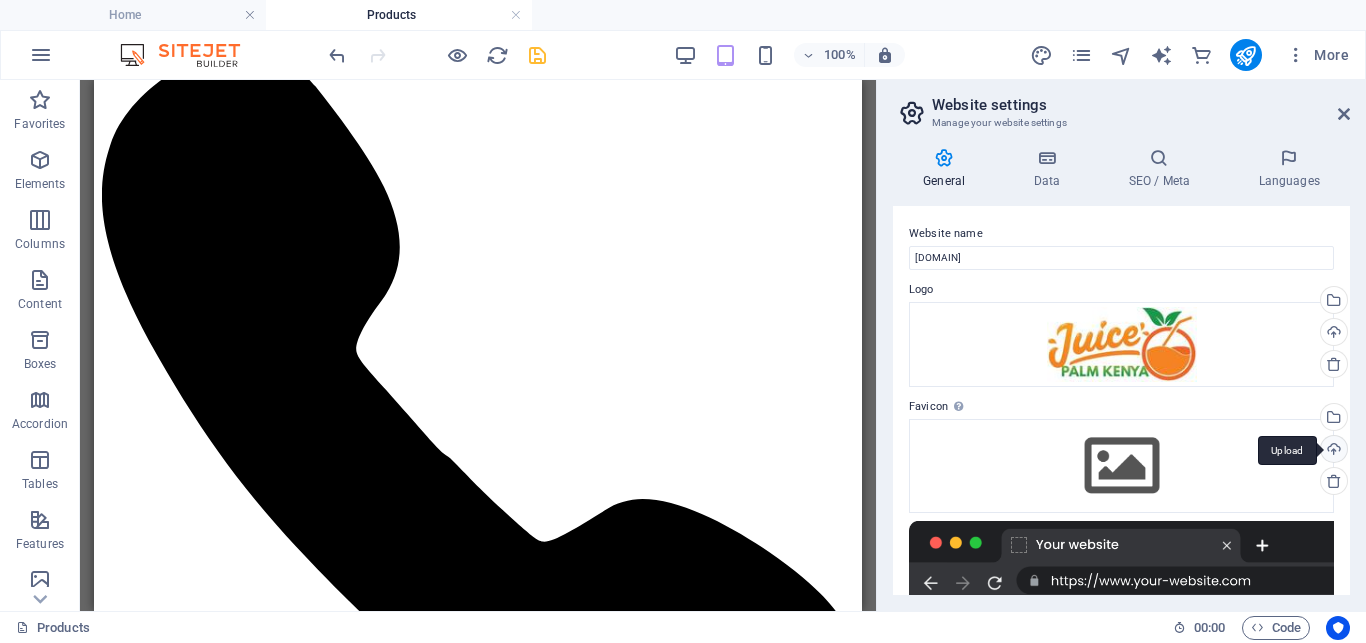click on "Upload" at bounding box center (1332, 451) 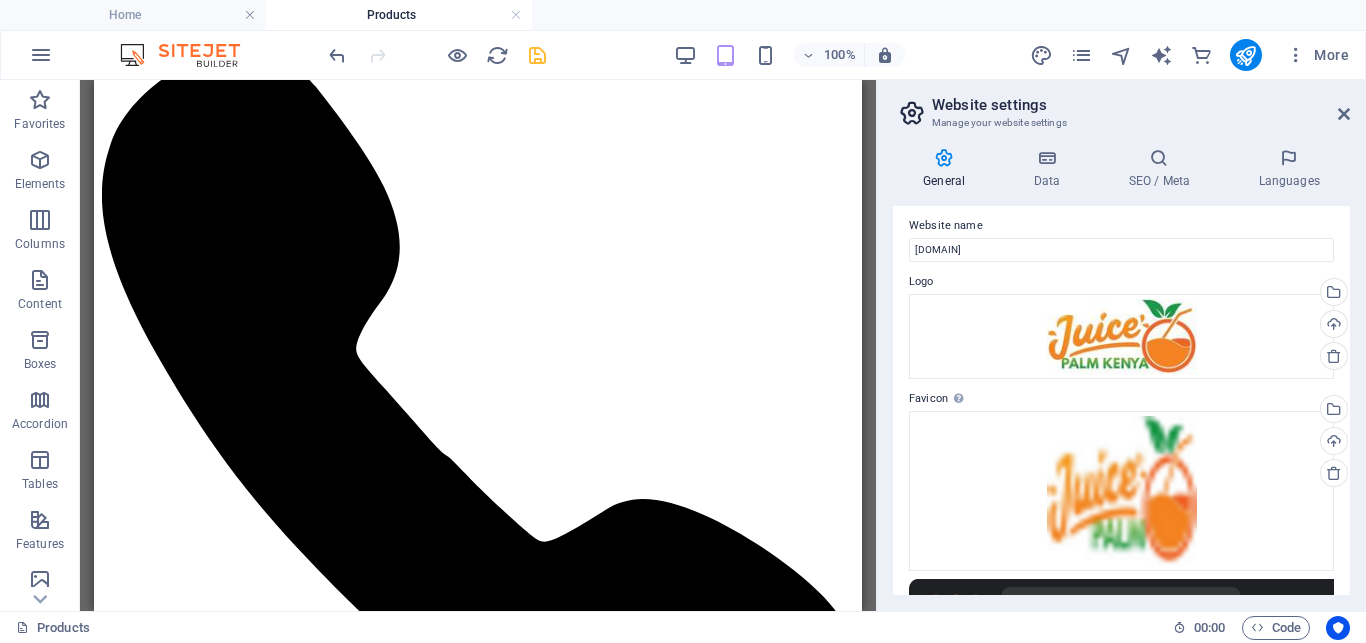 scroll, scrollTop: 0, scrollLeft: 0, axis: both 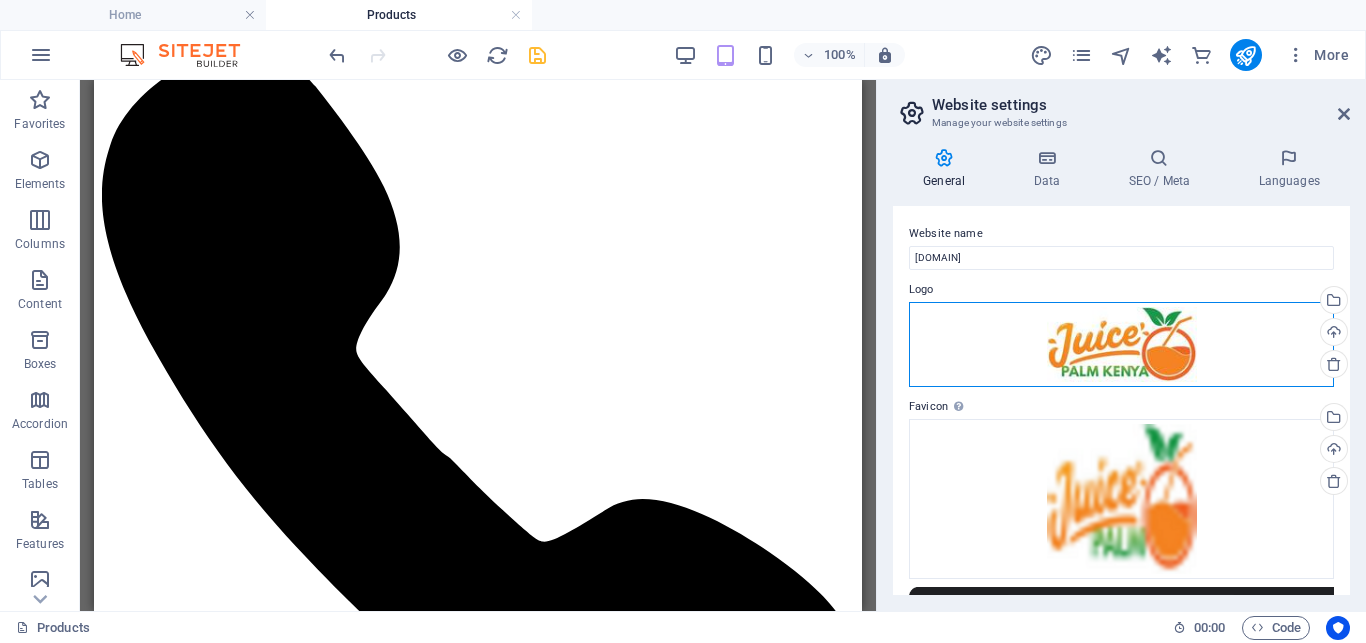 click on "Drag files here, click to choose files or select files from Files or our free stock photos & videos" at bounding box center [1121, 344] 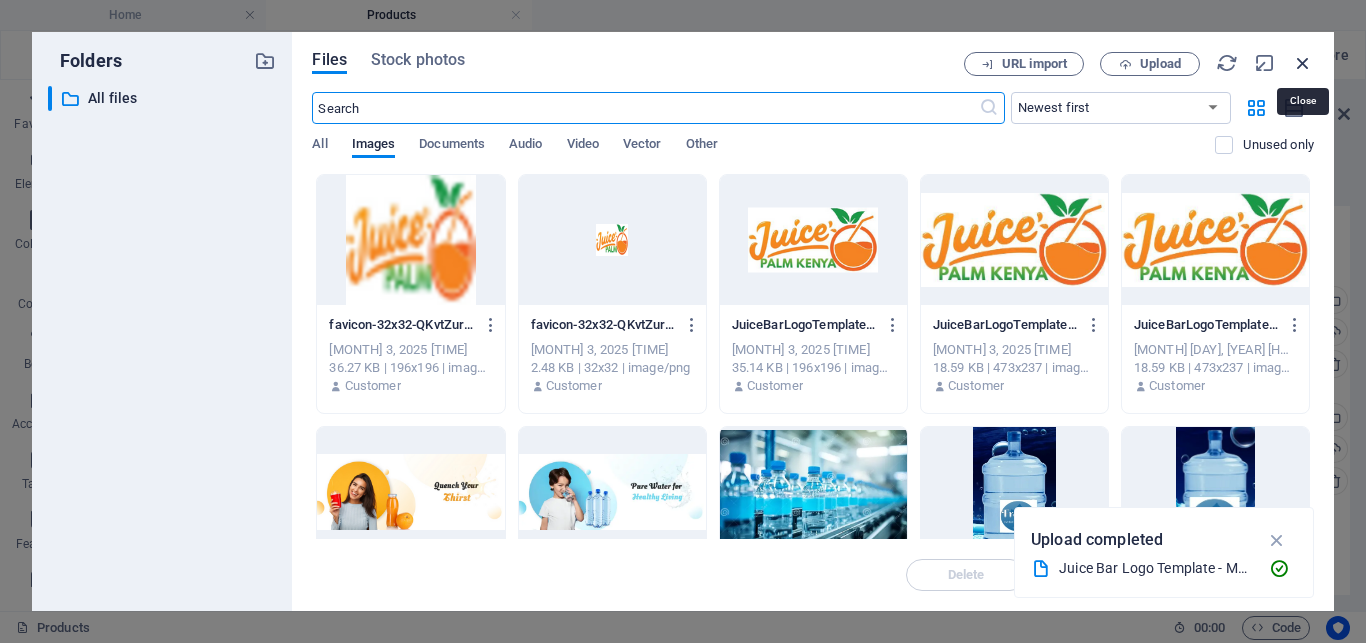 click at bounding box center [1303, 63] 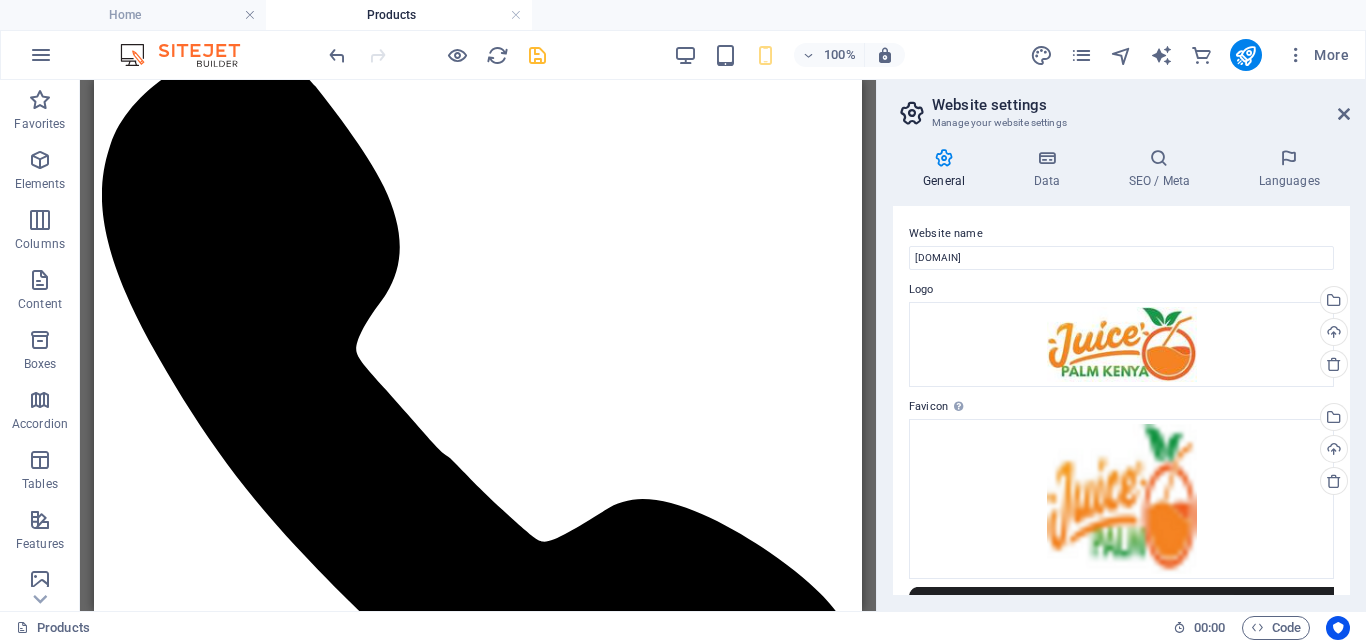 scroll, scrollTop: 0, scrollLeft: 0, axis: both 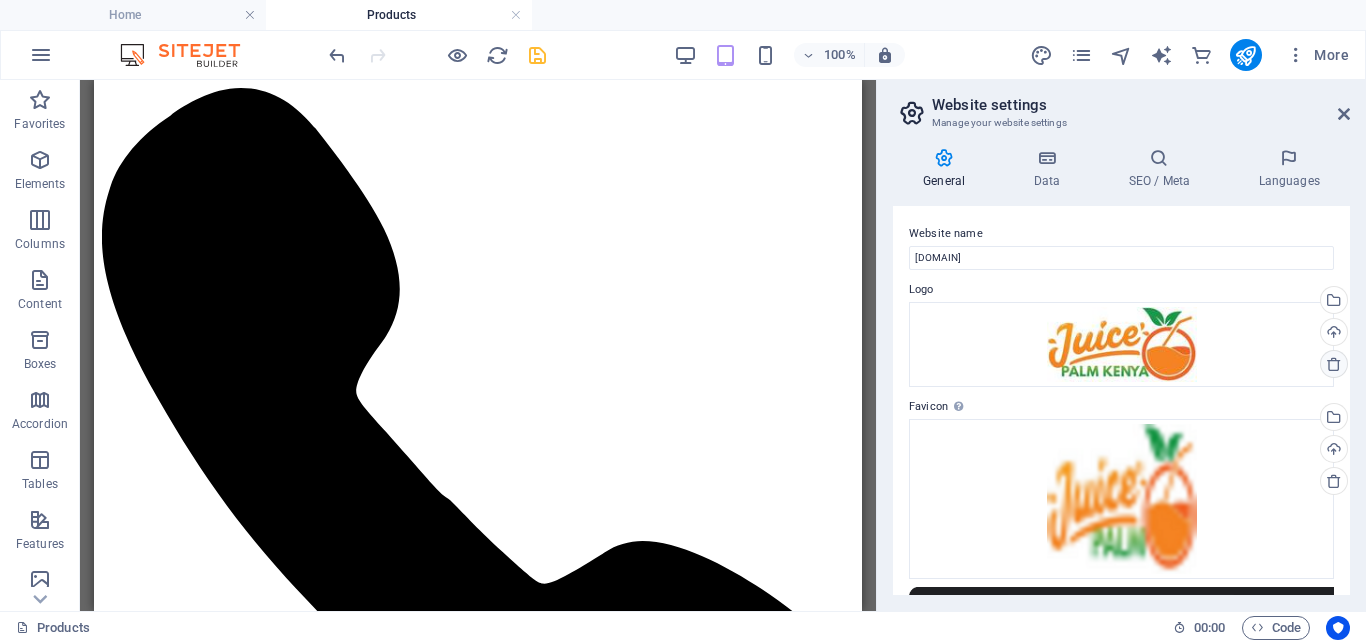 click at bounding box center [1334, 364] 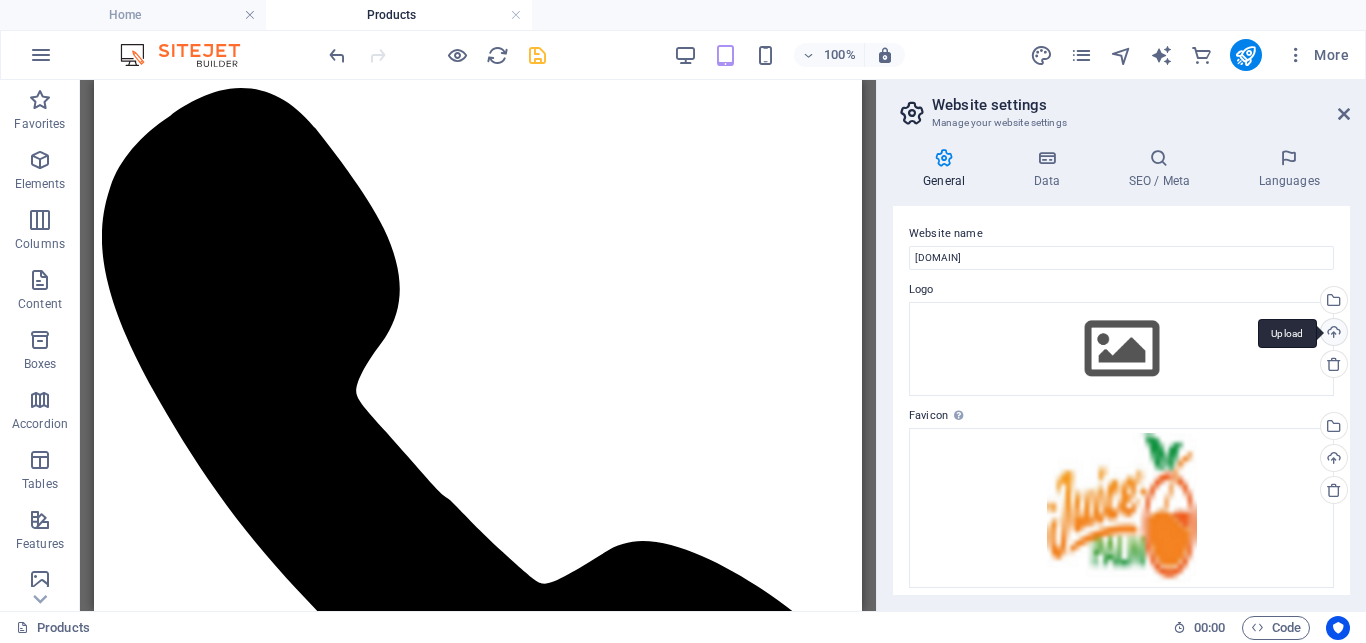 click on "Upload" at bounding box center (1332, 334) 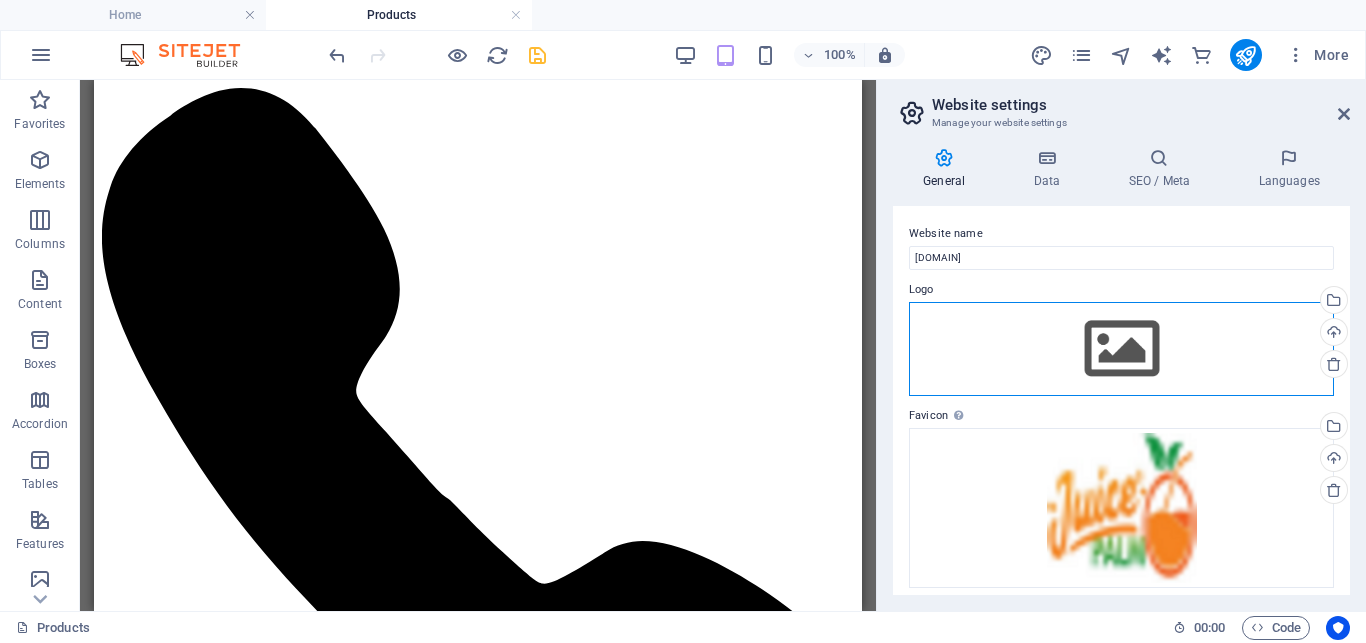 click on "Drag files here, click to choose files or select files from Files or our free stock photos & videos" at bounding box center (1121, 349) 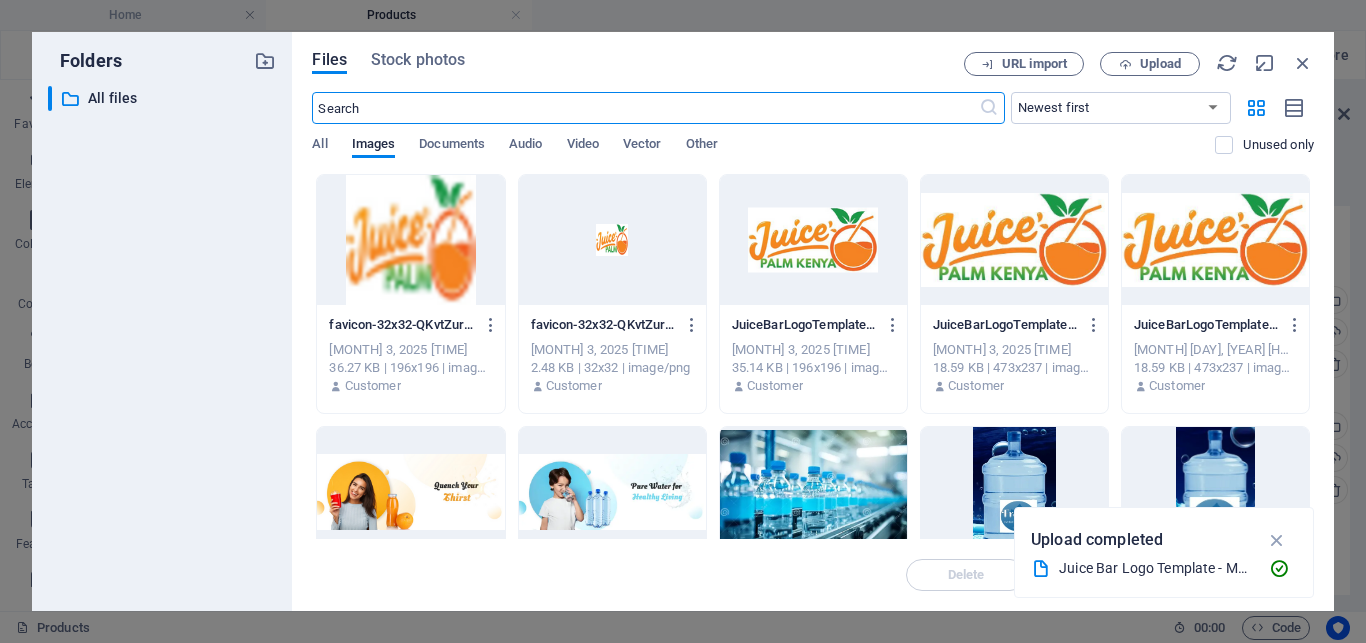 click at bounding box center [1215, 240] 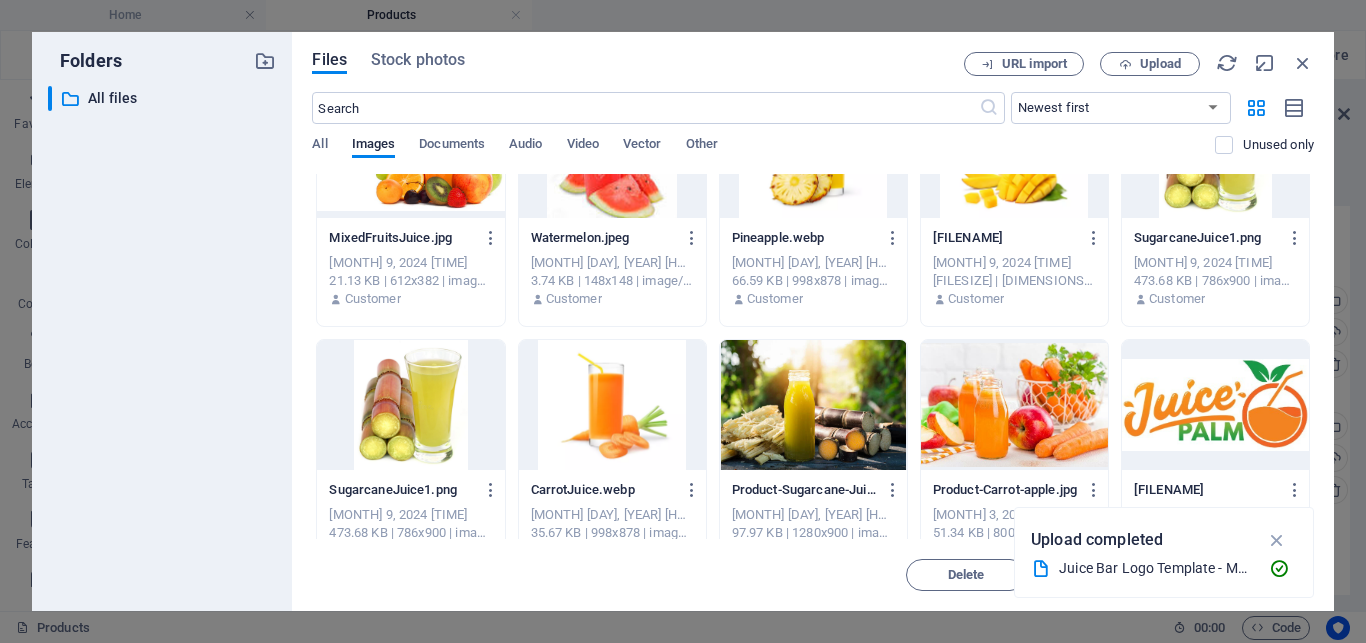 scroll, scrollTop: 836, scrollLeft: 0, axis: vertical 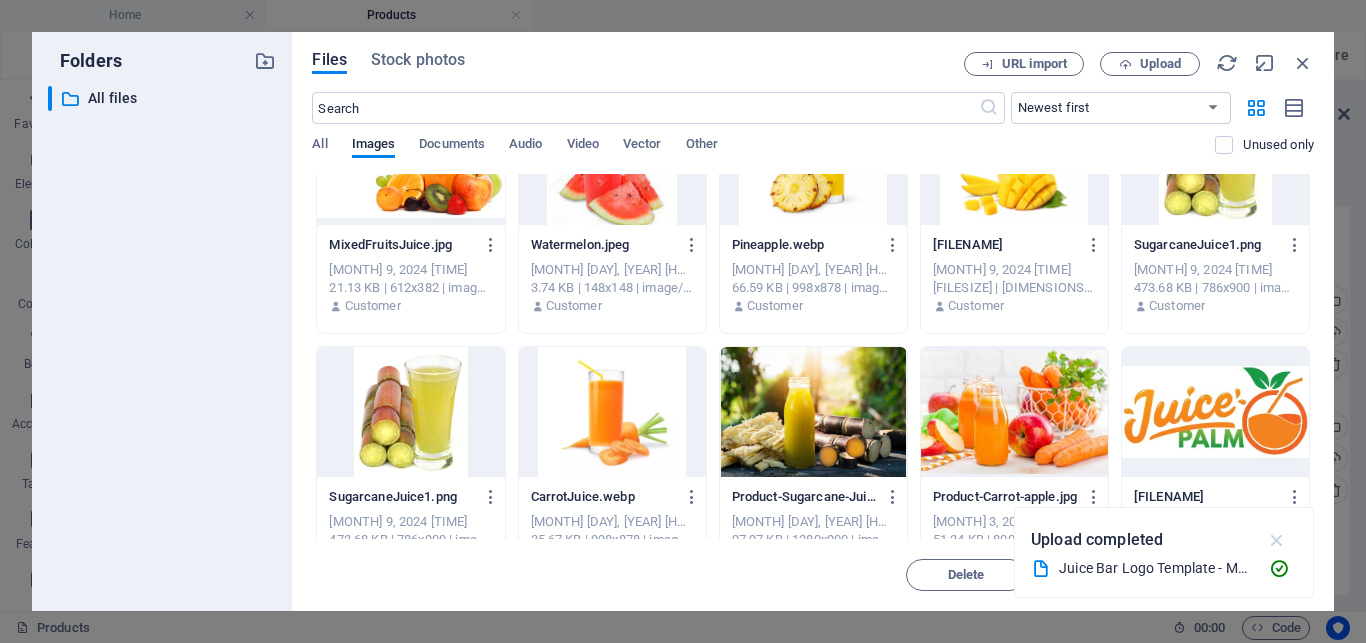 click at bounding box center (1277, 540) 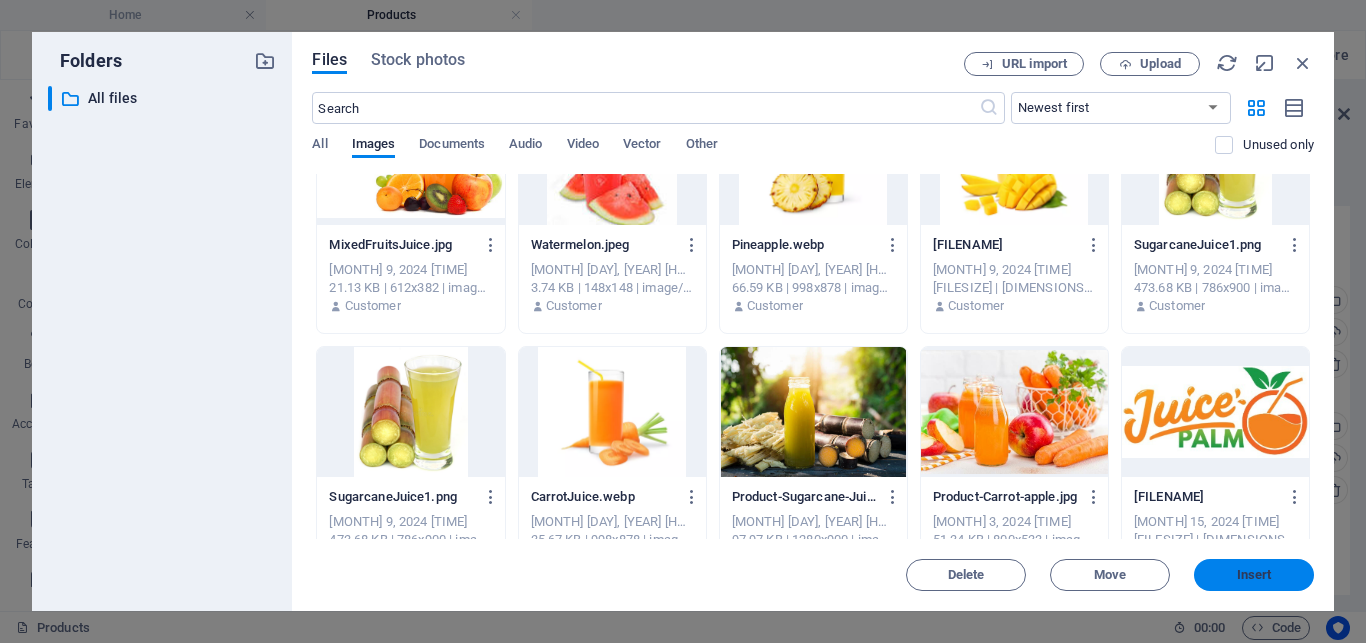 click on "Insert" at bounding box center [1254, 575] 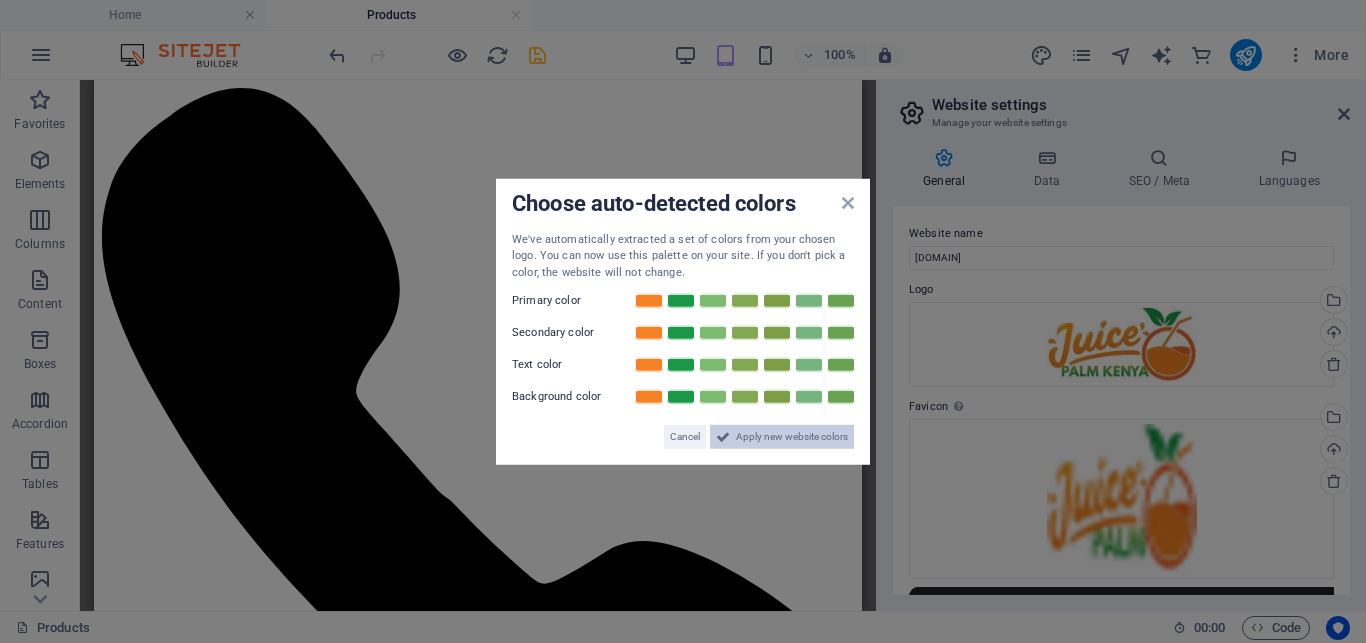 click on "Apply new website colors" at bounding box center [792, 437] 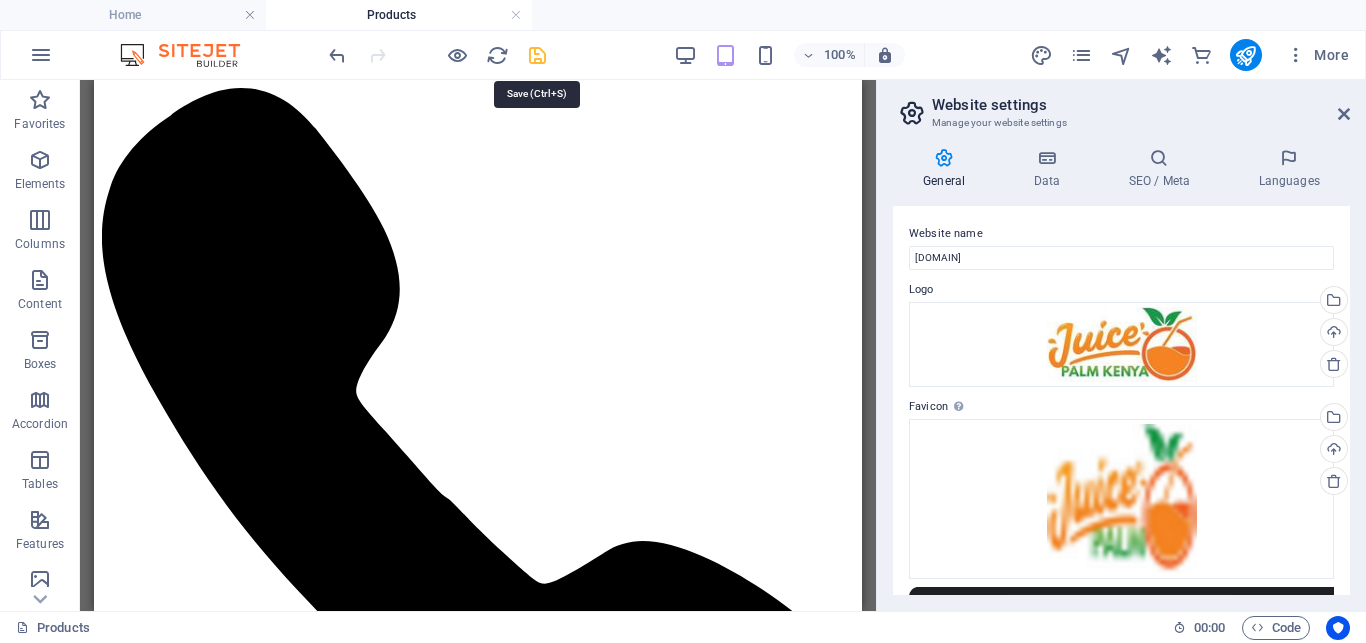 click at bounding box center [537, 55] 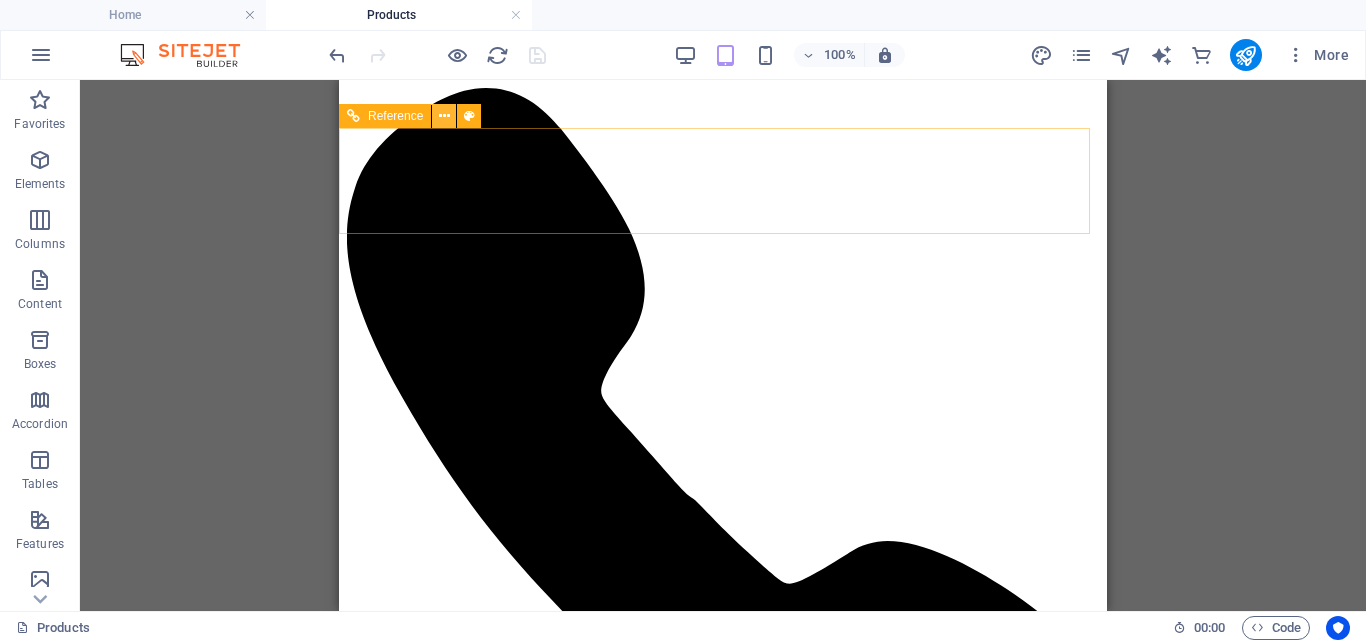 click at bounding box center (444, 116) 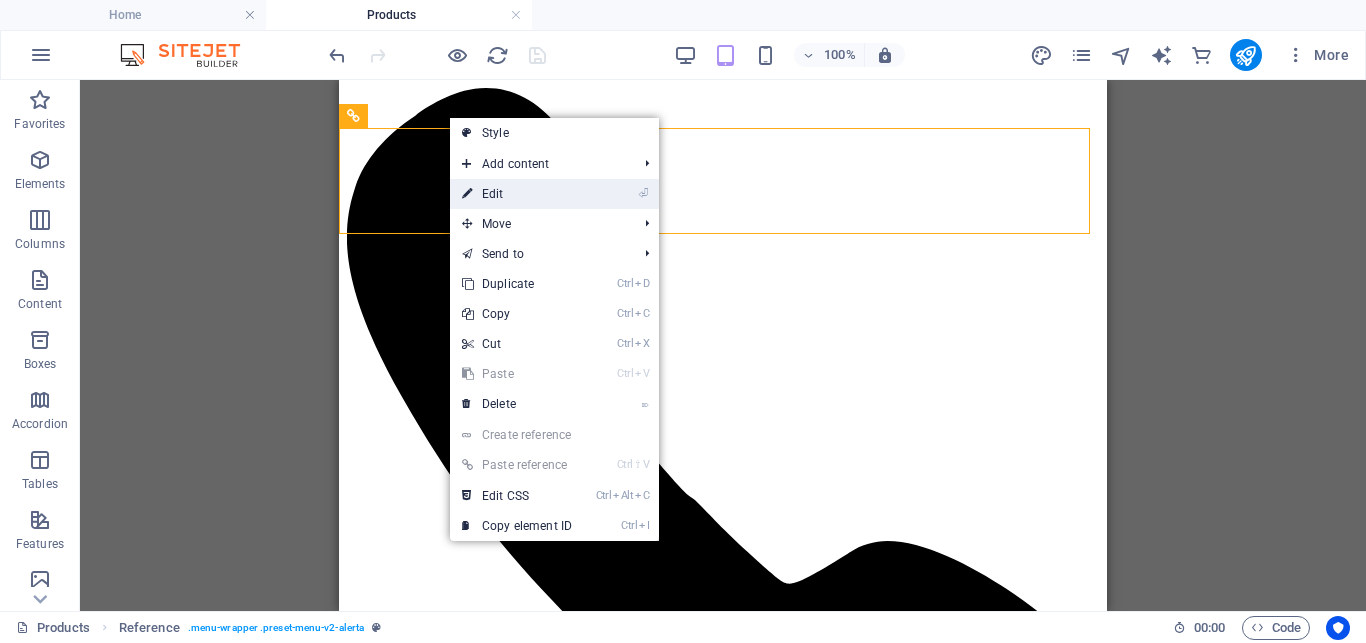 click on "⏎  Edit" at bounding box center [517, 194] 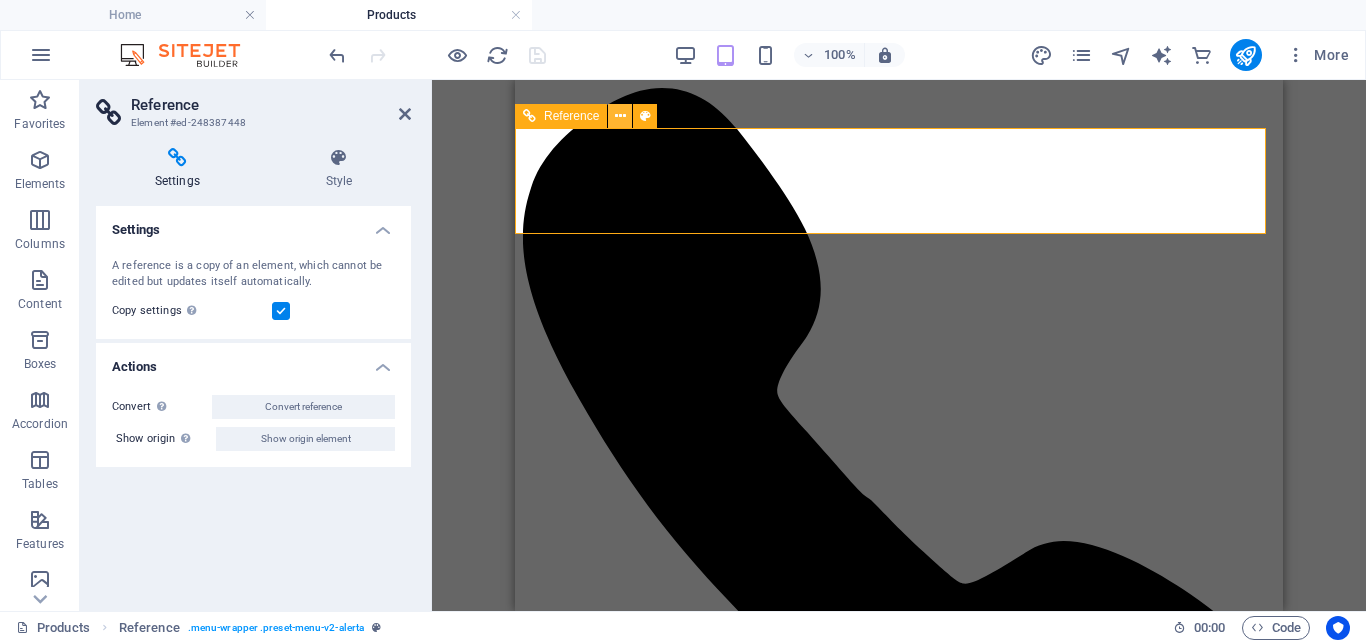 click at bounding box center (620, 116) 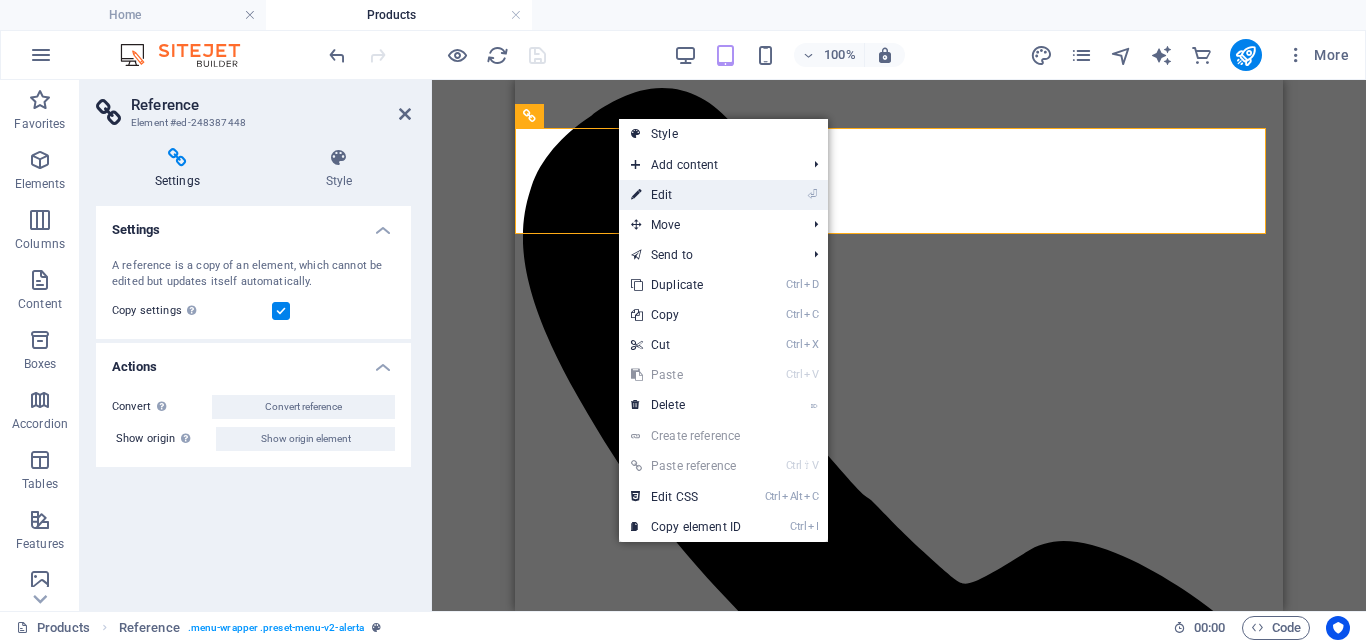 click on "⏎  Edit" at bounding box center (686, 195) 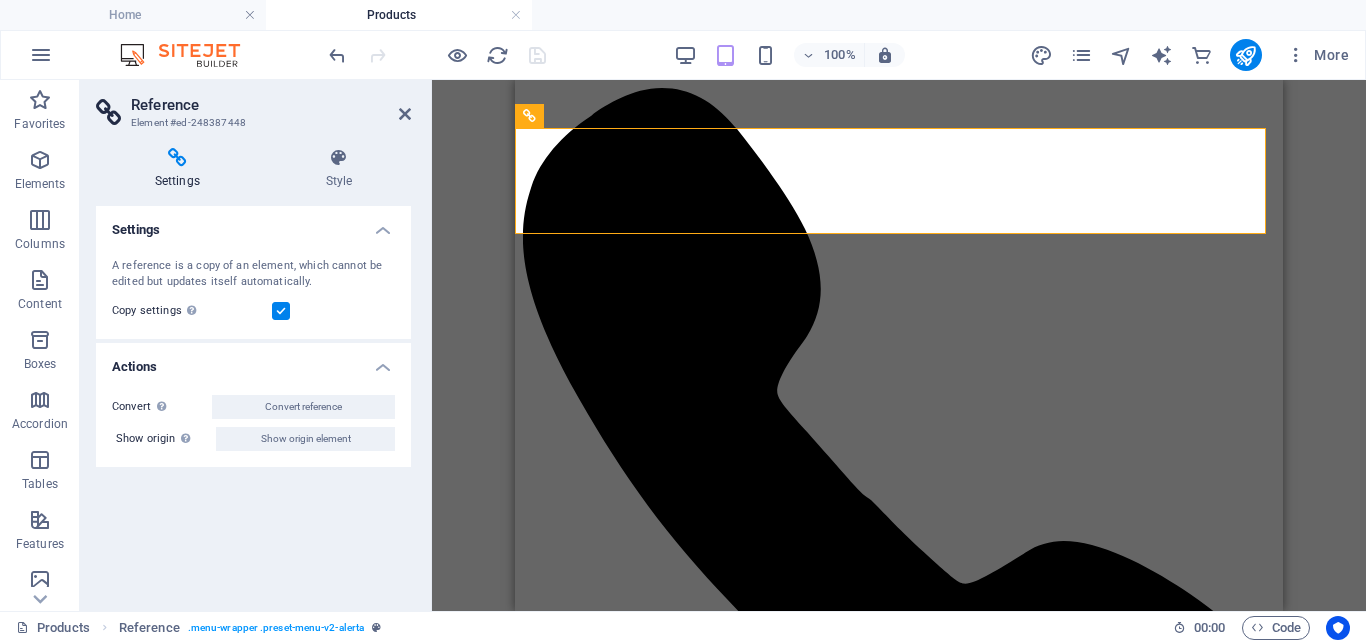 click on "Settings" at bounding box center (181, 169) 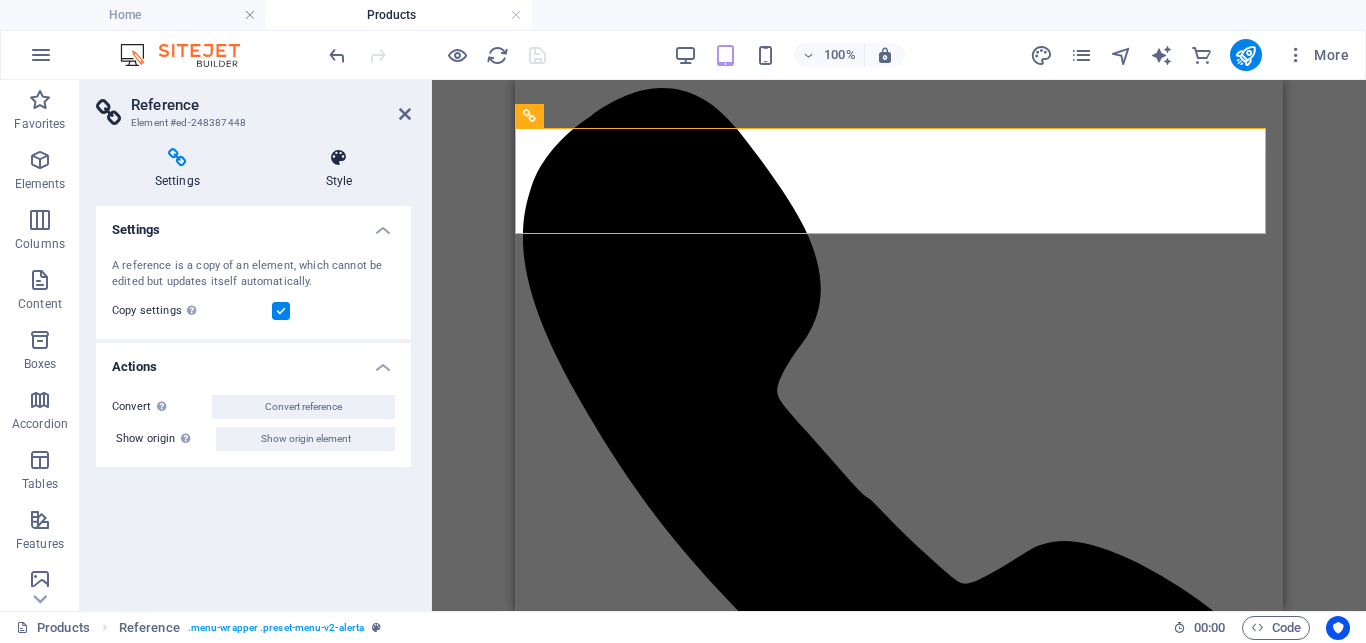 click on "Style" at bounding box center [339, 169] 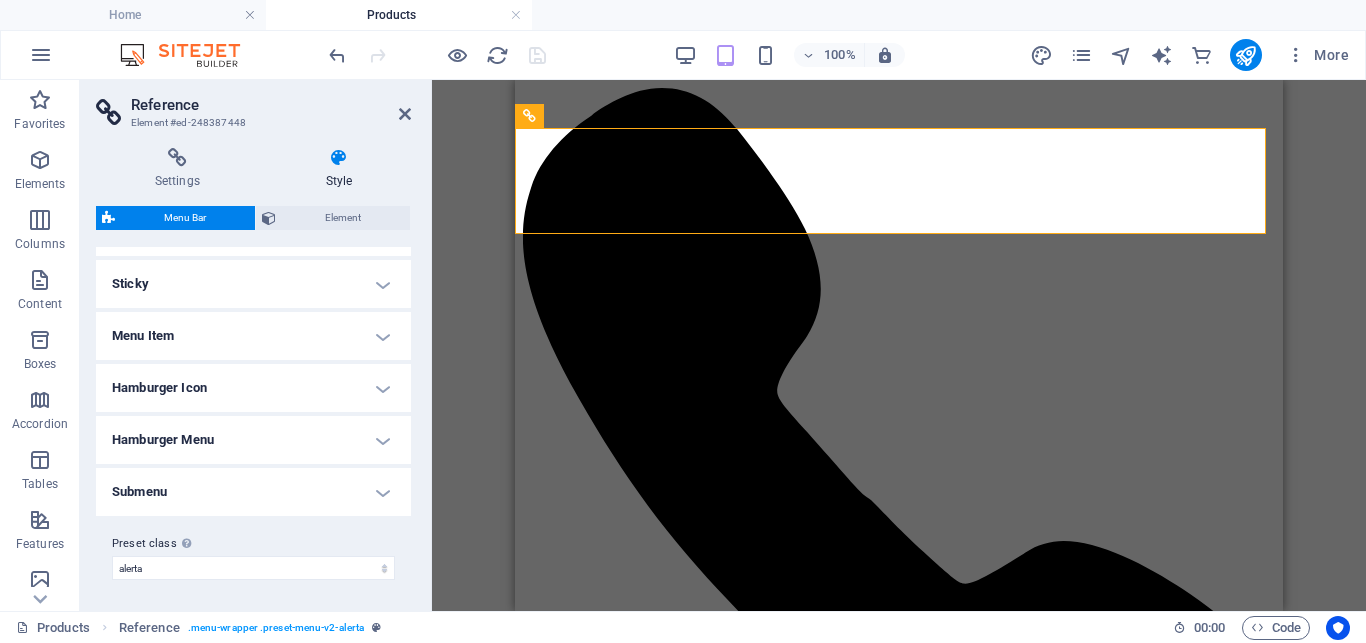 scroll, scrollTop: 0, scrollLeft: 0, axis: both 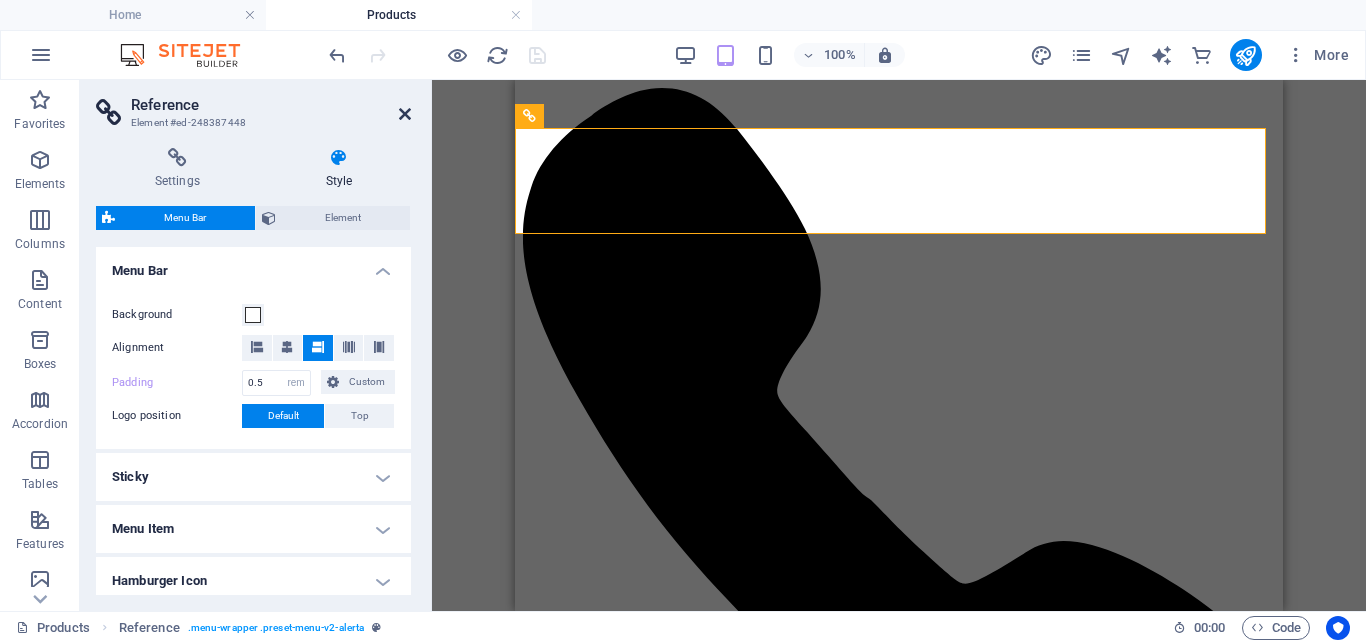 click at bounding box center [405, 114] 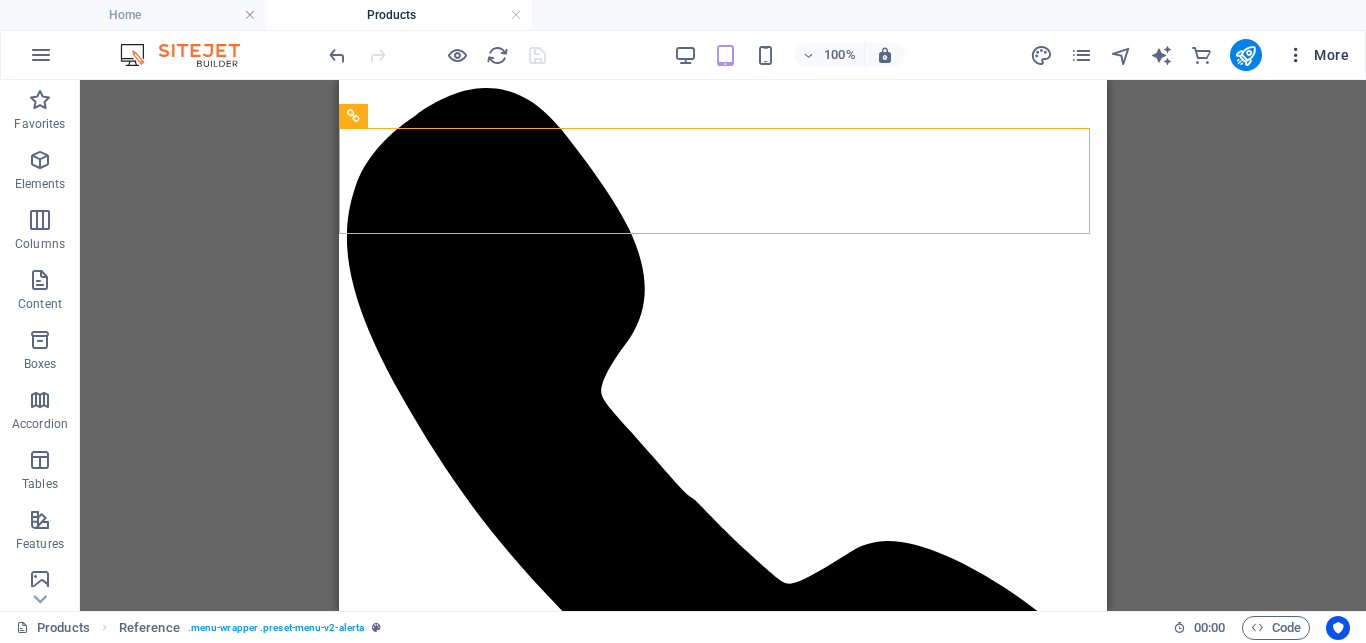 click on "More" at bounding box center [1317, 55] 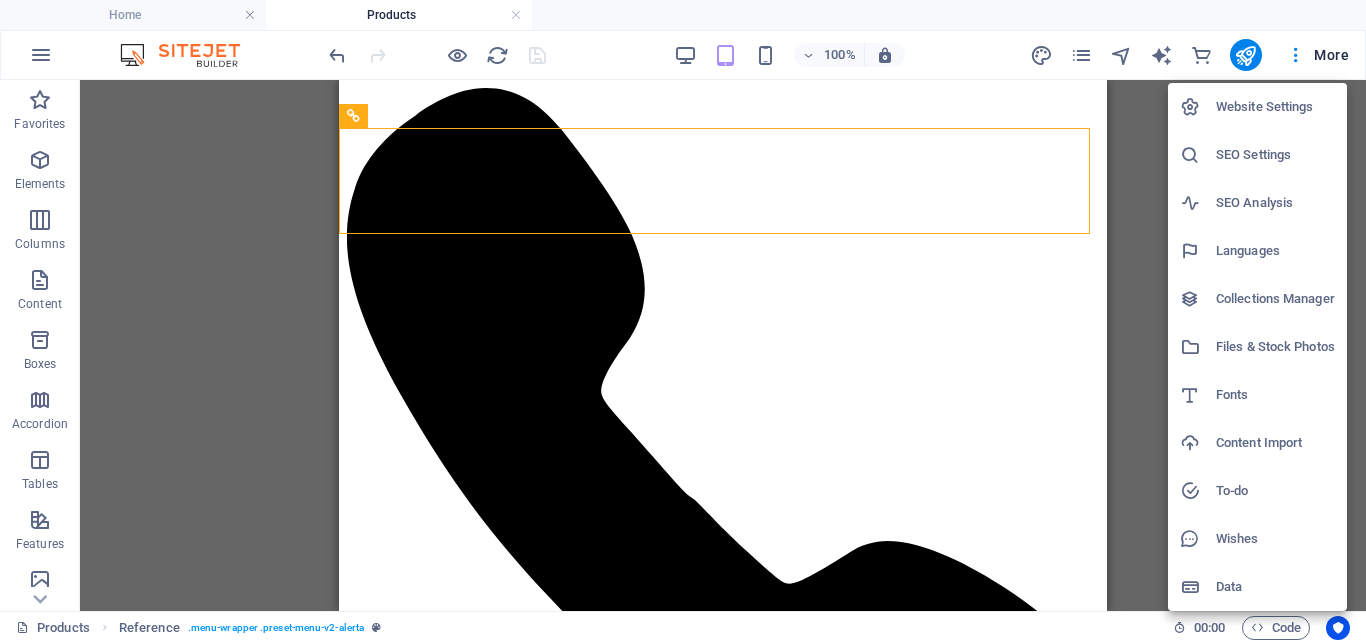 click on "Website Settings" at bounding box center (1275, 107) 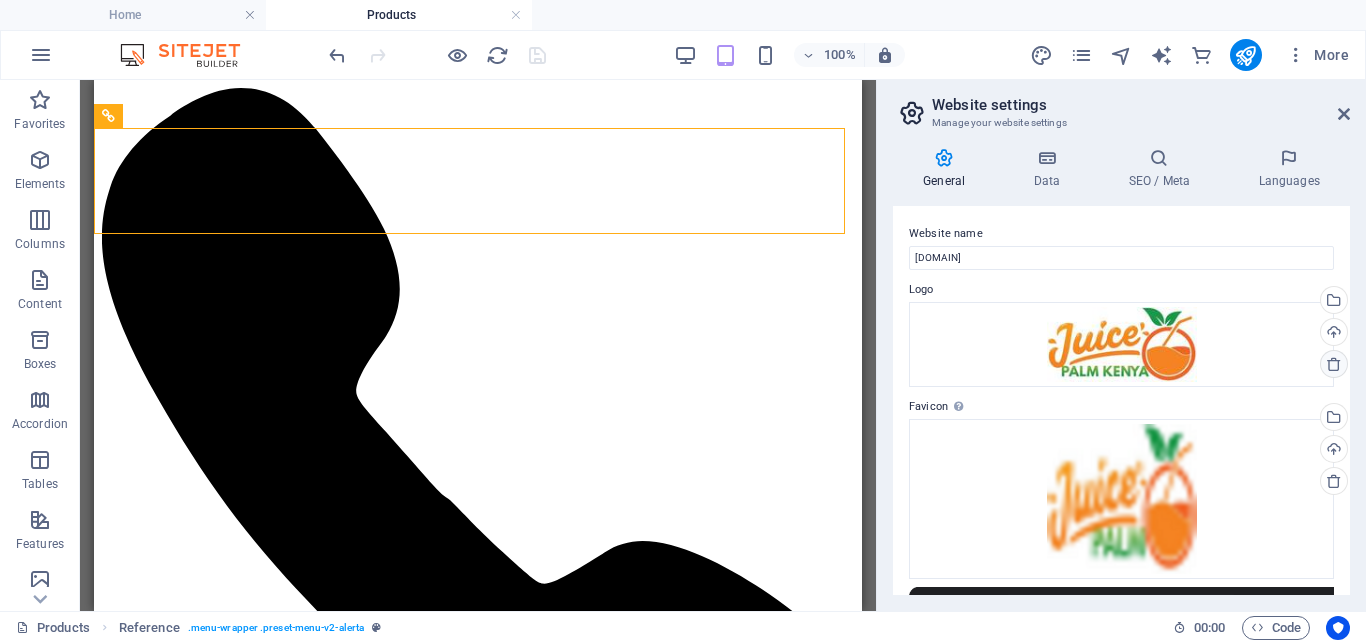 click at bounding box center [1334, 364] 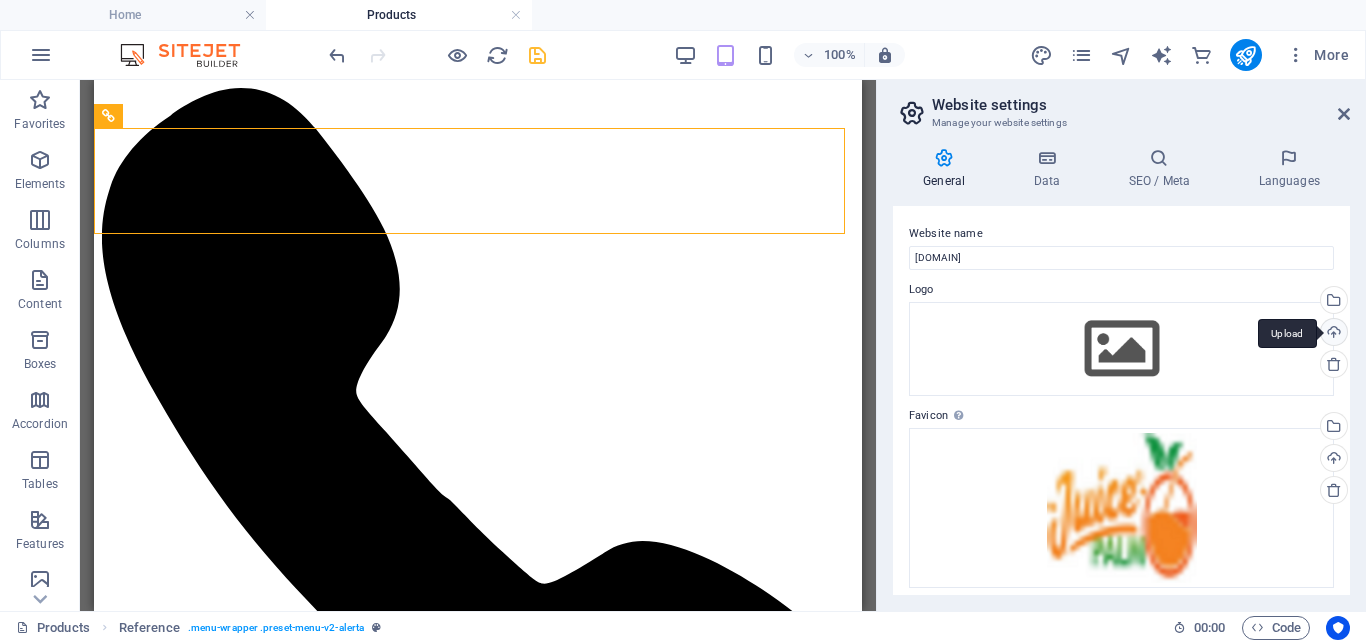 click on "Upload" at bounding box center [1332, 334] 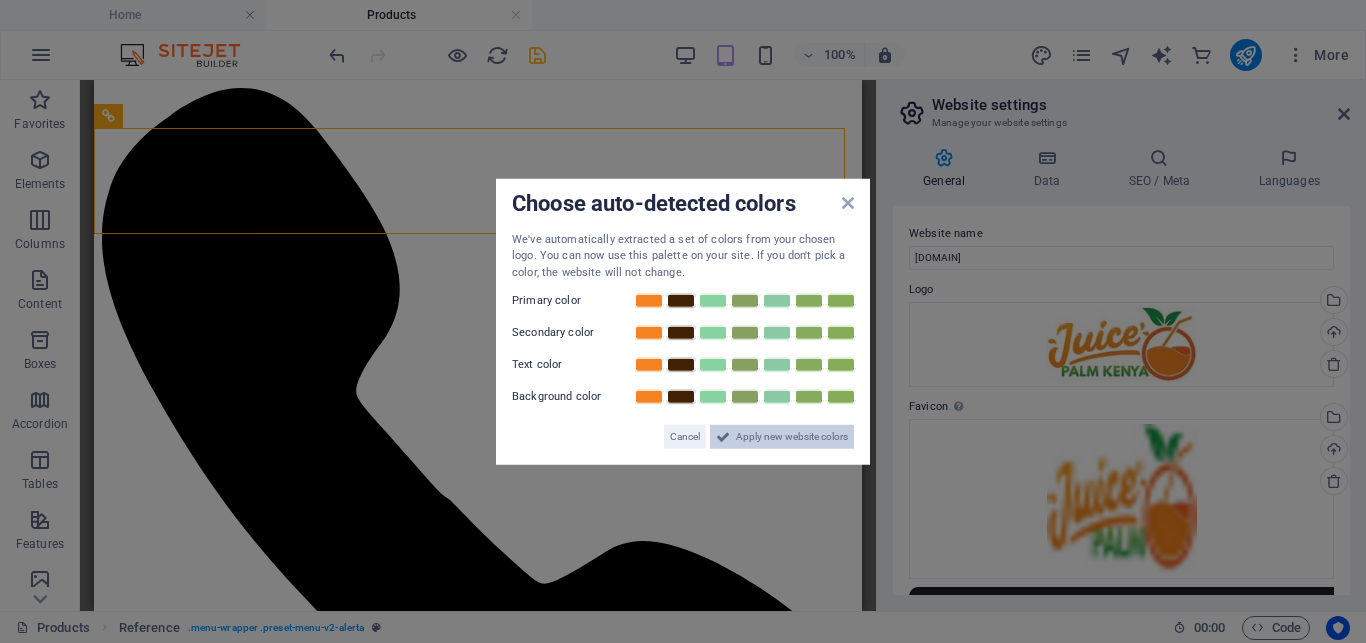 click on "Apply new website colors" at bounding box center (792, 437) 